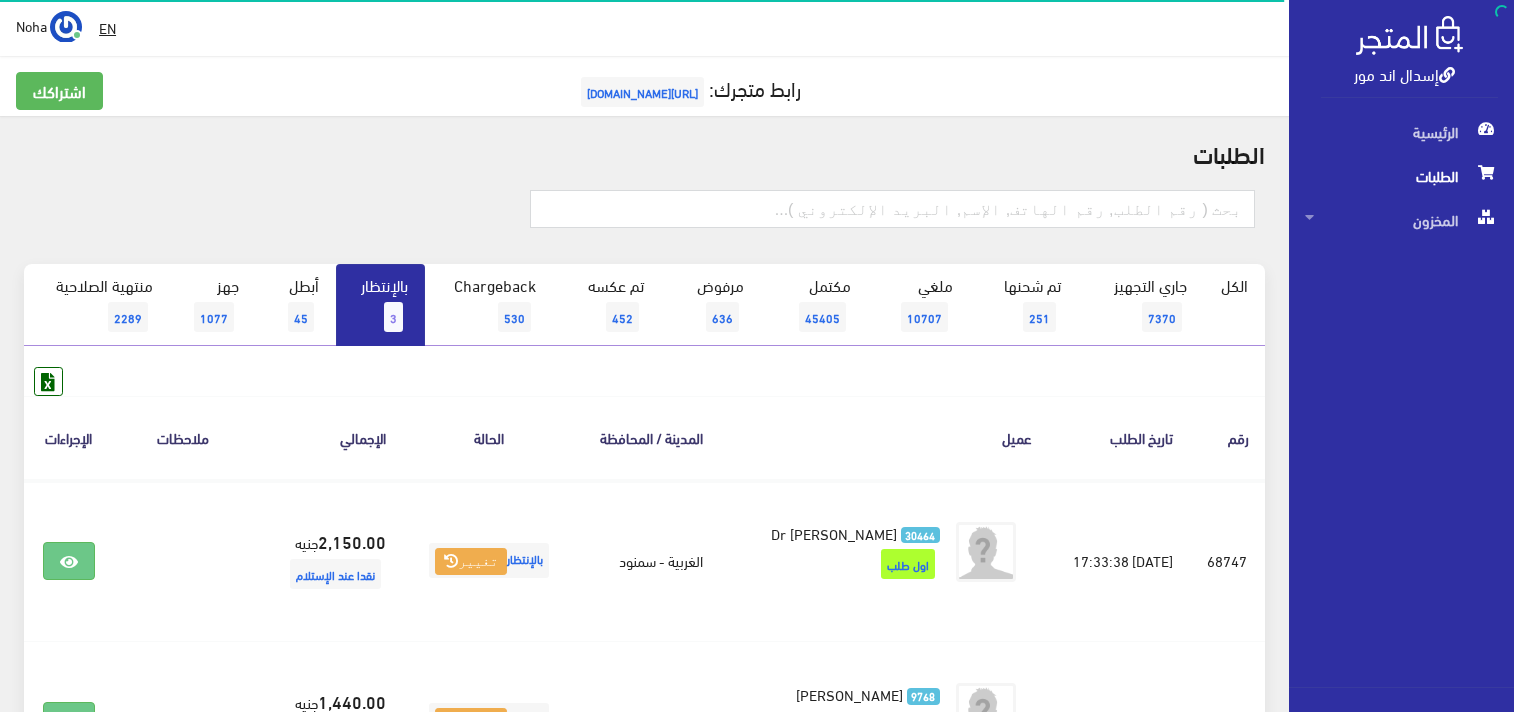 scroll, scrollTop: 222, scrollLeft: 0, axis: vertical 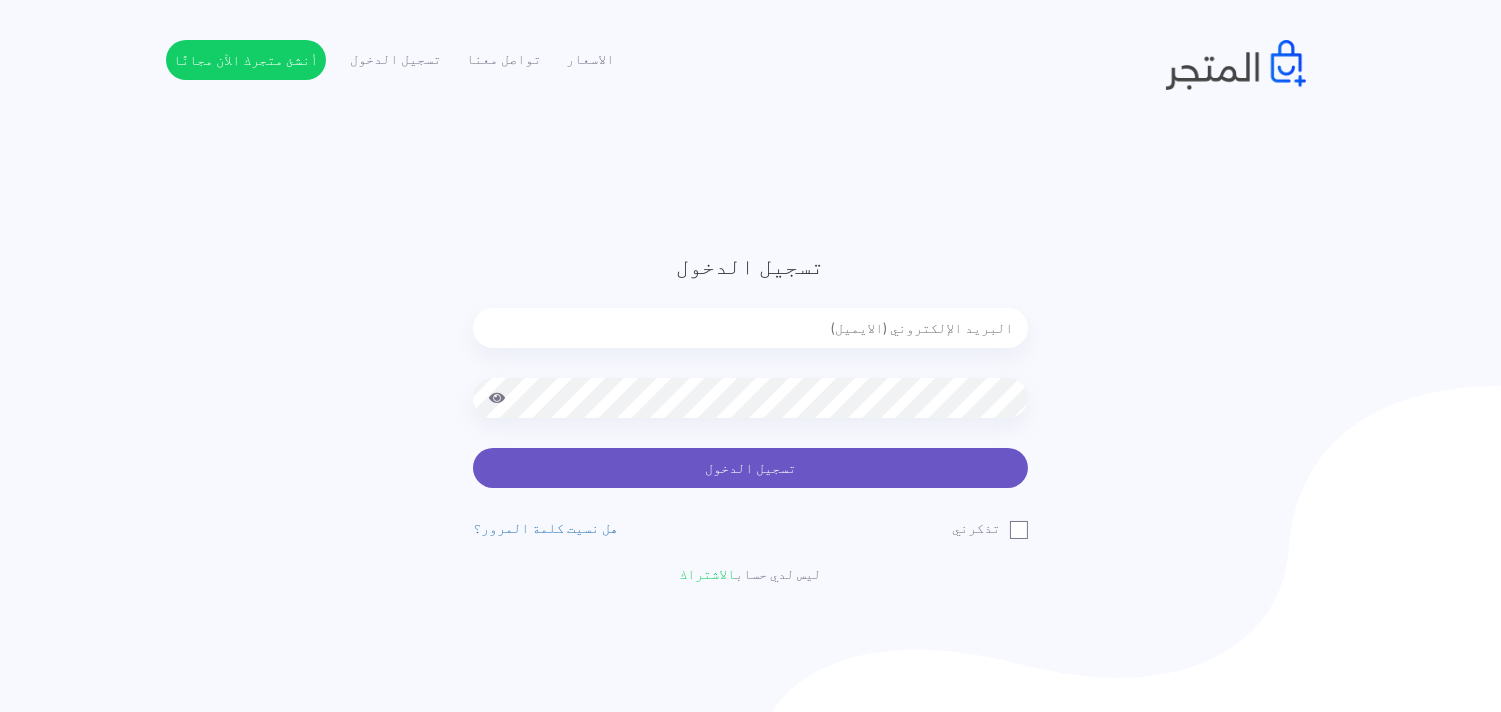 type on "noha_mae86@yahoo.com" 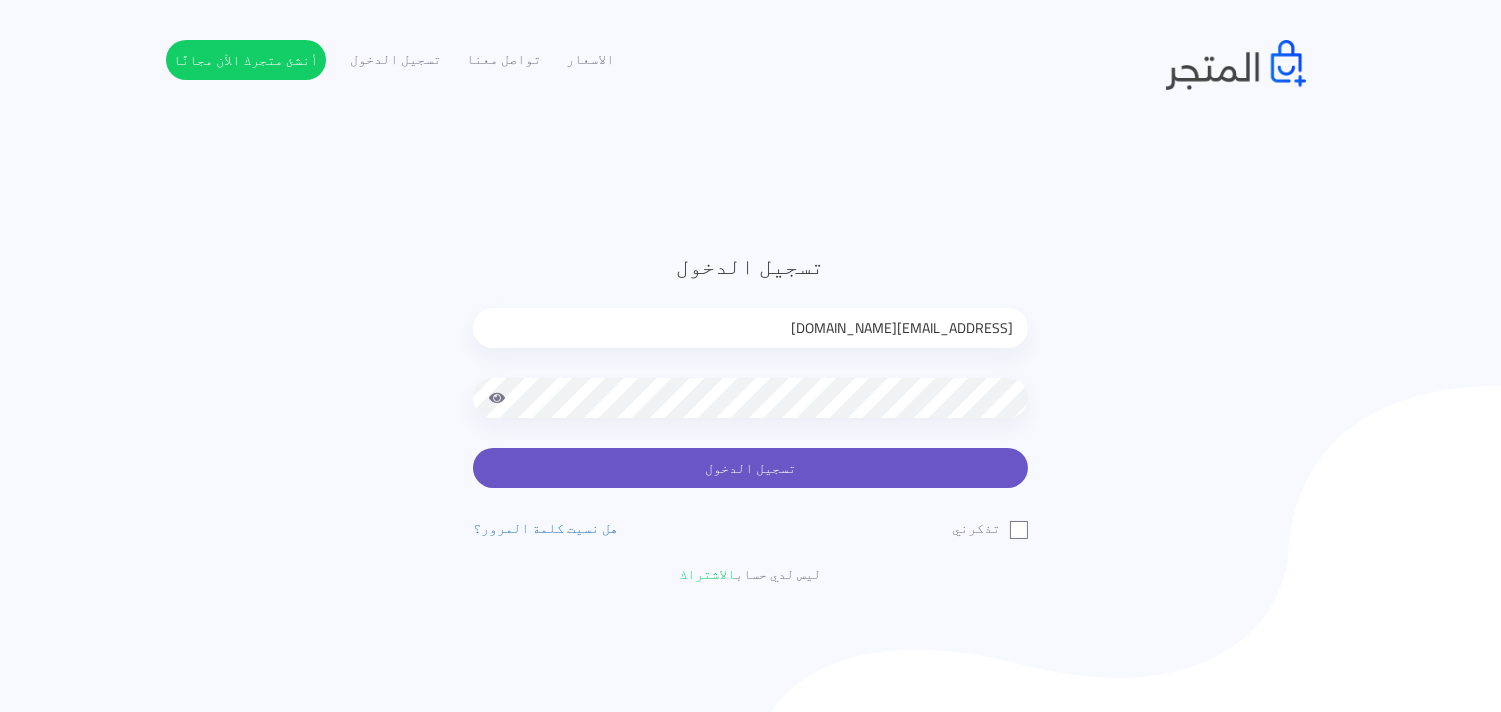 click on "تسجيل الدخول" at bounding box center [750, 468] 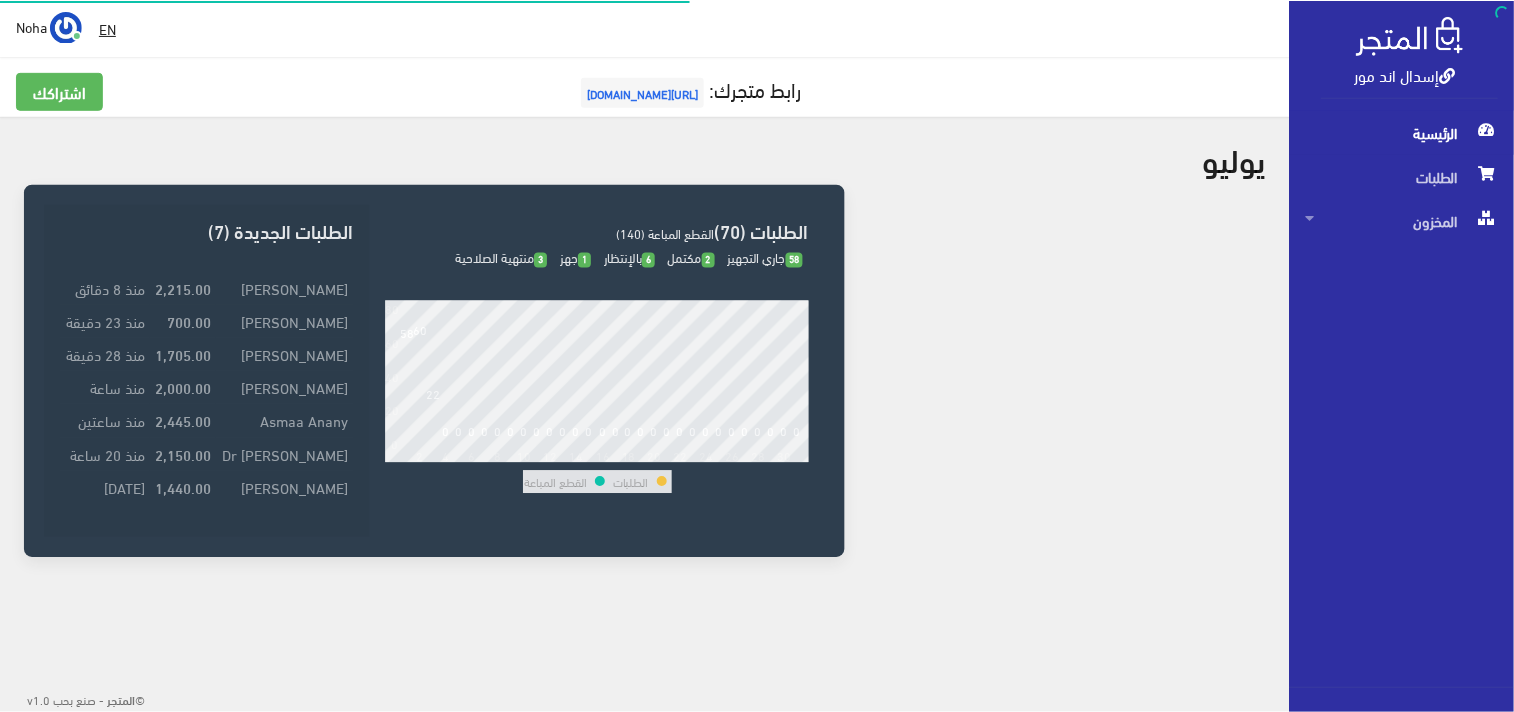 scroll, scrollTop: 0, scrollLeft: 0, axis: both 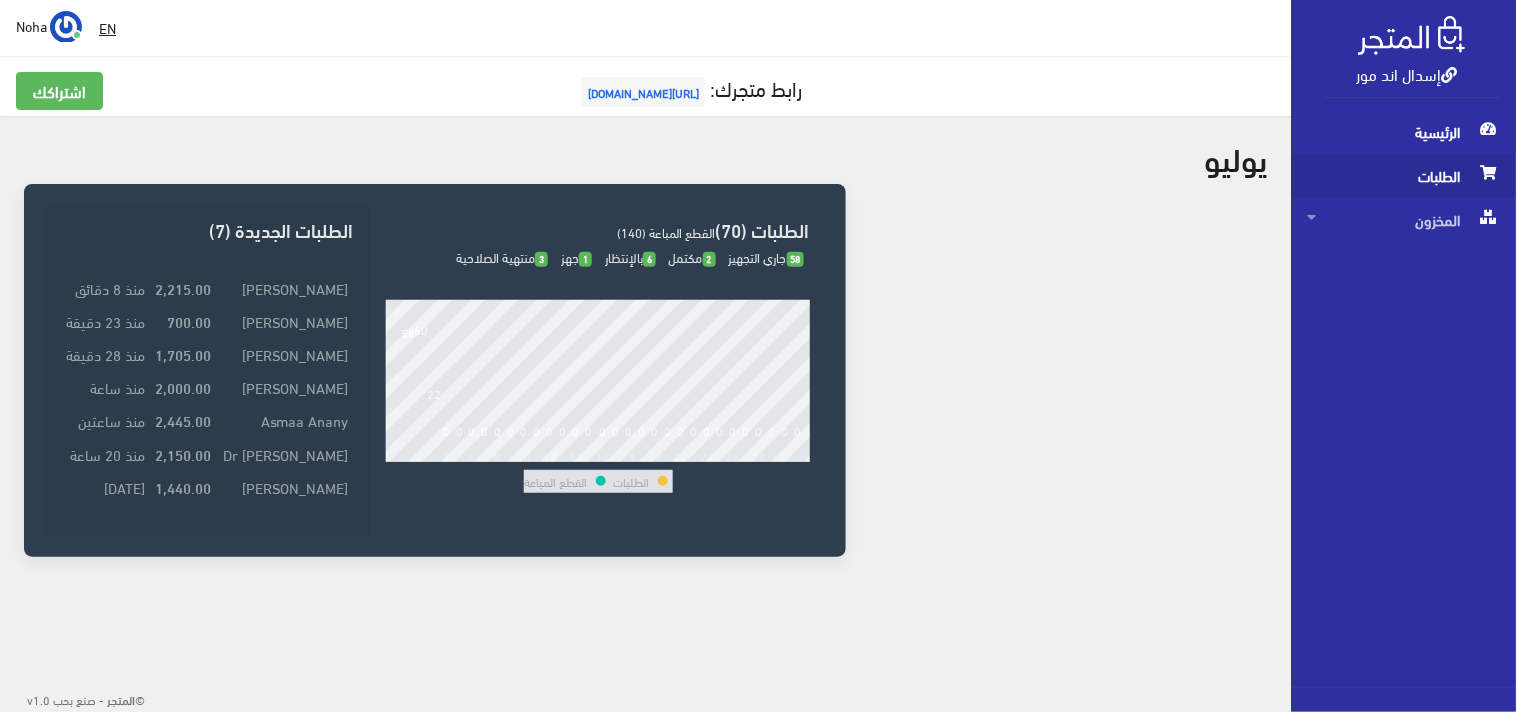 click on "الطلبات" at bounding box center [1404, 176] 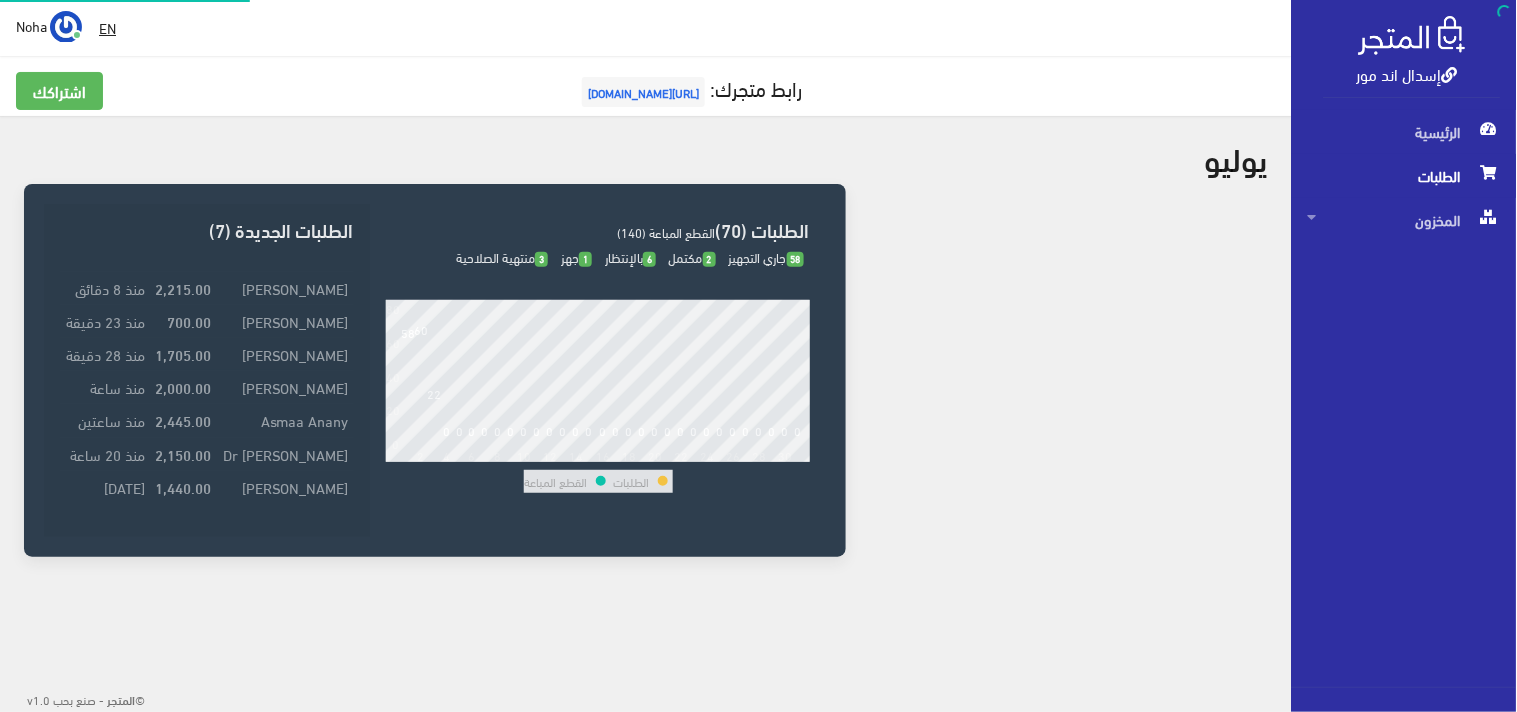 click on "الطلبات" at bounding box center [1404, 176] 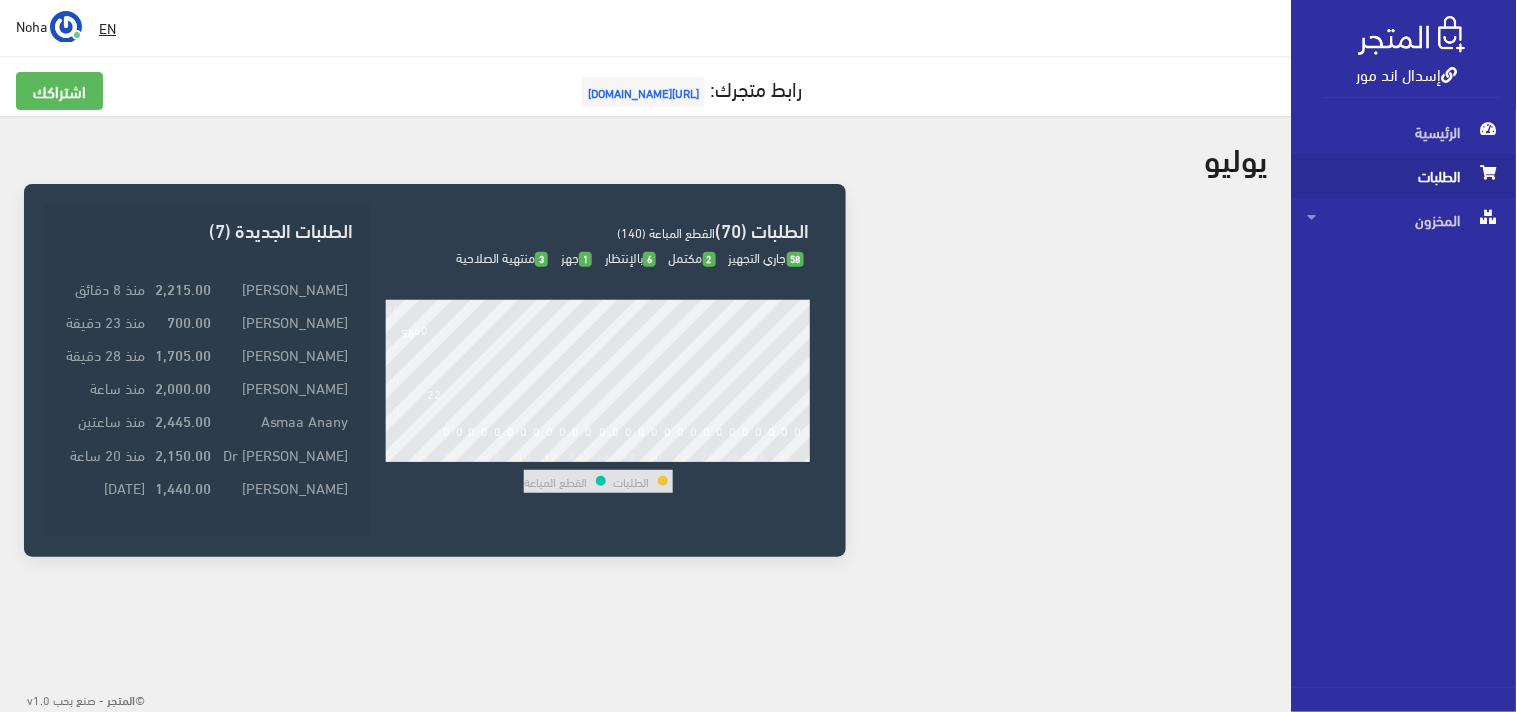 click on "الطلبات" at bounding box center (1404, 176) 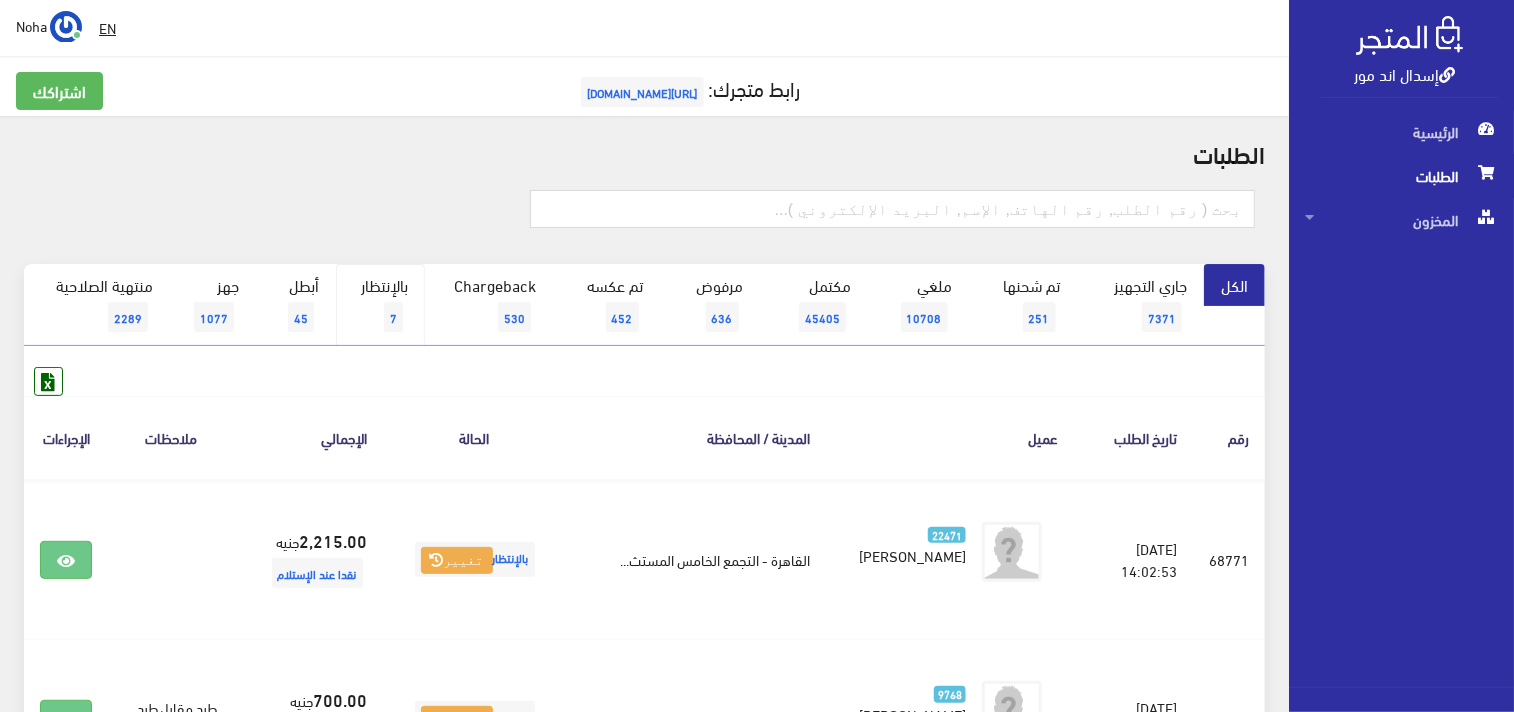 click on "بالإنتظار
7" at bounding box center [380, 305] 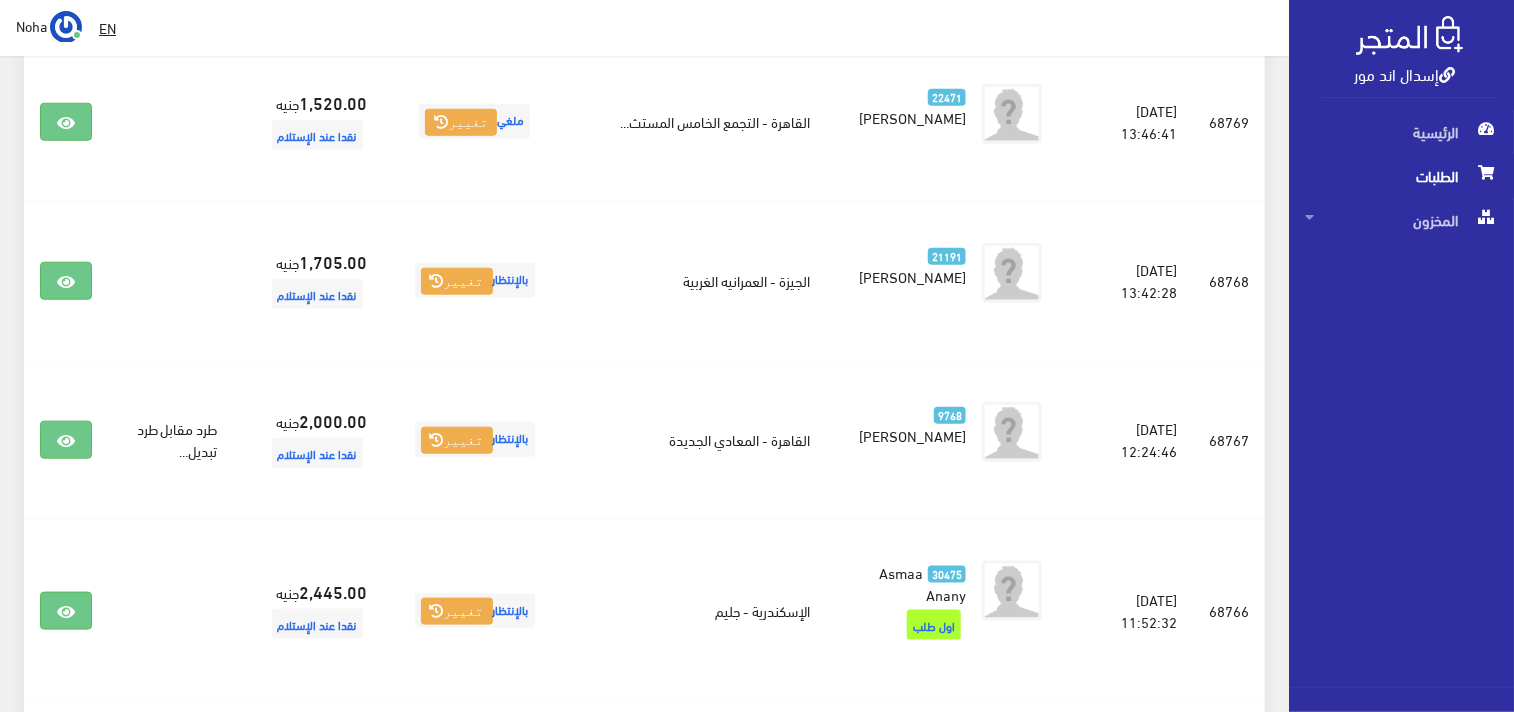 scroll, scrollTop: 777, scrollLeft: 0, axis: vertical 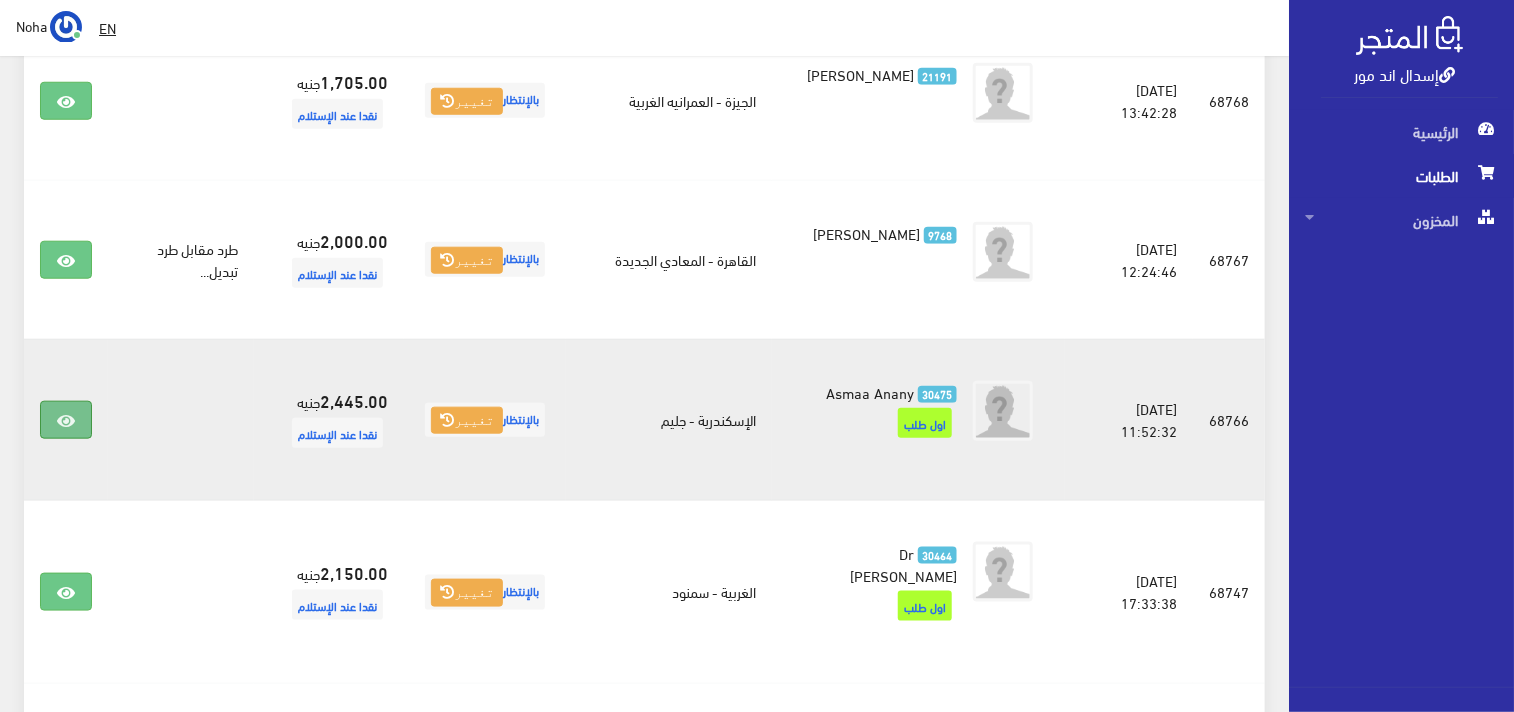 click at bounding box center [66, 420] 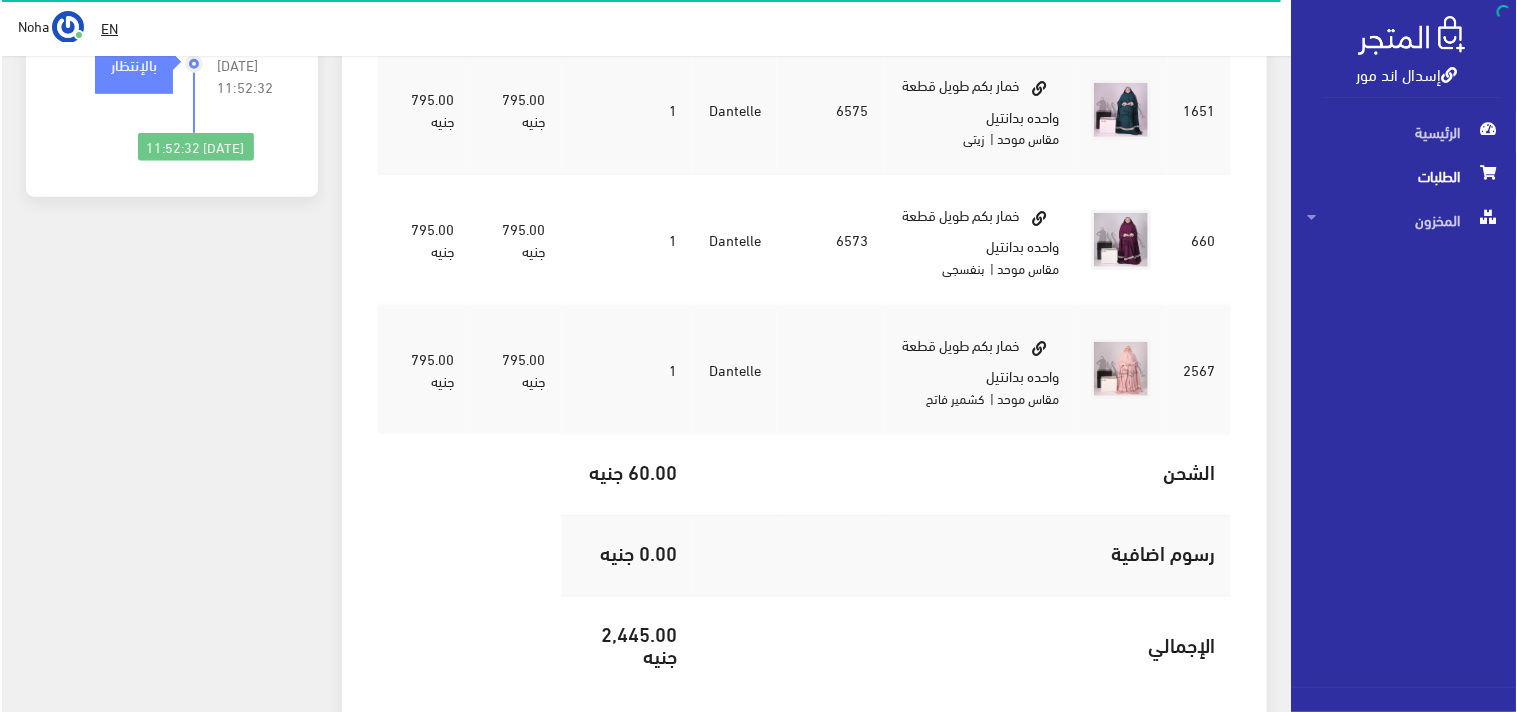 scroll, scrollTop: 222, scrollLeft: 0, axis: vertical 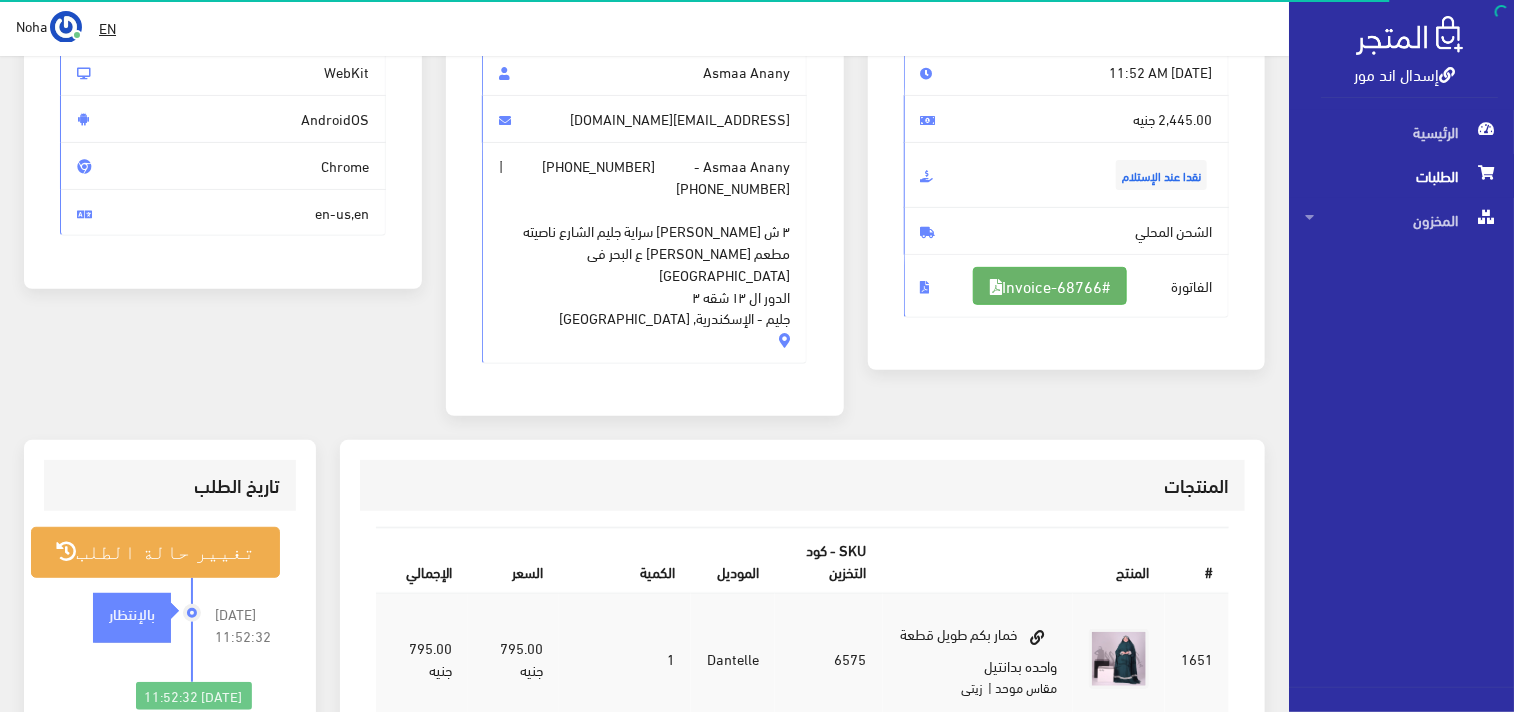 click on "#Invoice-68766" at bounding box center [1050, 286] 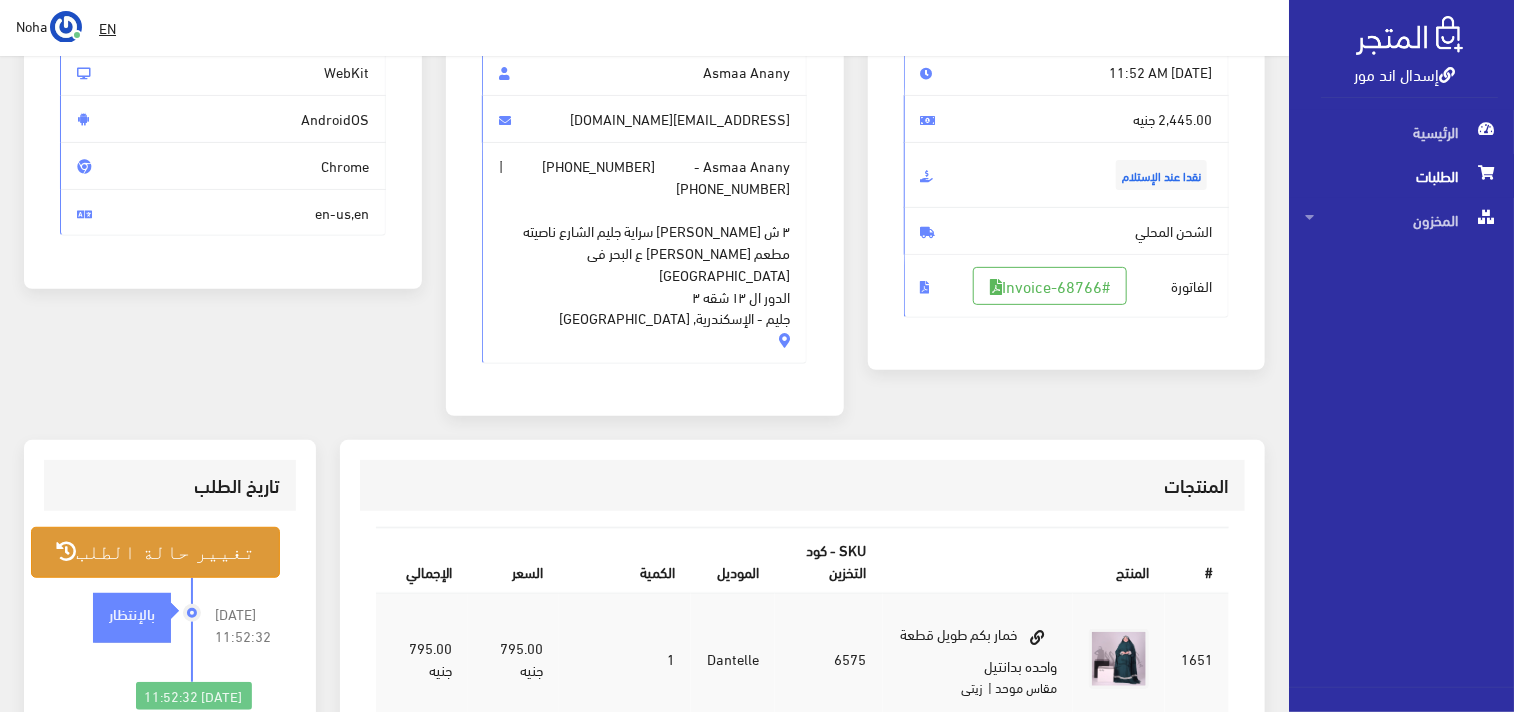 click on "تغيير حالة الطلب" at bounding box center [155, 552] 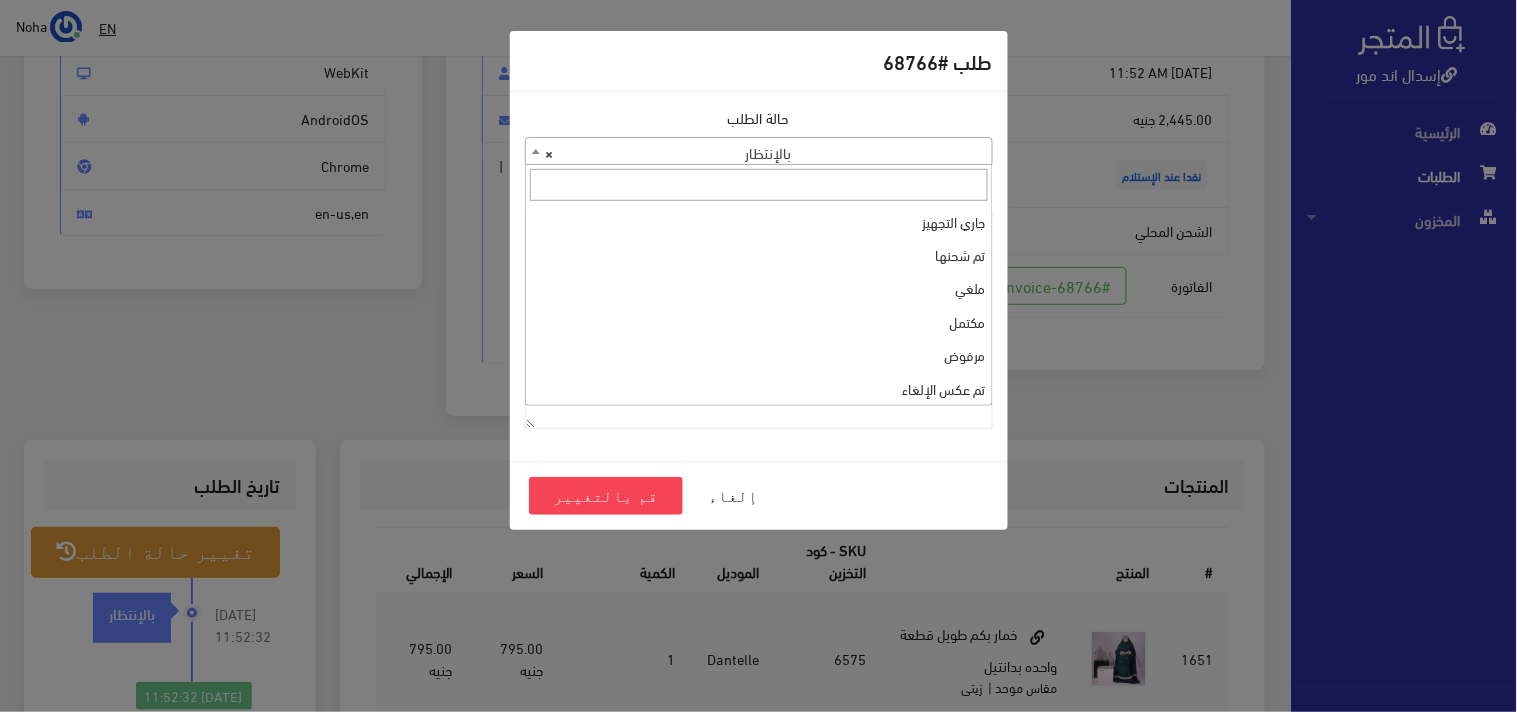 click on "× بالإنتظار" at bounding box center [759, 152] 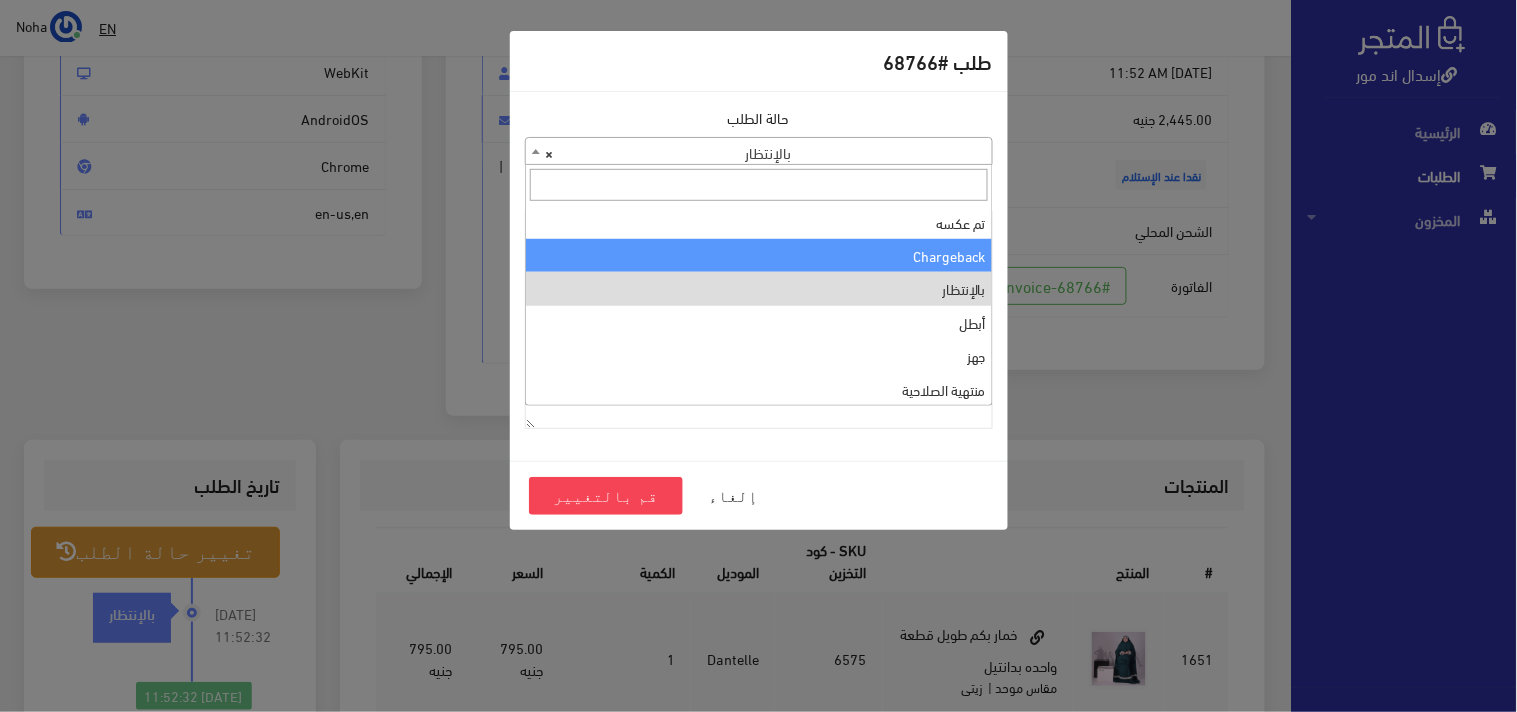 scroll, scrollTop: 0, scrollLeft: 0, axis: both 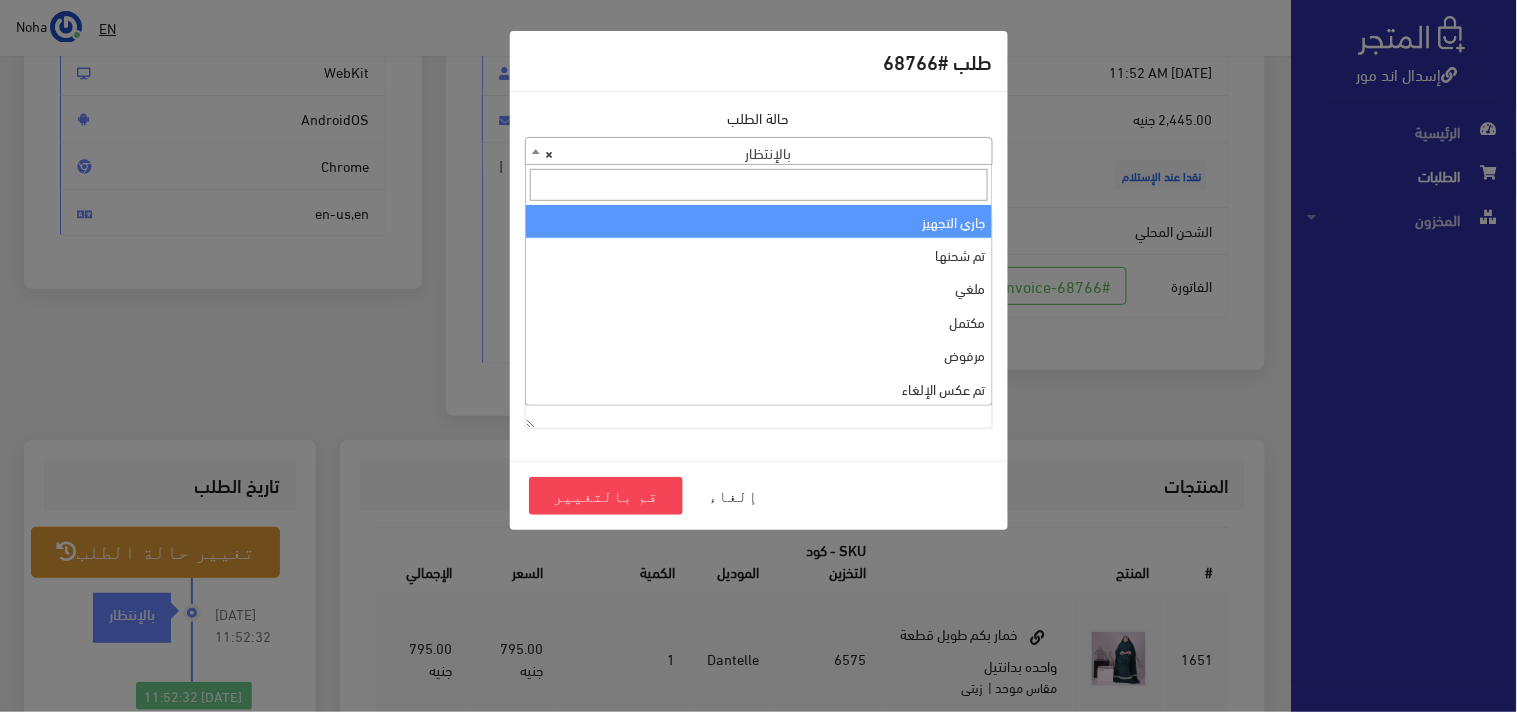 select on "1" 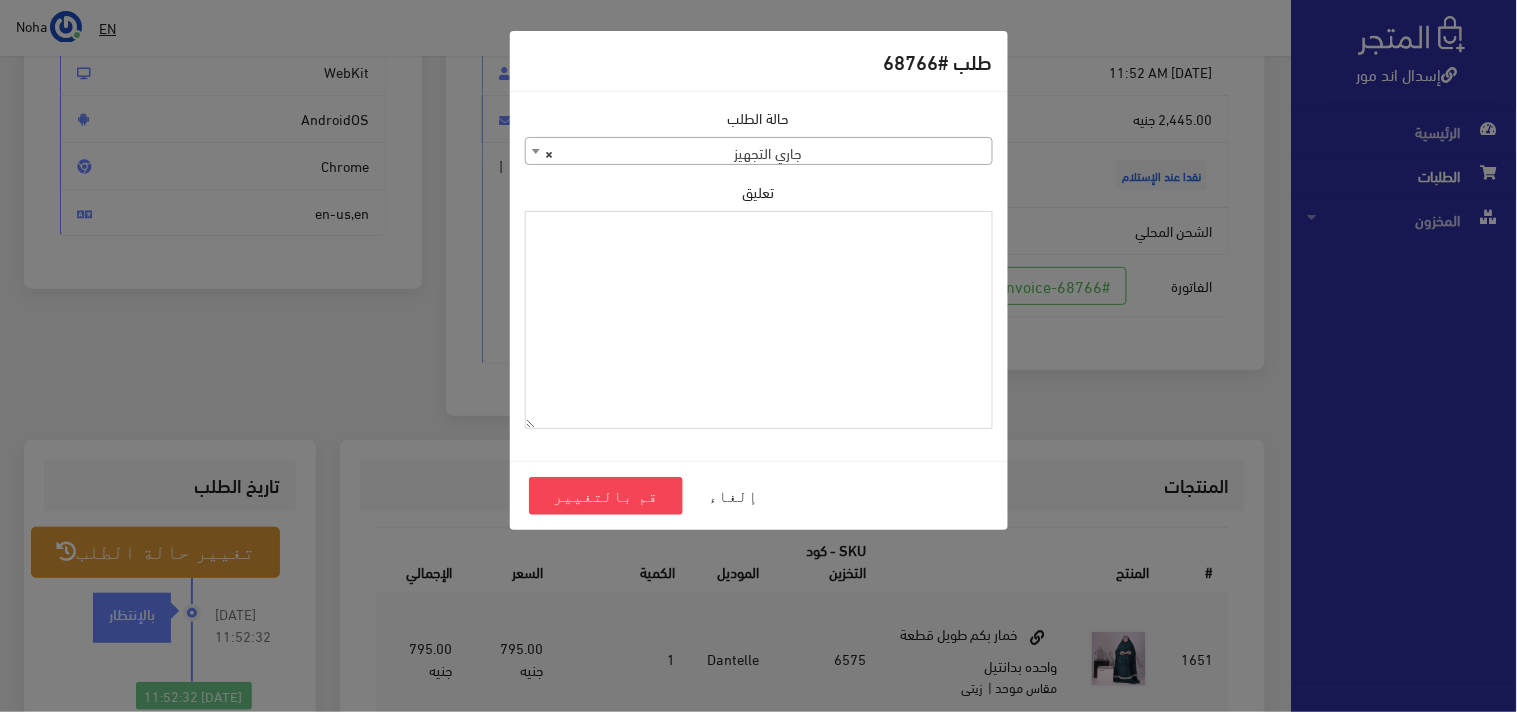 paste on "1093033" 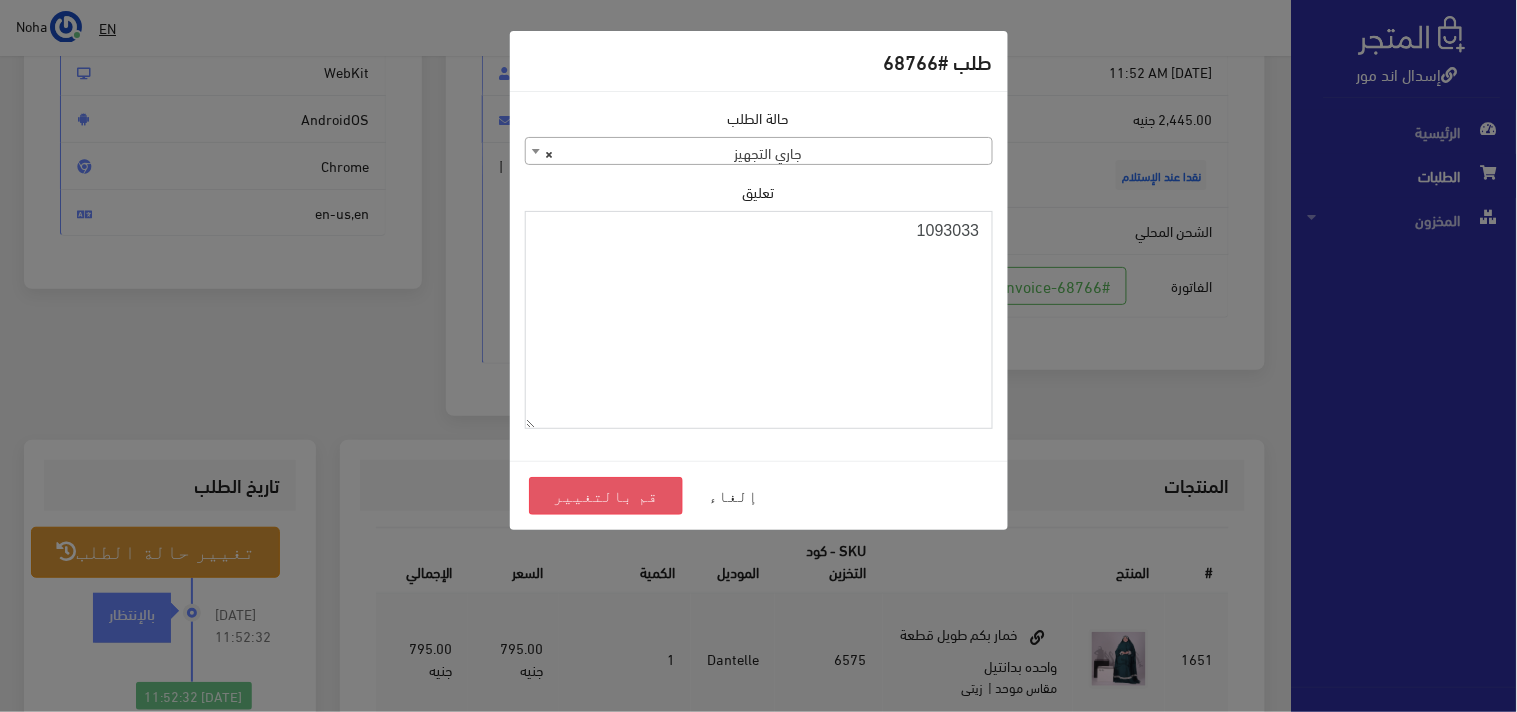 type on "1093033" 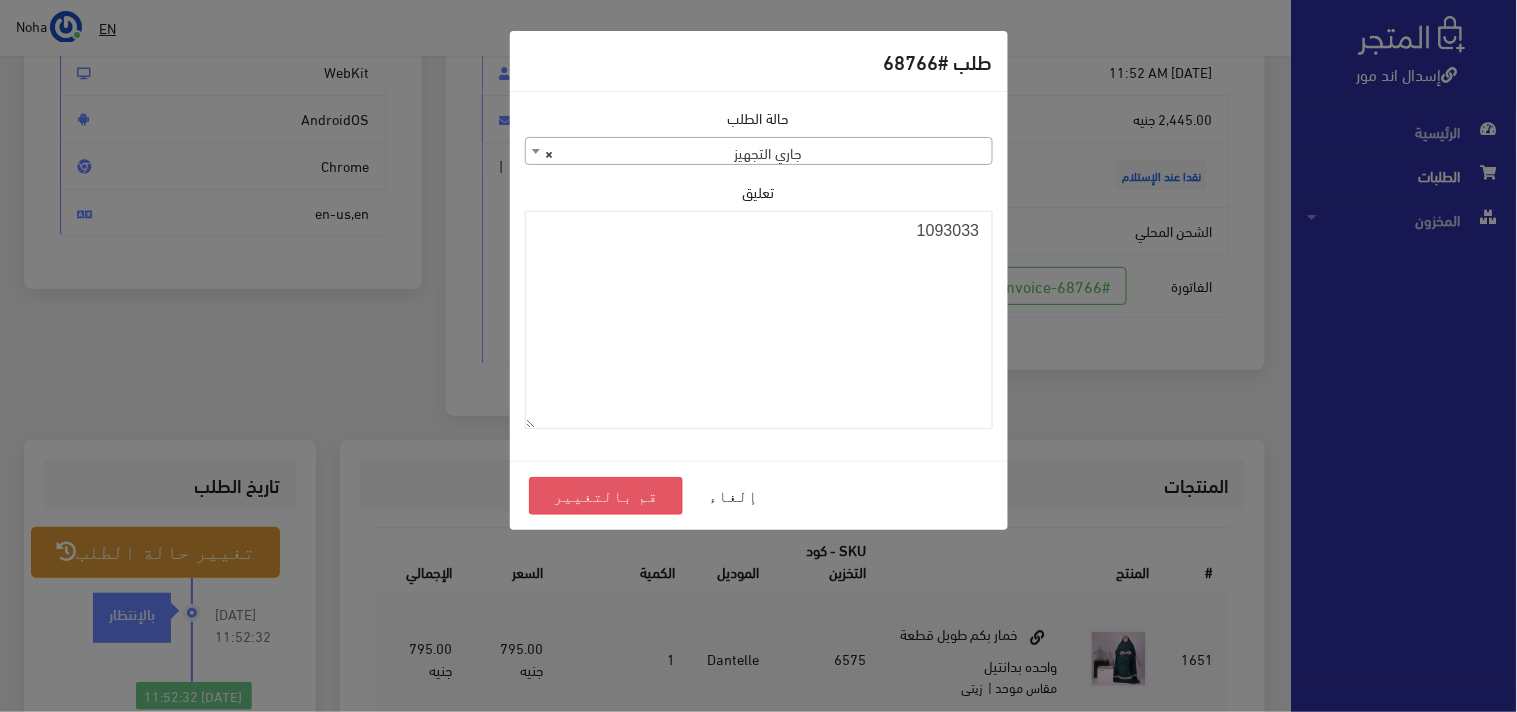 click on "قم بالتغيير" at bounding box center (606, 496) 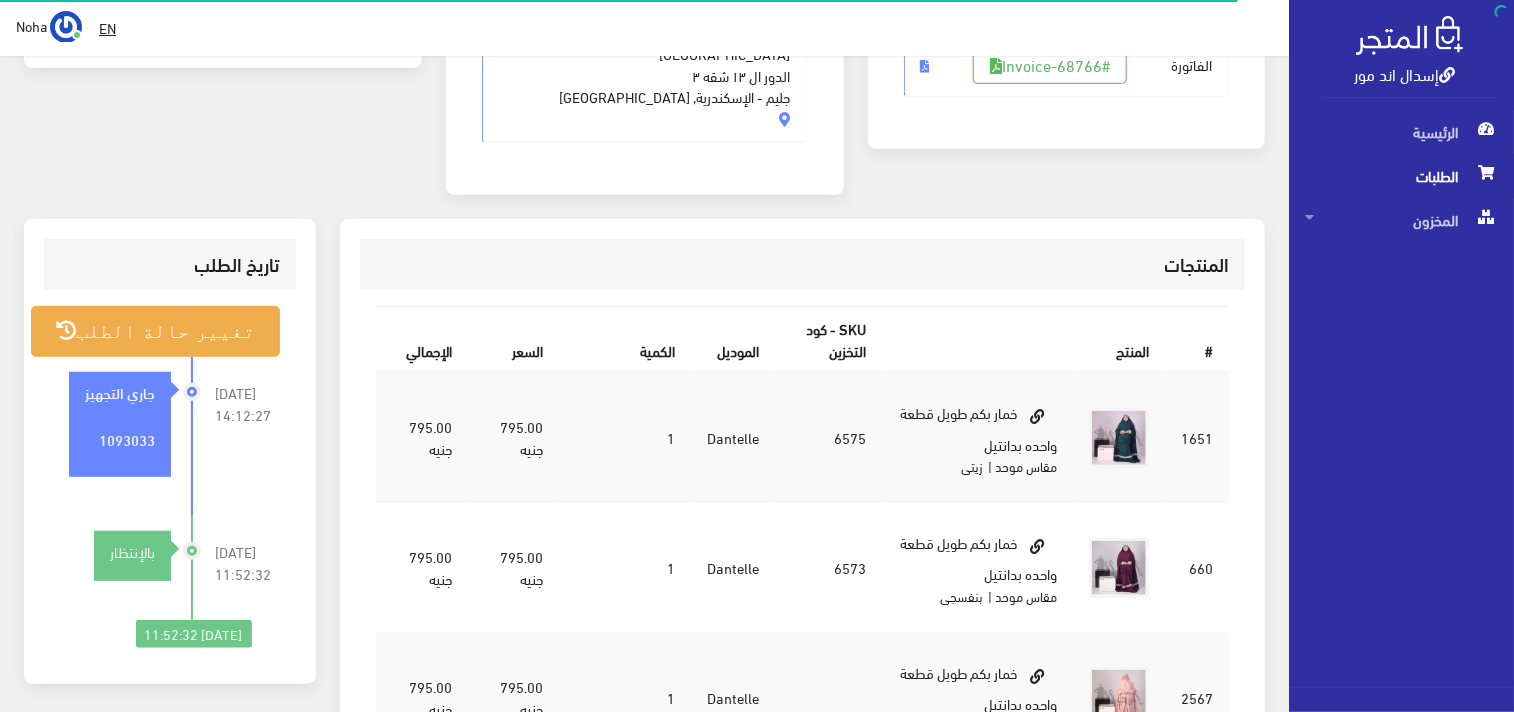 scroll, scrollTop: 444, scrollLeft: 0, axis: vertical 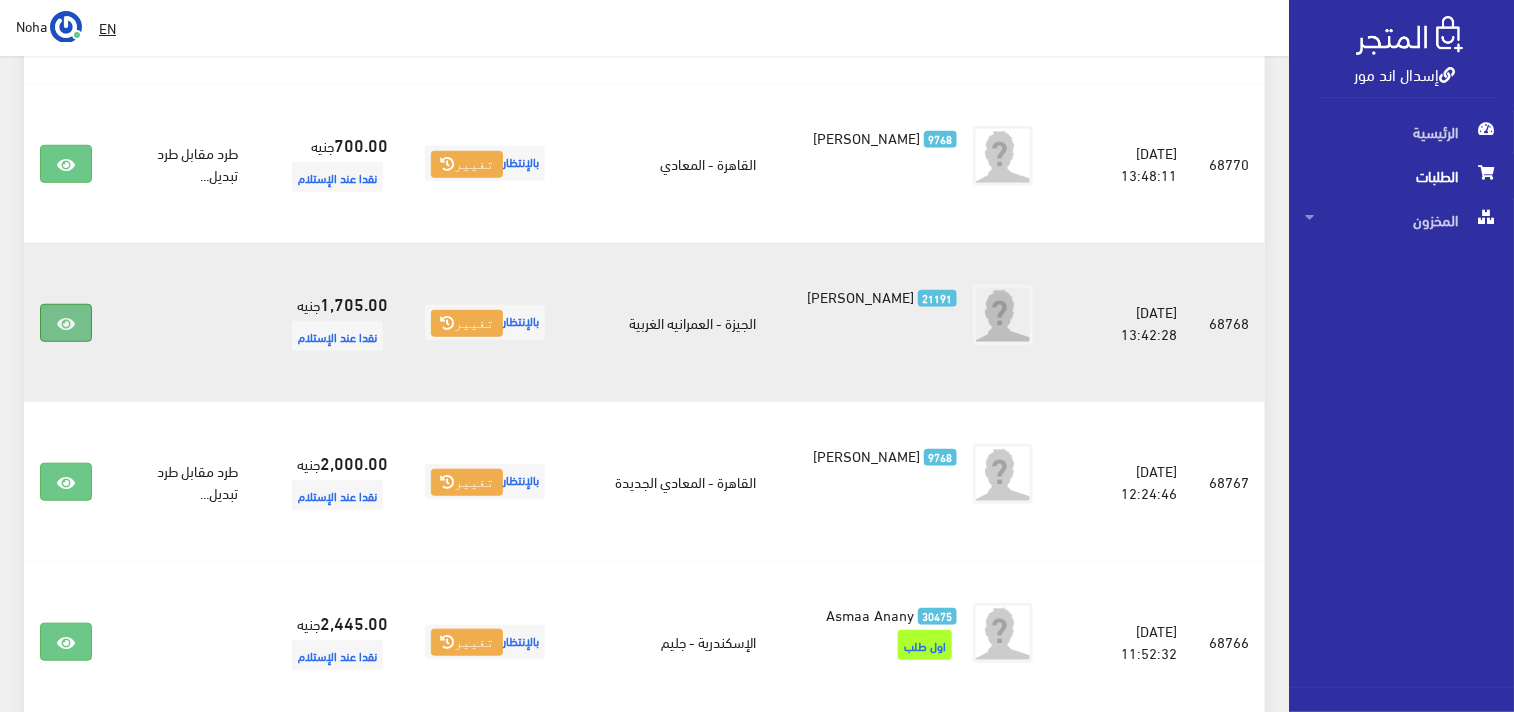 click at bounding box center (66, 324) 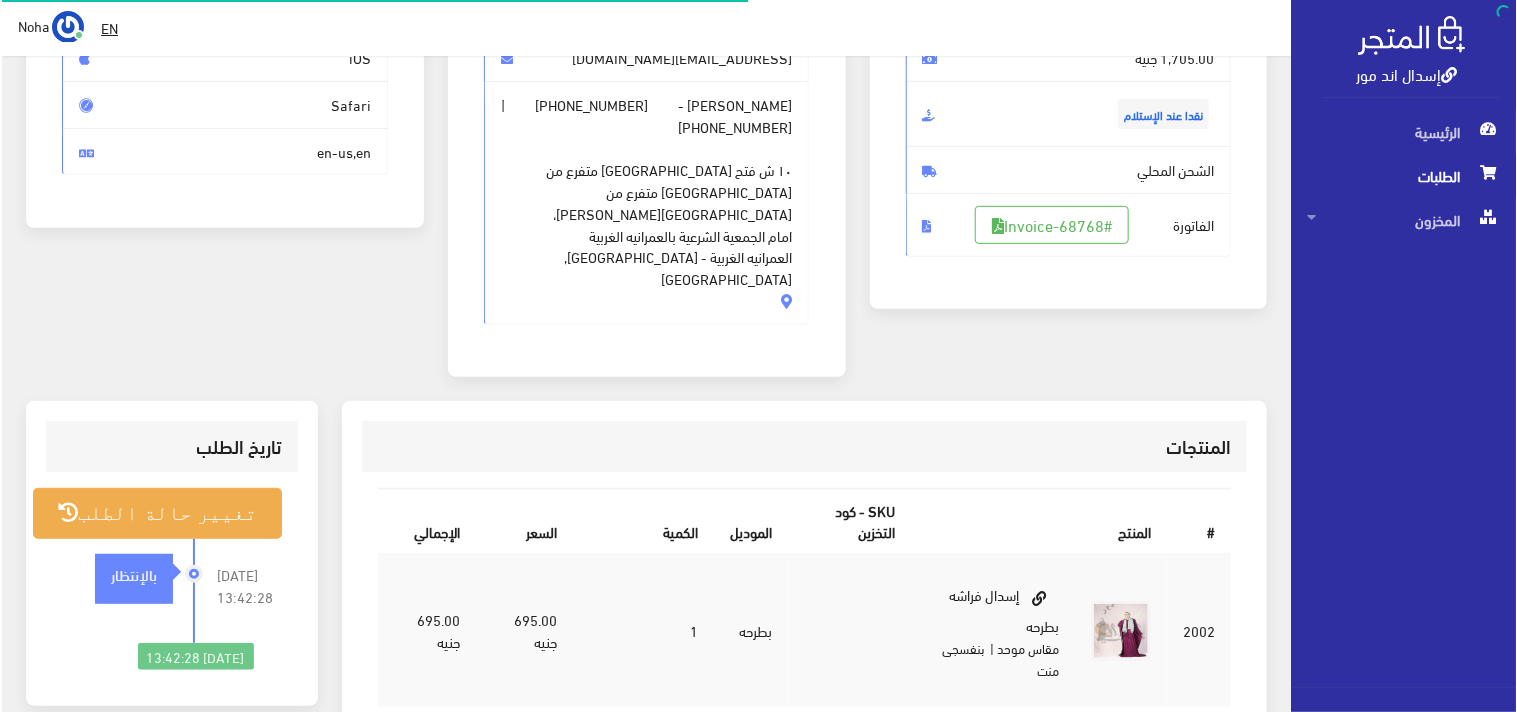 scroll, scrollTop: 333, scrollLeft: 0, axis: vertical 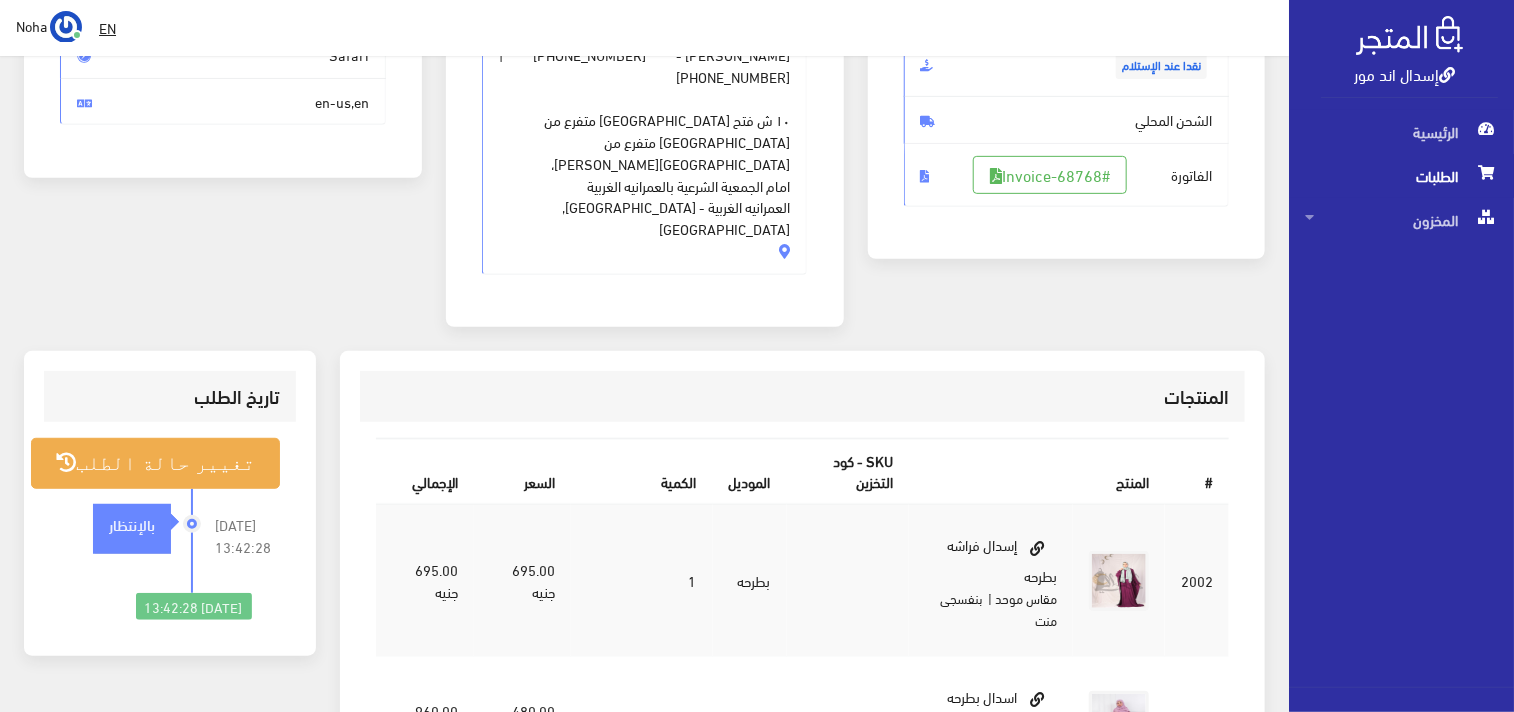 click on "الفاتورة
#Invoice-68768" at bounding box center [1067, 175] 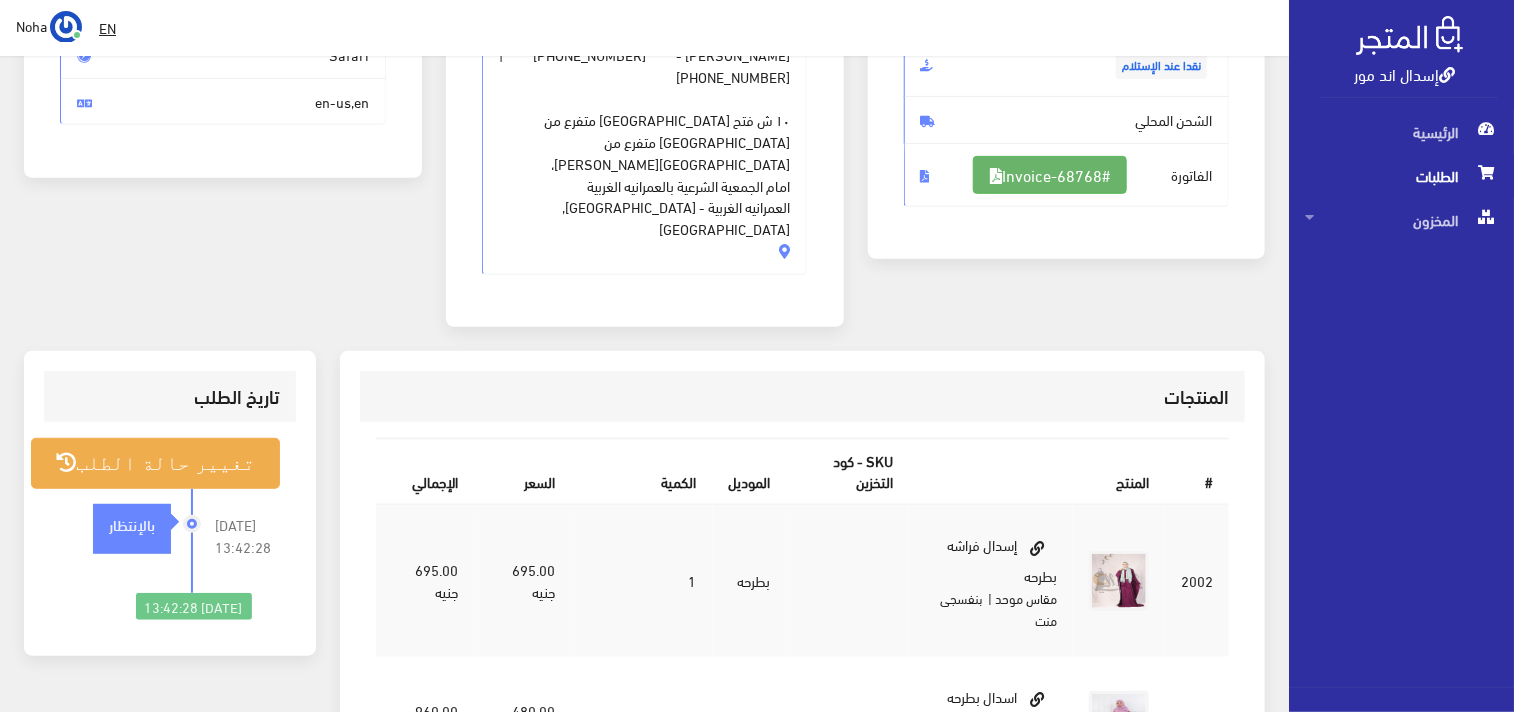 click on "#Invoice-68768" at bounding box center (1050, 175) 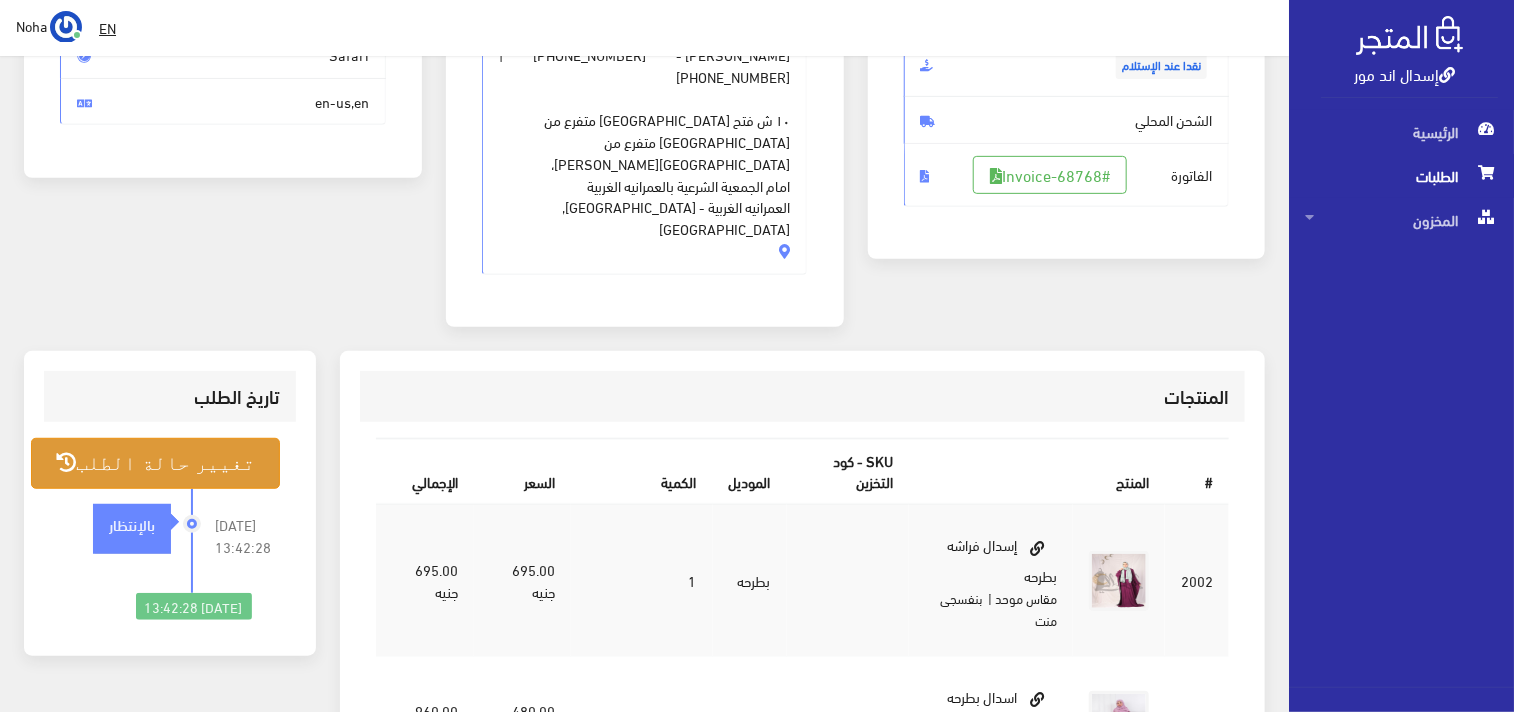 click on "تغيير حالة الطلب" at bounding box center [155, 463] 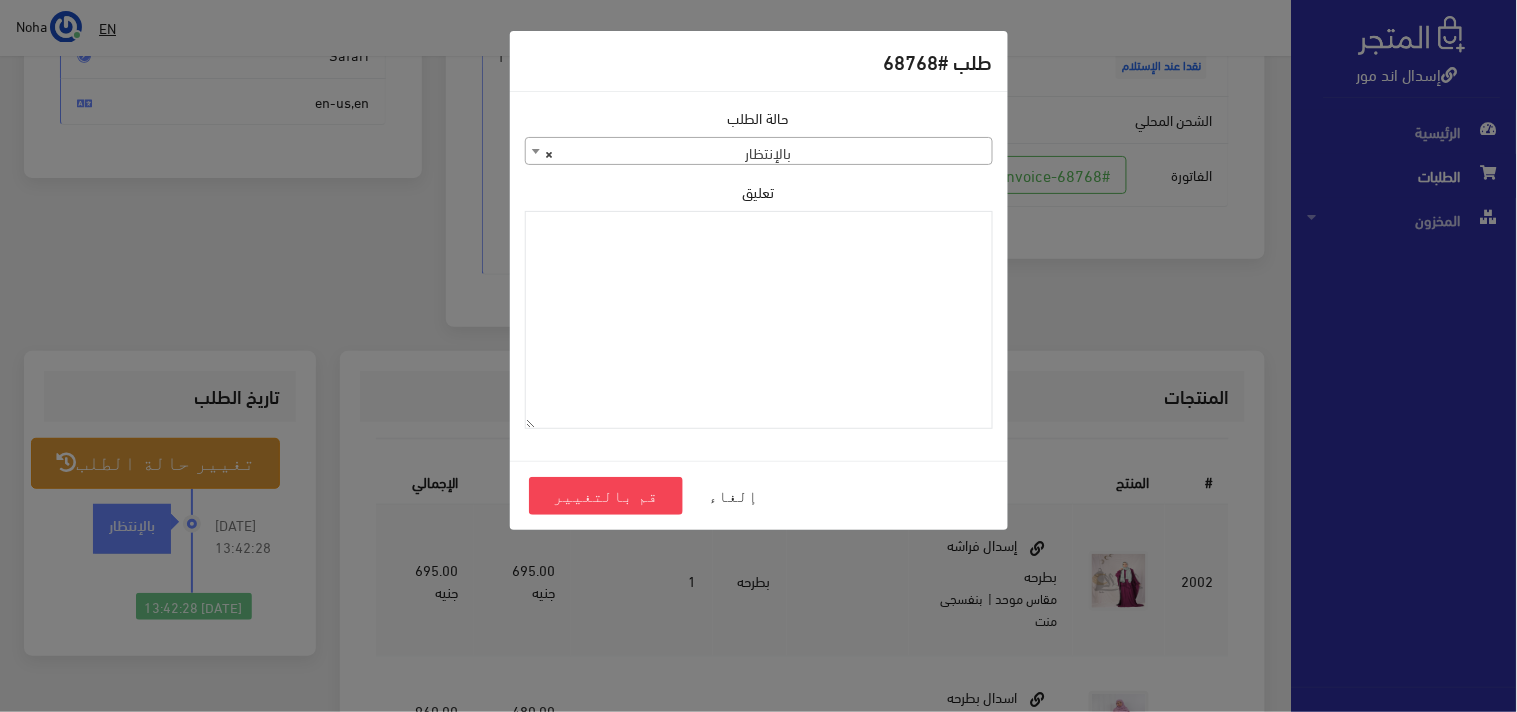 click on "حالة الطلب
جاري التجهيز
تم شحنها
ملغي
مكتمل
مرفوض
تم عكس الإلغاء
فشل
تم رد المبلغ تم عكسه Chargeback ×" at bounding box center [759, 276] 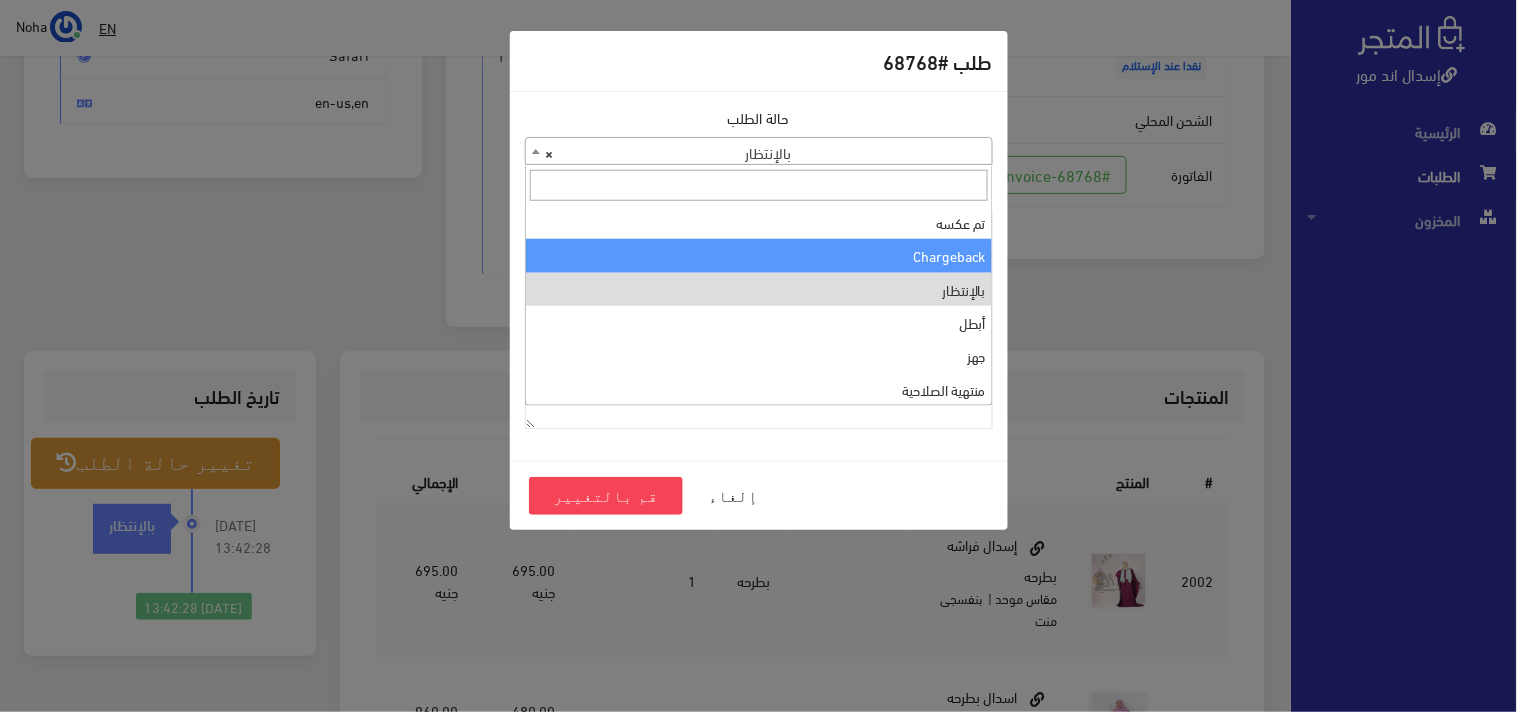 scroll, scrollTop: 0, scrollLeft: 0, axis: both 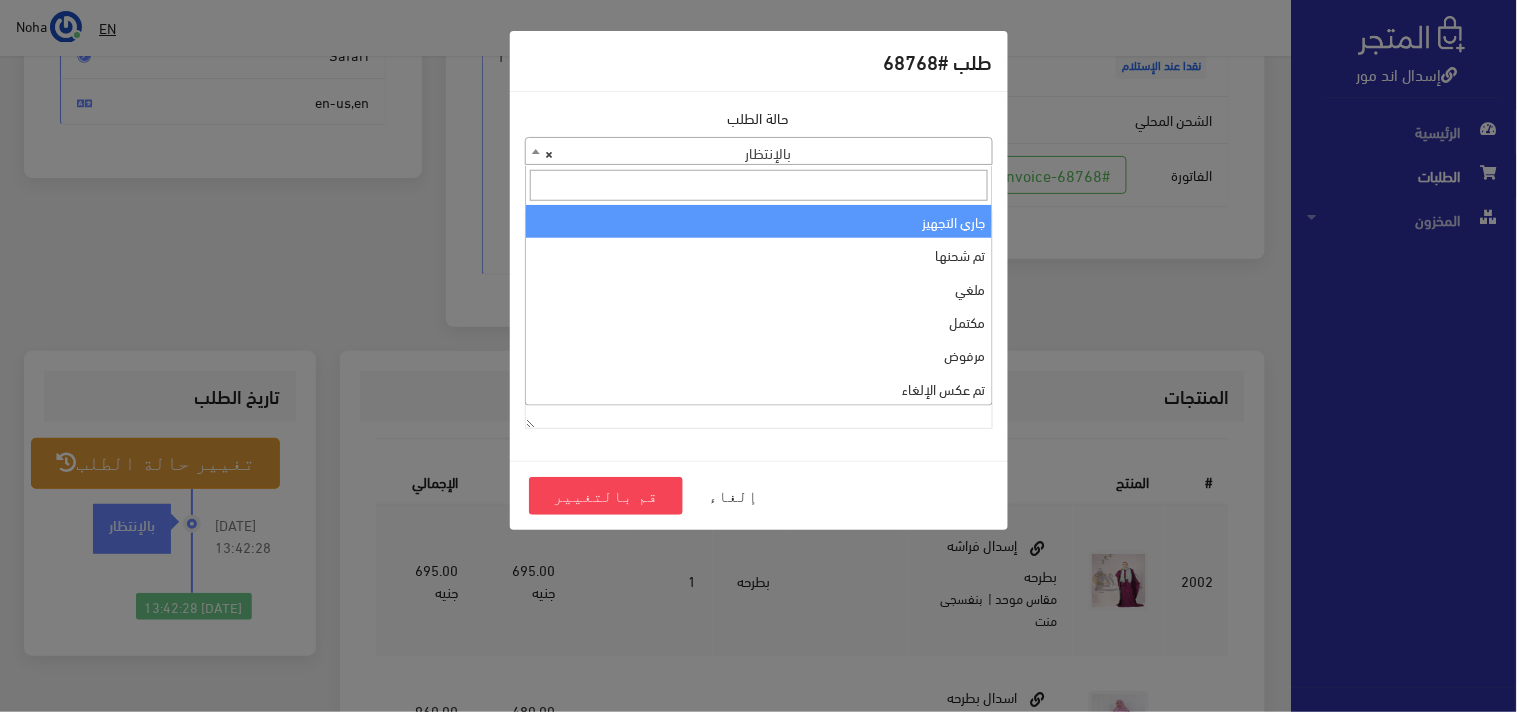select on "1" 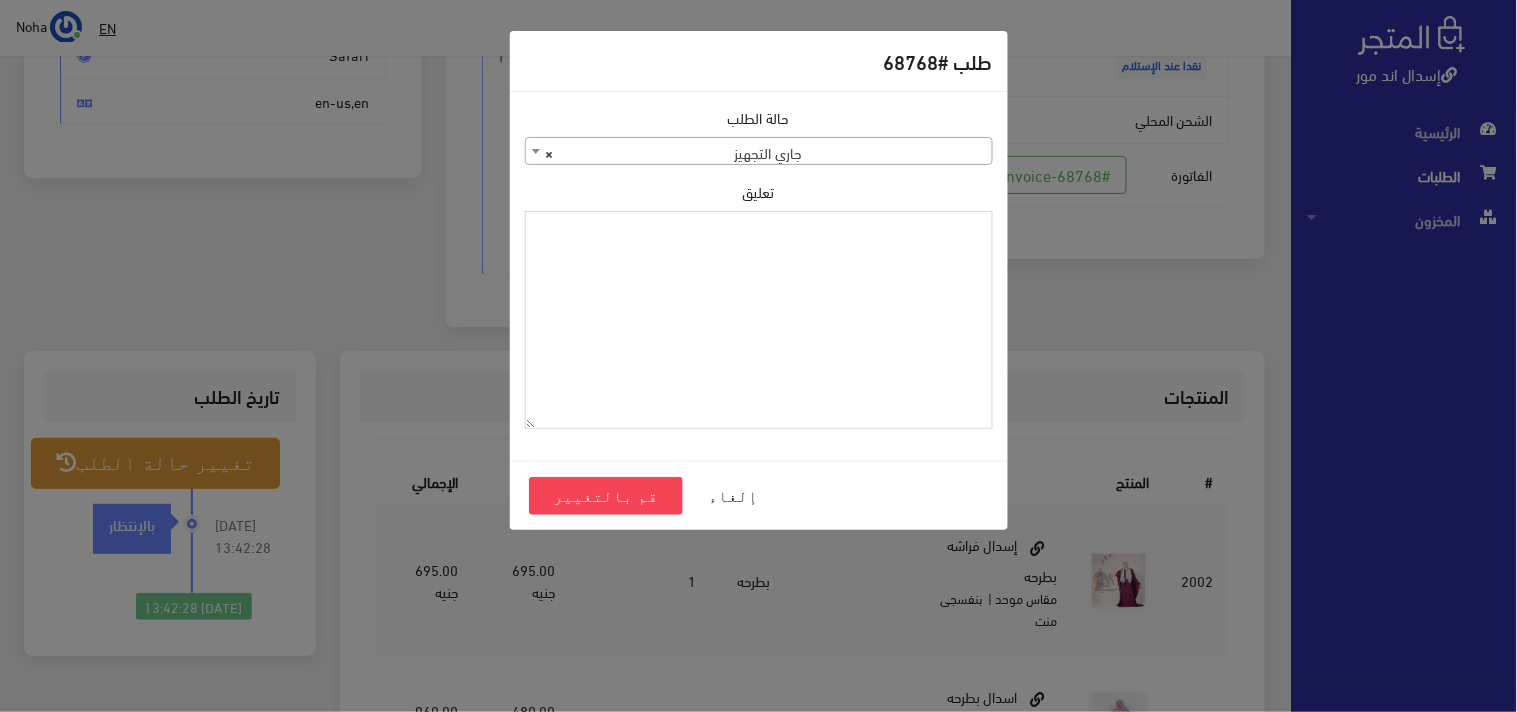 paste on "1093033" 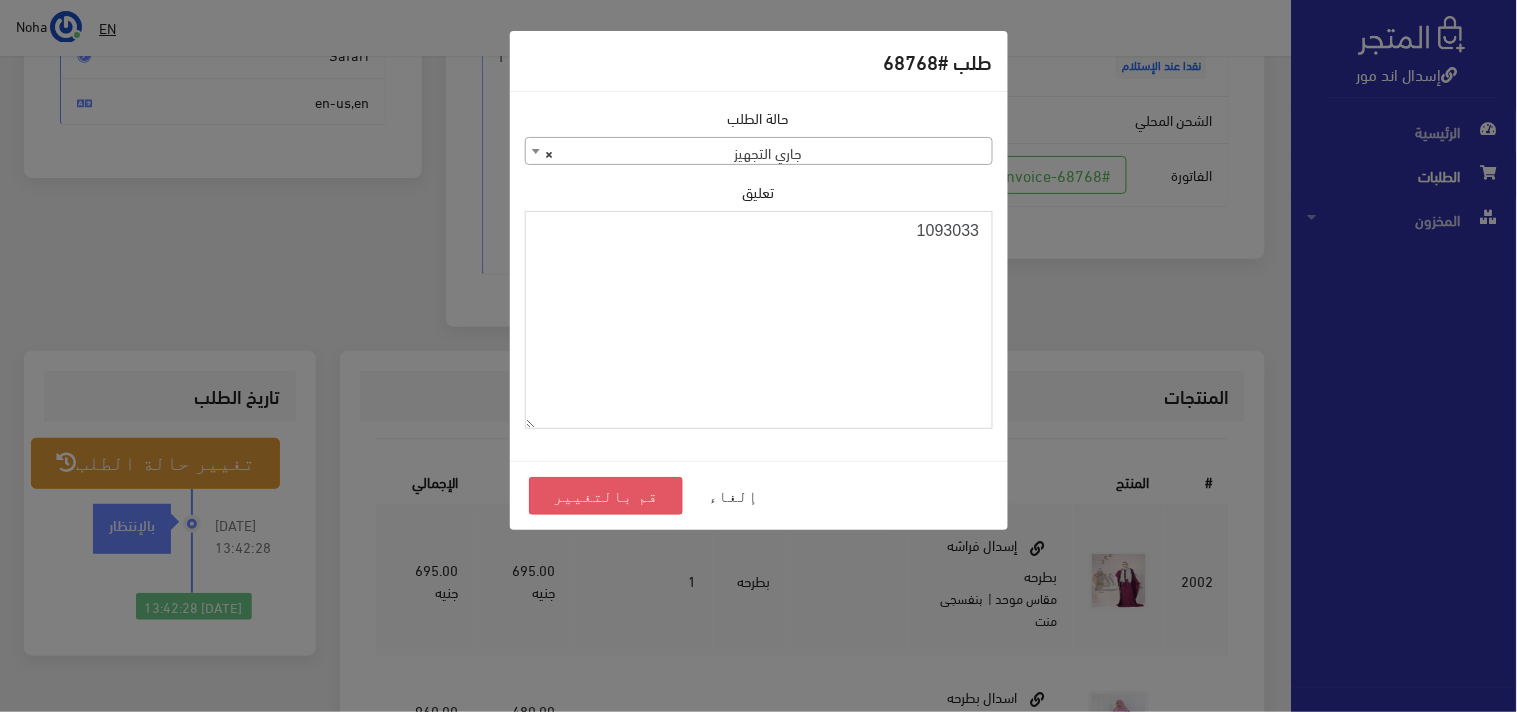 type on "1093033" 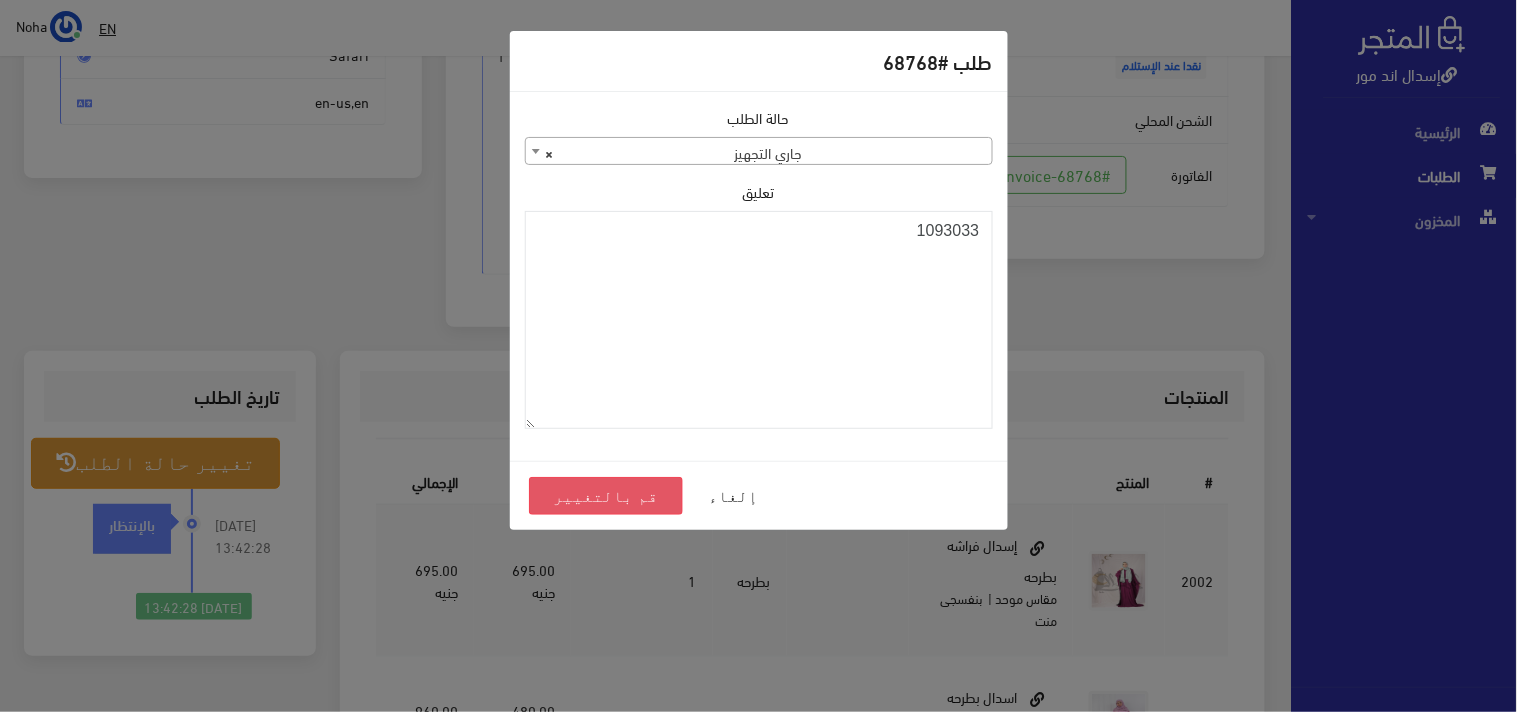 click on "قم بالتغيير" at bounding box center [606, 496] 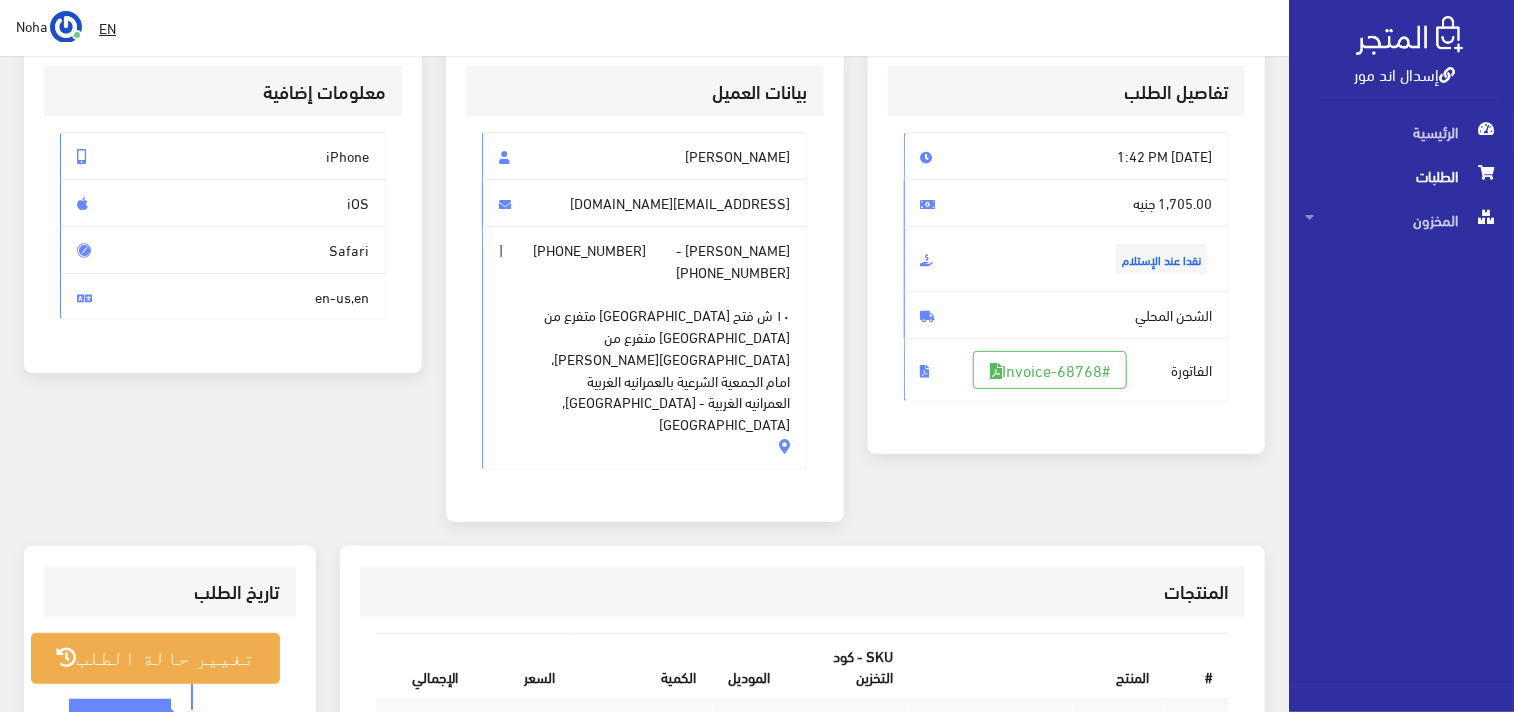 scroll, scrollTop: 333, scrollLeft: 0, axis: vertical 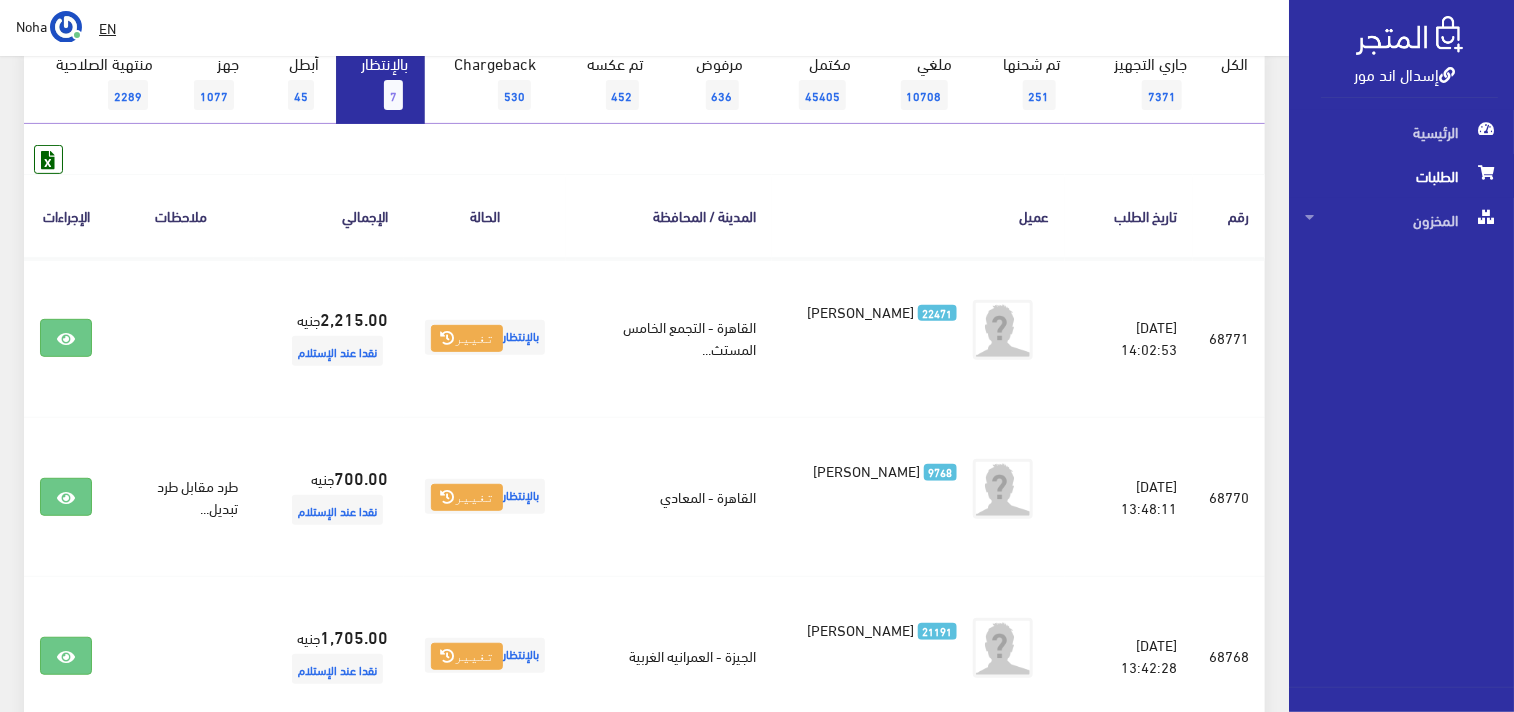 click on "بالإنتظار
7" at bounding box center (380, 83) 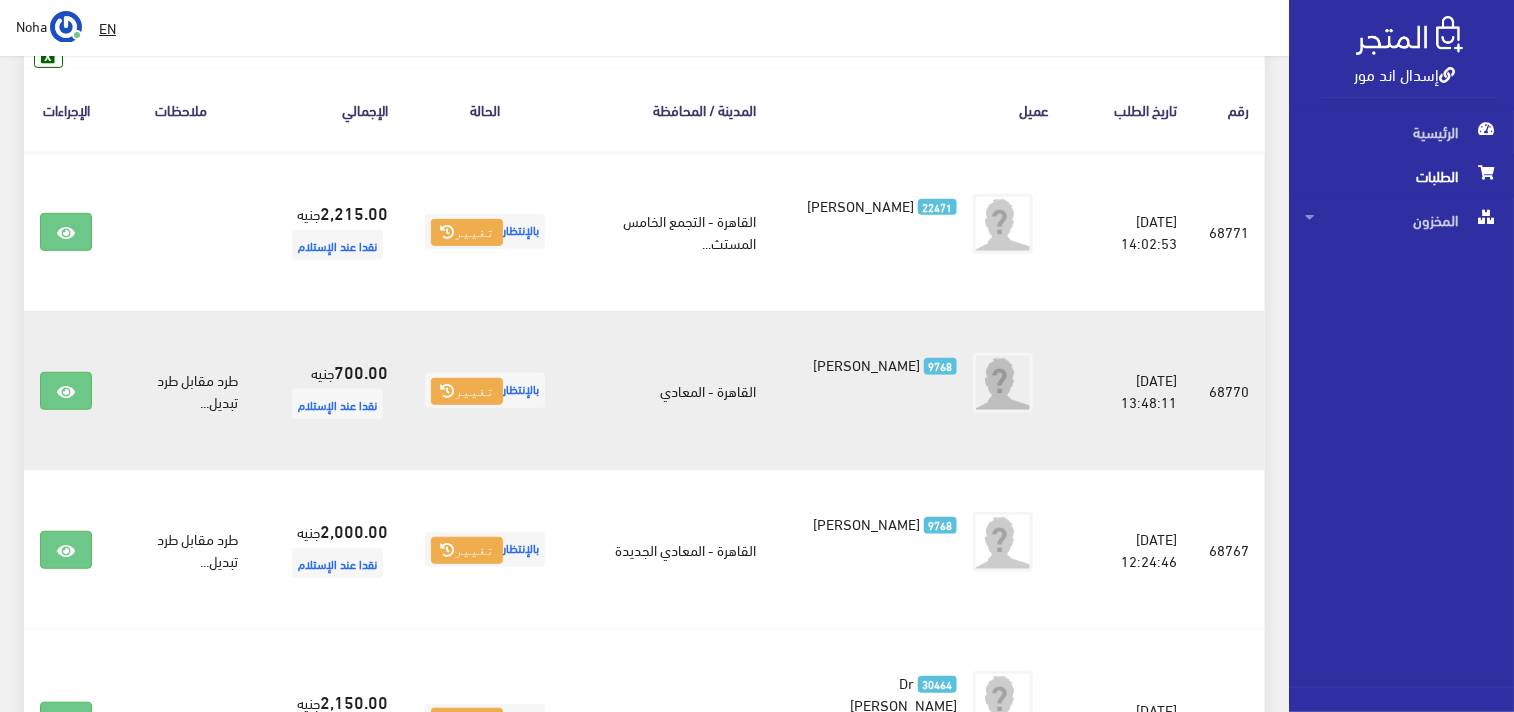 scroll, scrollTop: 444, scrollLeft: 0, axis: vertical 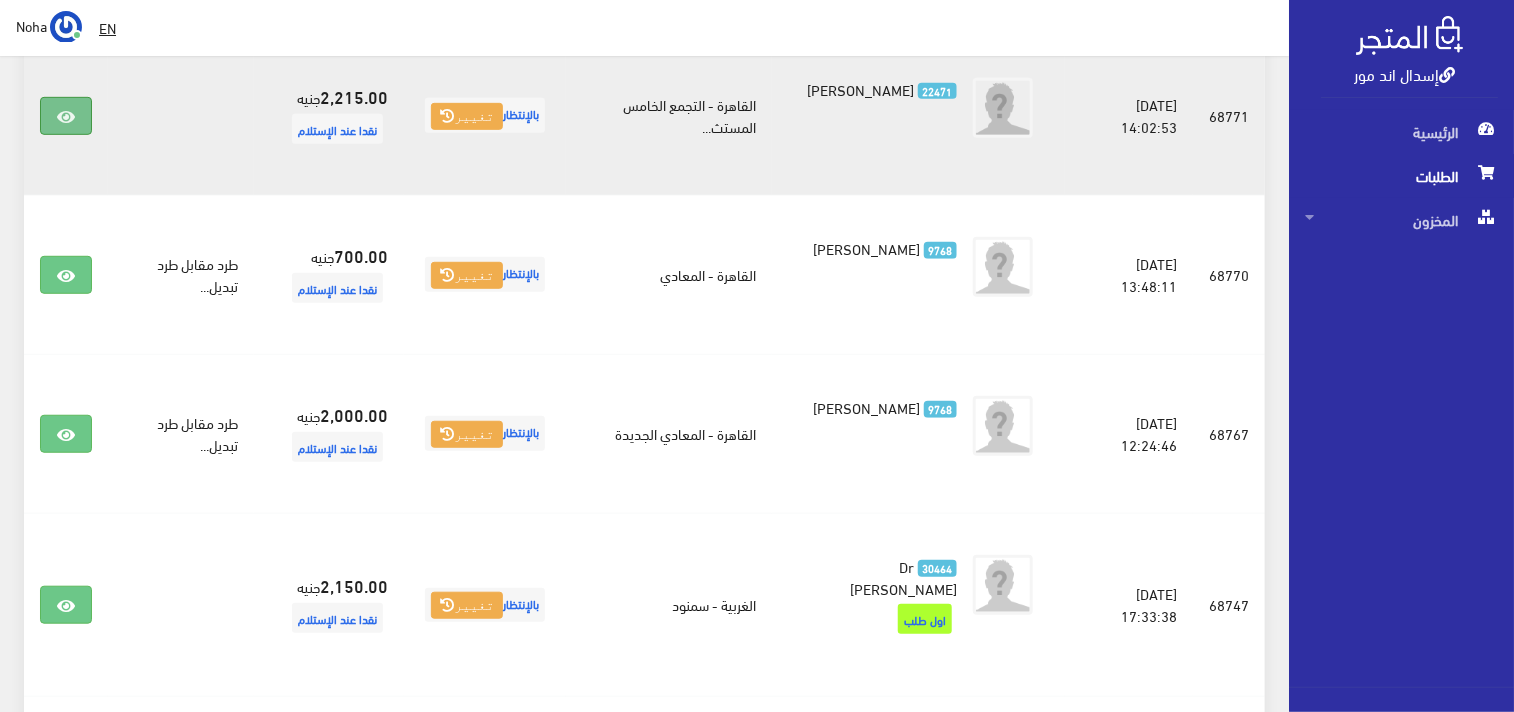 click at bounding box center (66, 117) 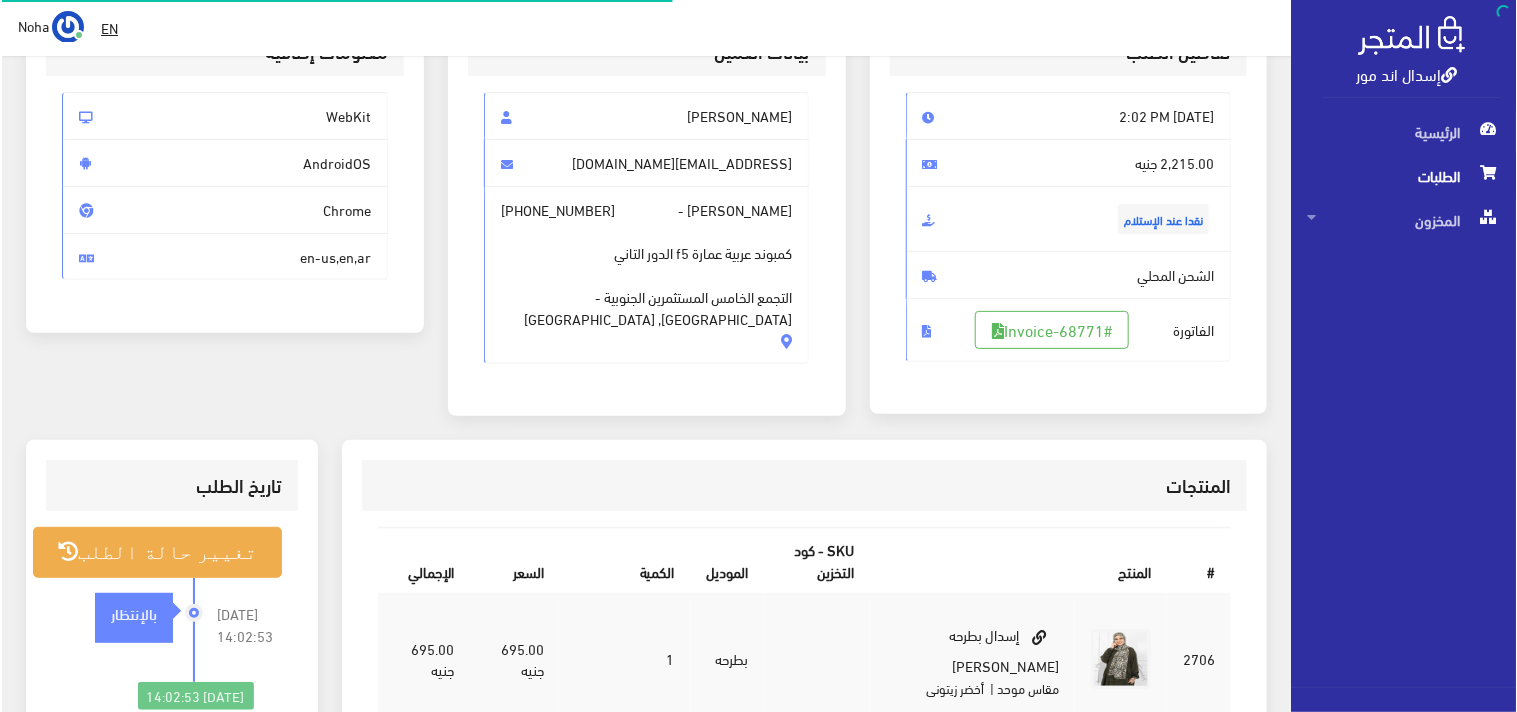 scroll, scrollTop: 333, scrollLeft: 0, axis: vertical 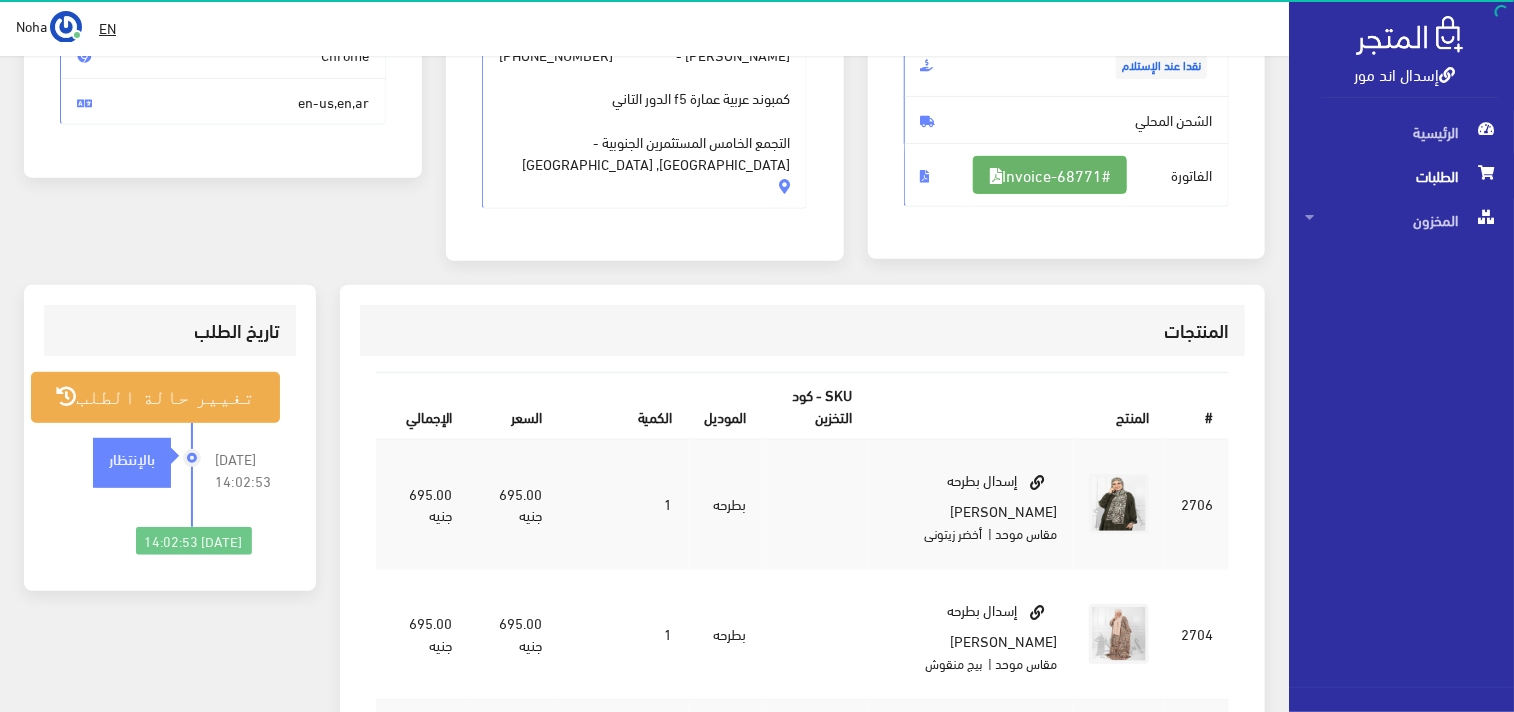 click on "#Invoice-68771" at bounding box center (1050, 175) 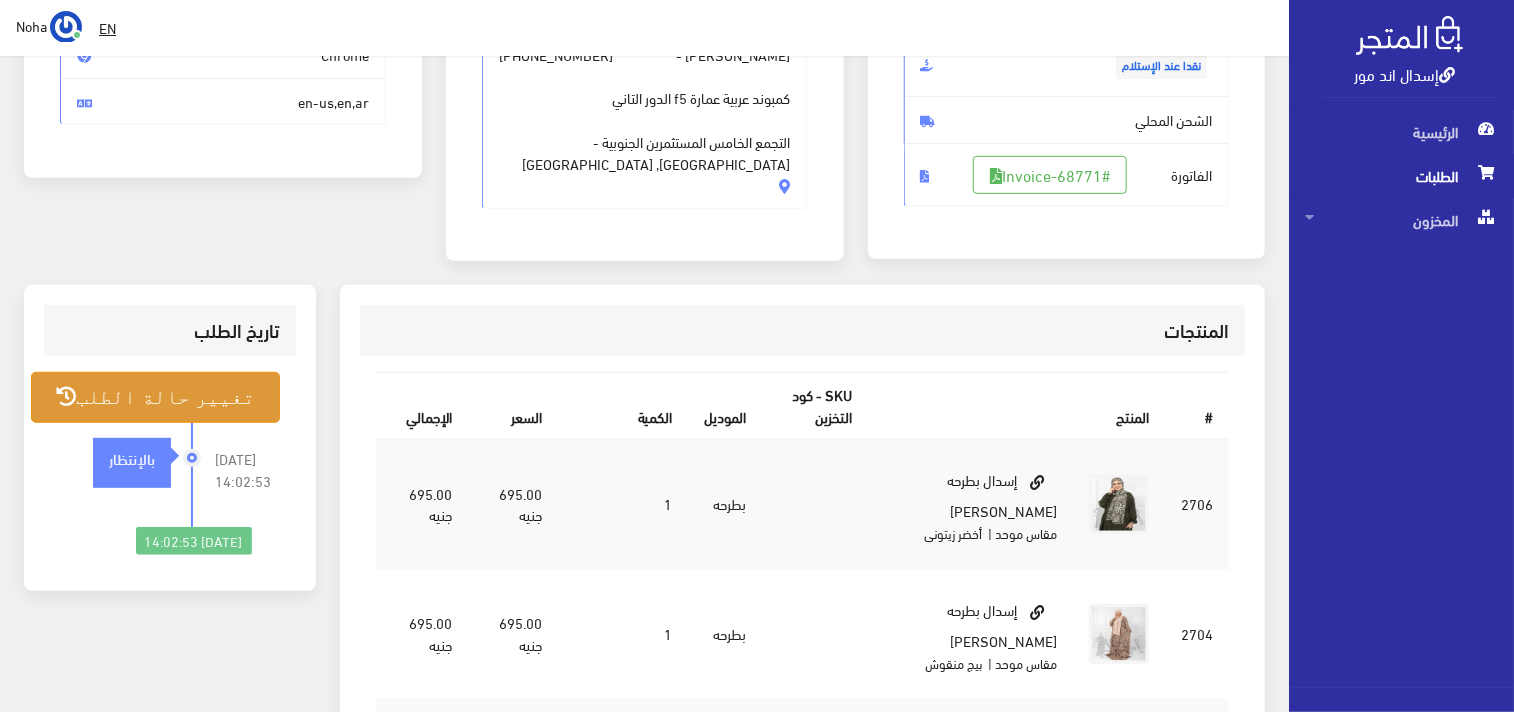 click on "تغيير حالة الطلب" at bounding box center (155, 397) 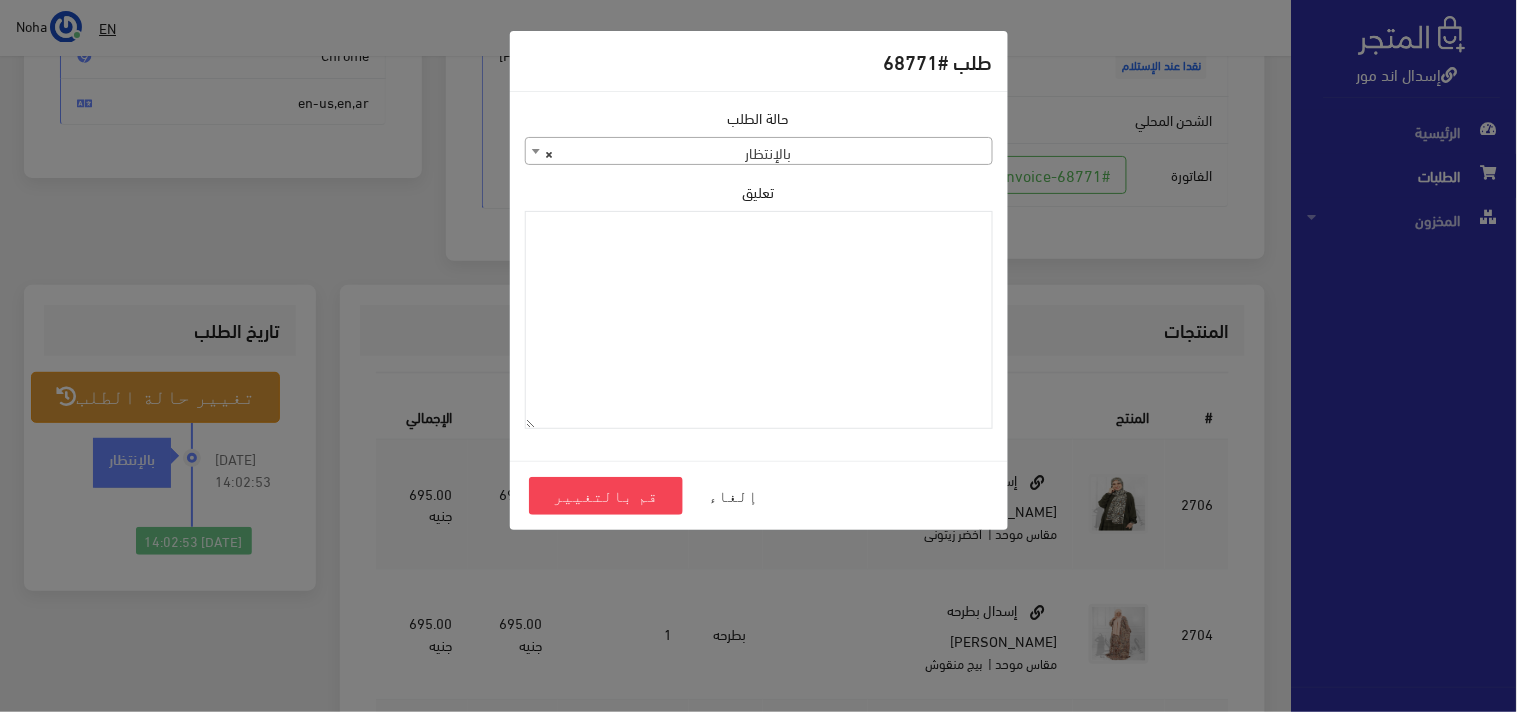 drag, startPoint x: 690, startPoint y: 137, endPoint x: 685, endPoint y: 158, distance: 21.587032 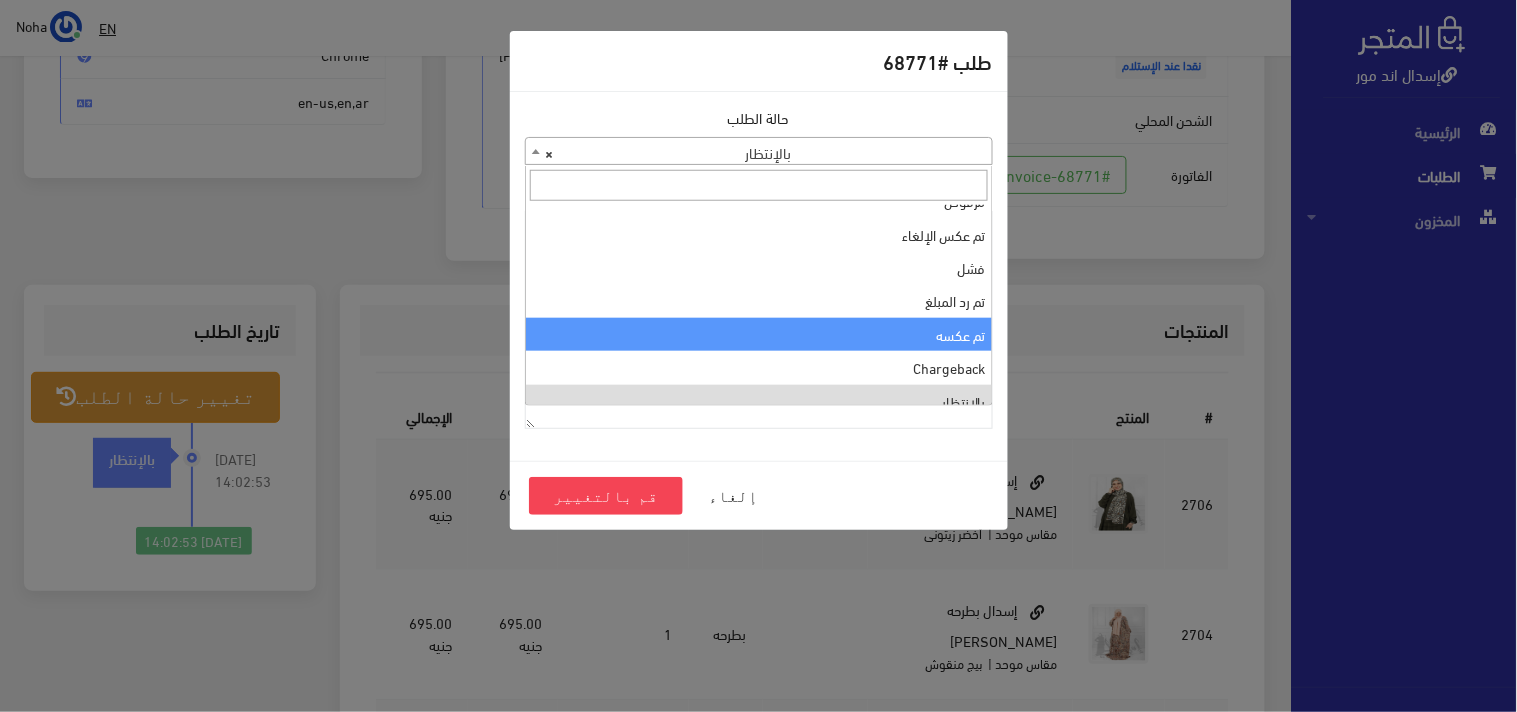 scroll, scrollTop: 0, scrollLeft: 0, axis: both 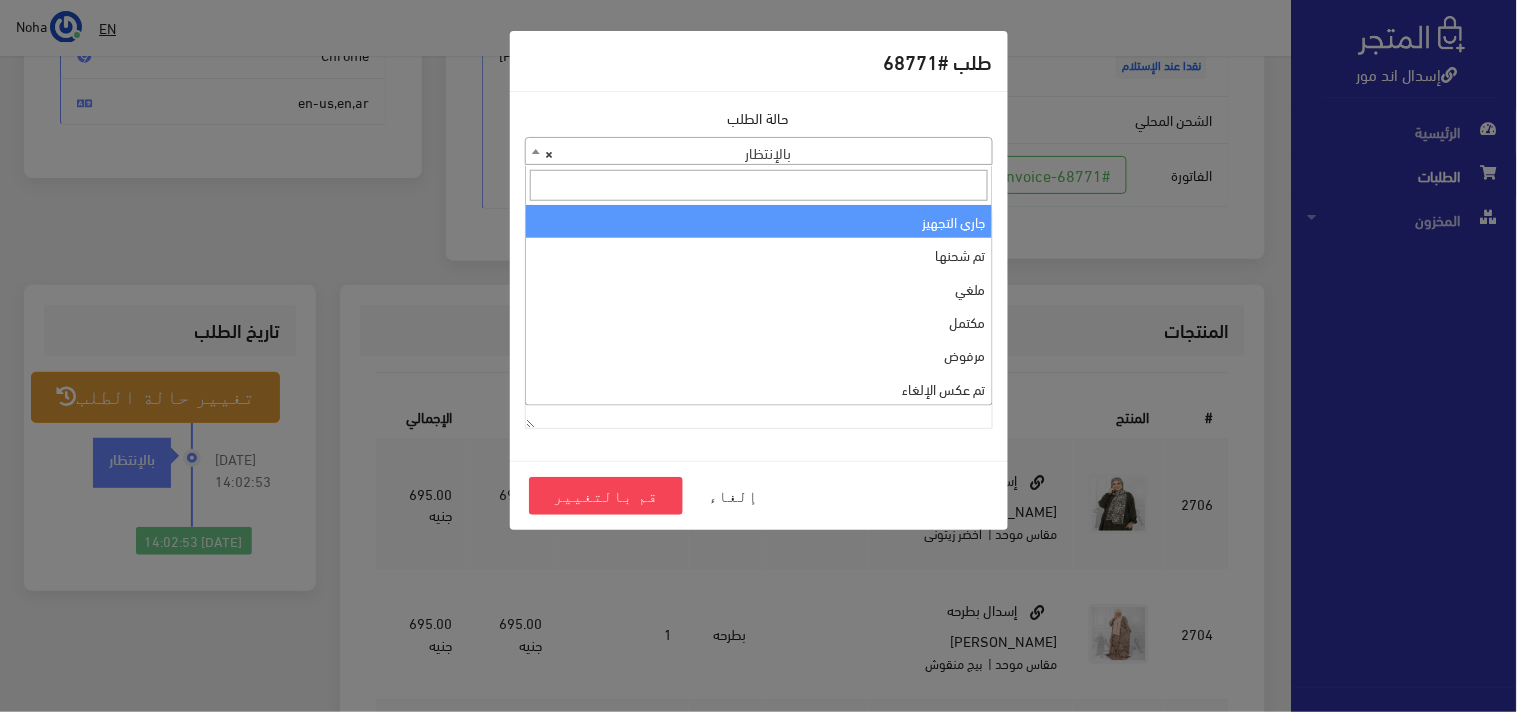 select on "1" 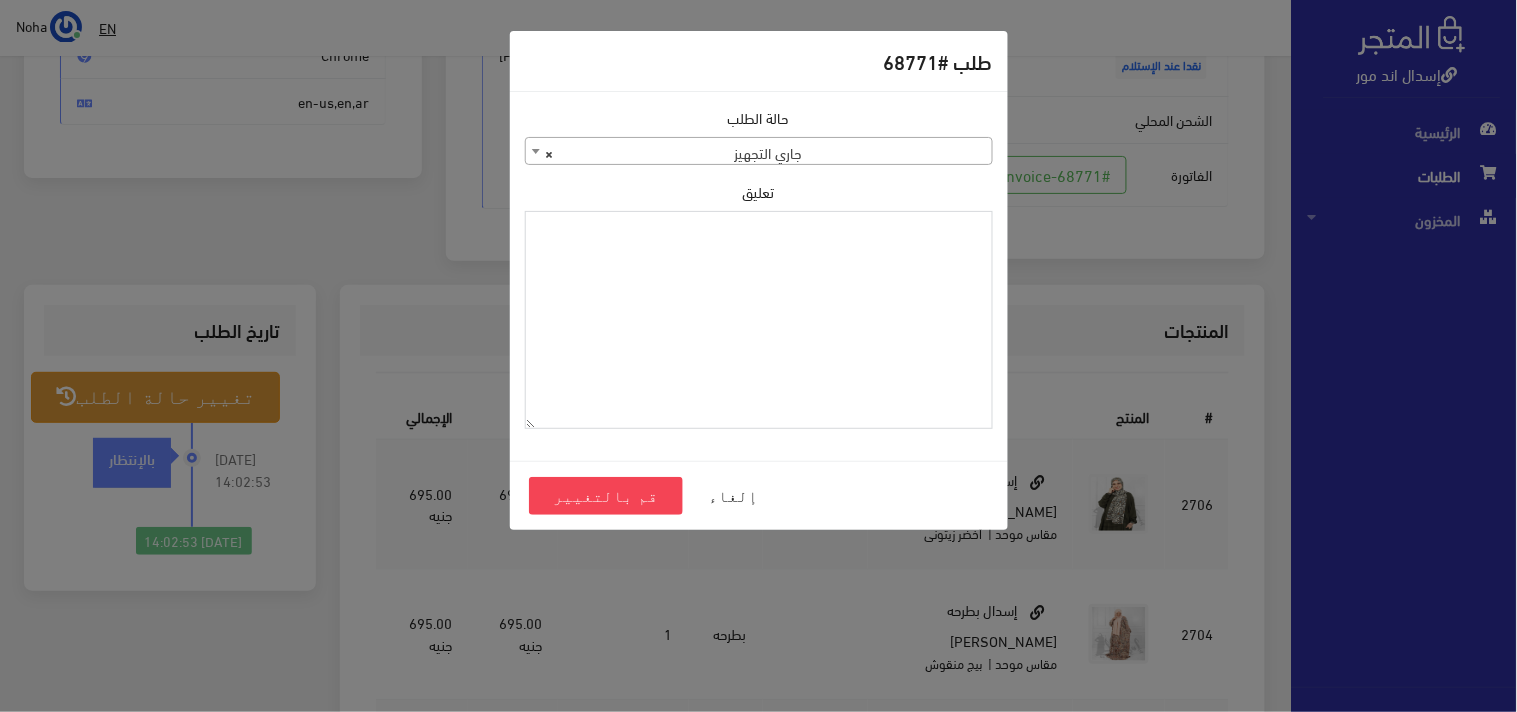 paste on "1093033" 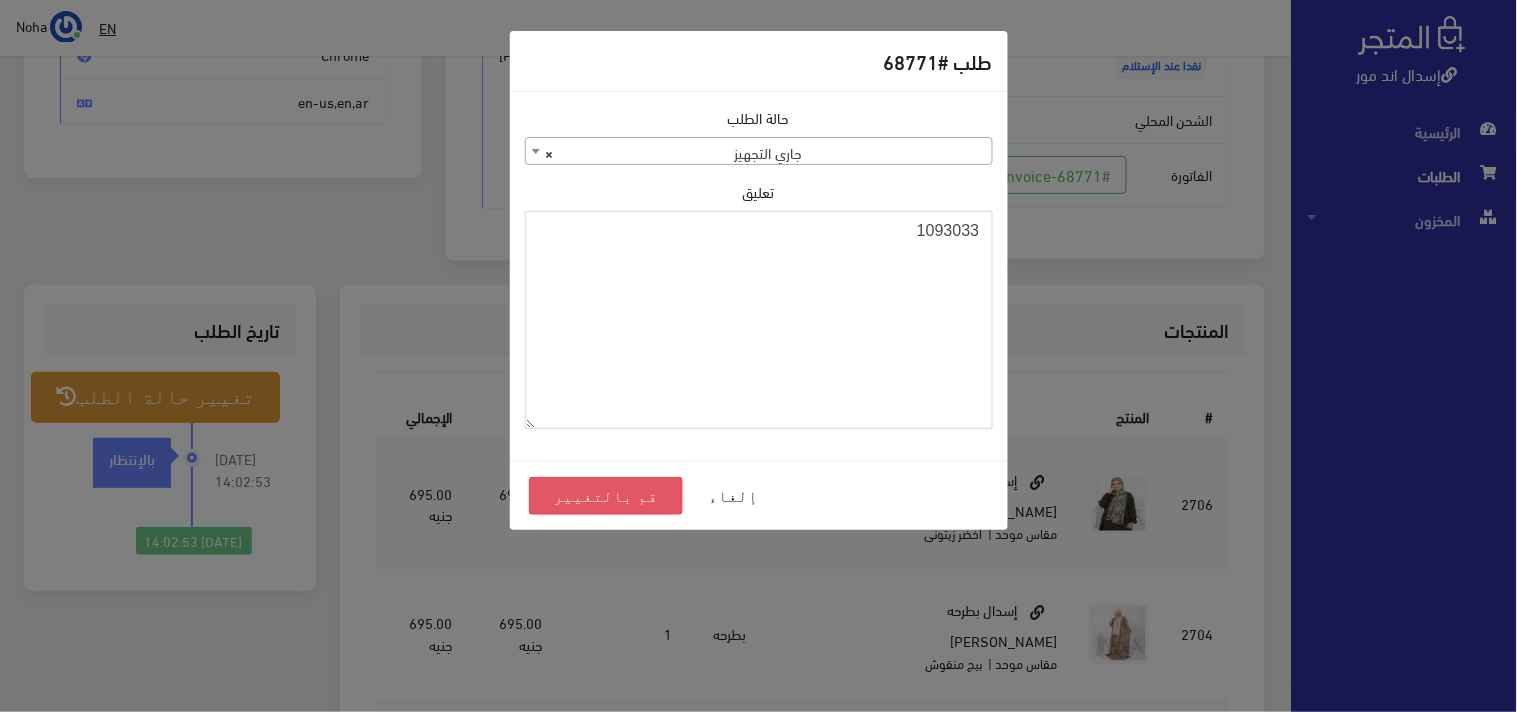 type on "1093033" 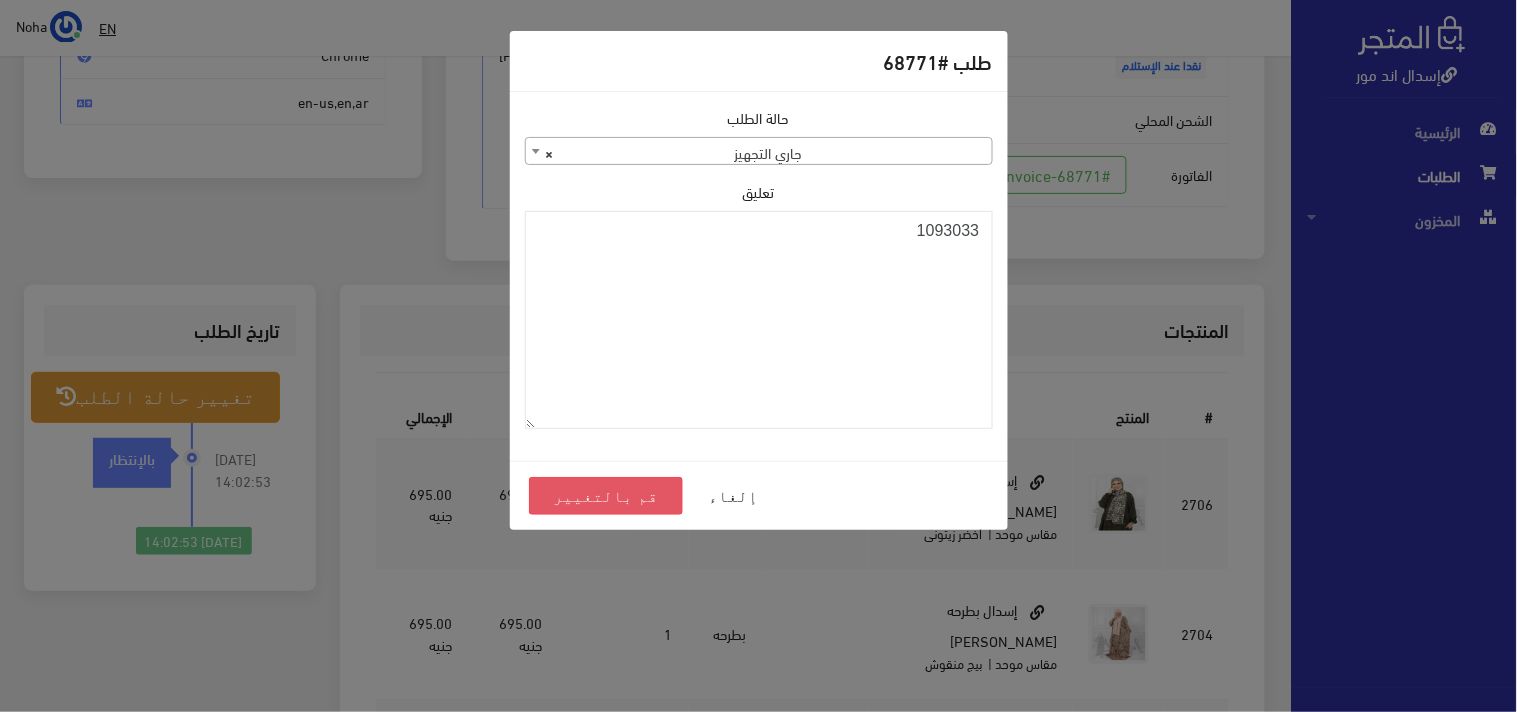 click on "قم بالتغيير" at bounding box center (606, 496) 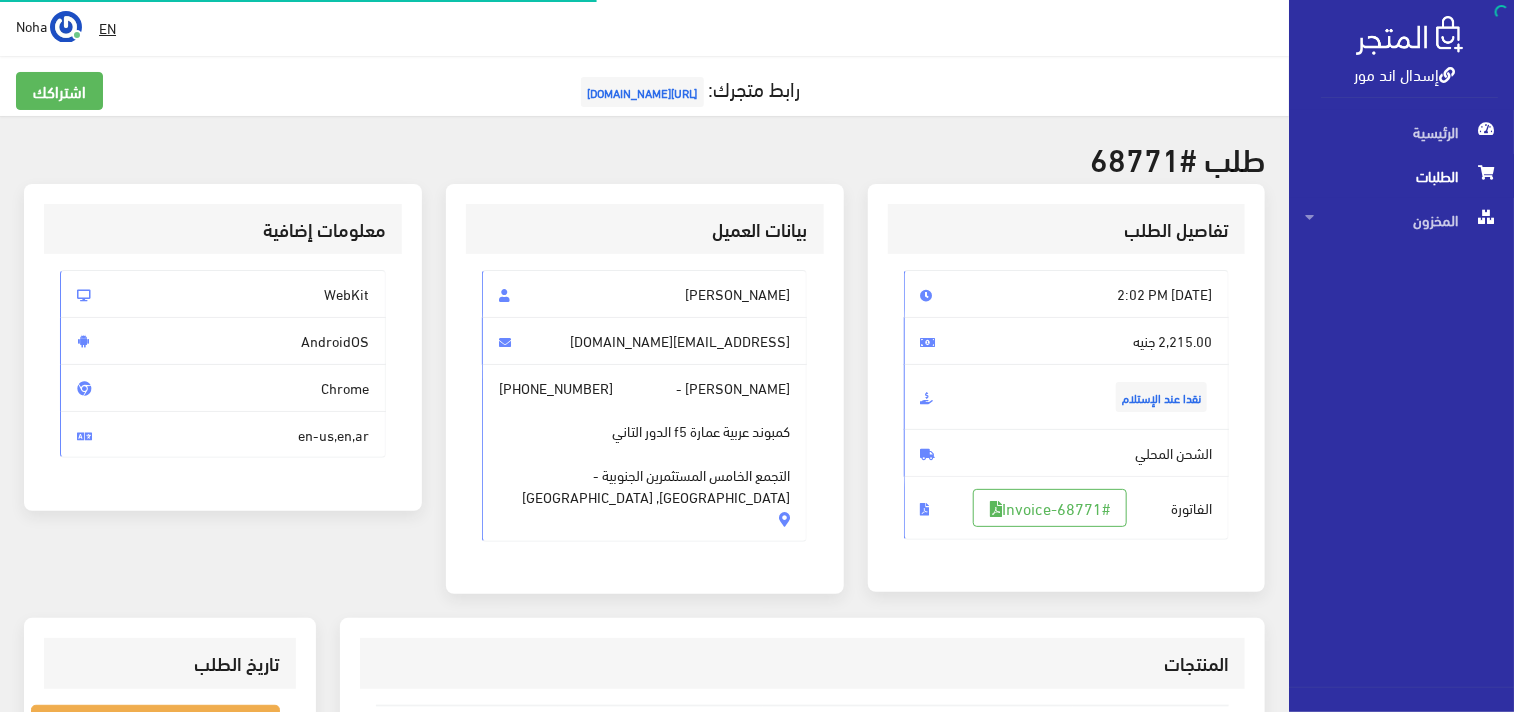 scroll, scrollTop: 444, scrollLeft: 0, axis: vertical 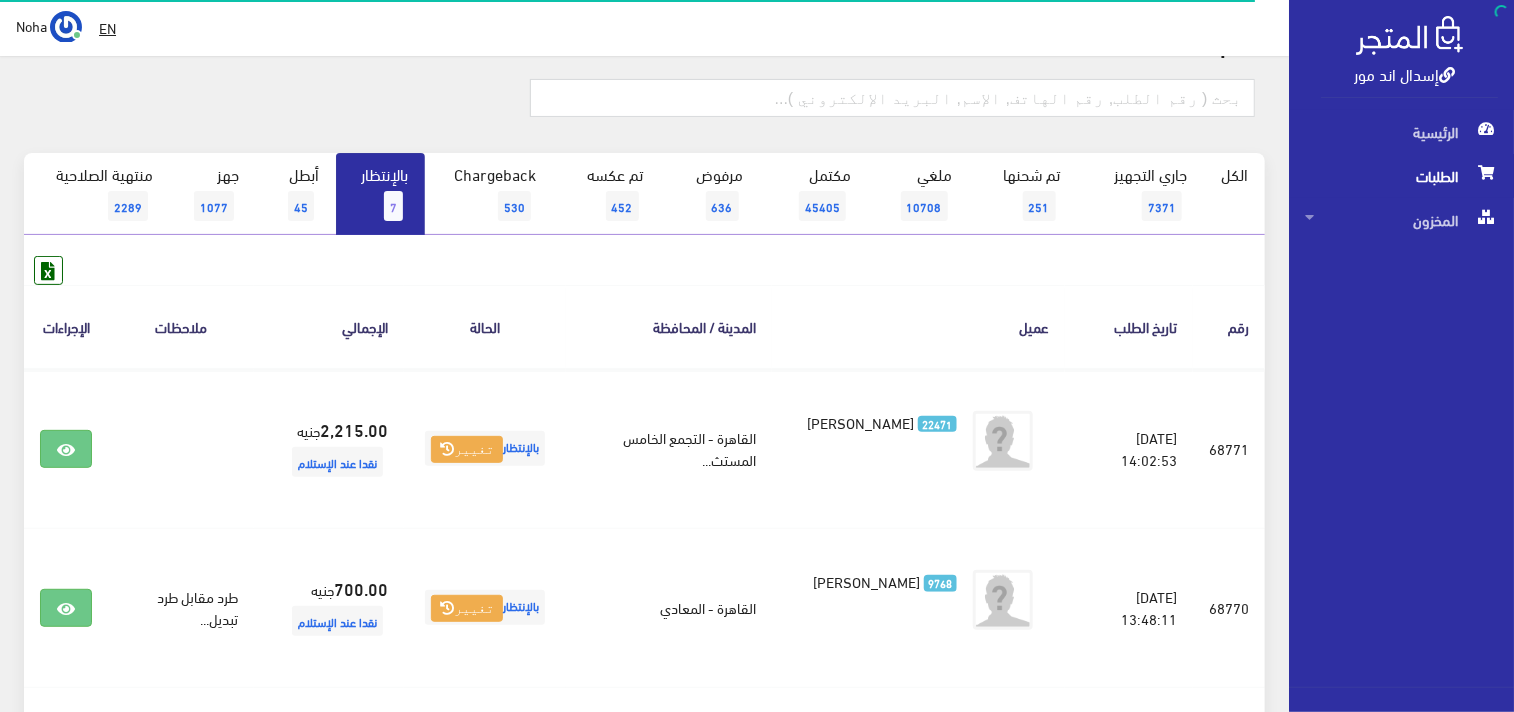 click on "7" at bounding box center (393, 206) 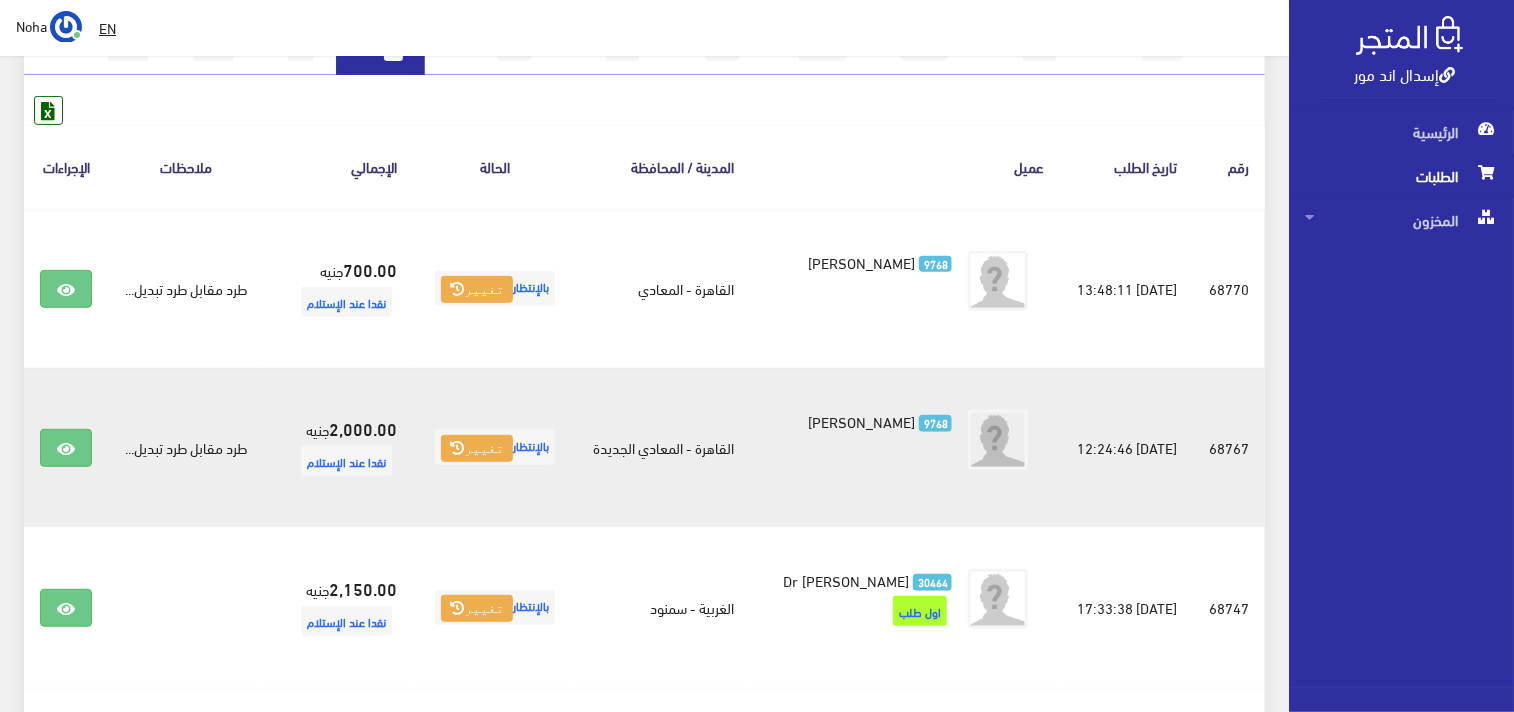 scroll, scrollTop: 222, scrollLeft: 0, axis: vertical 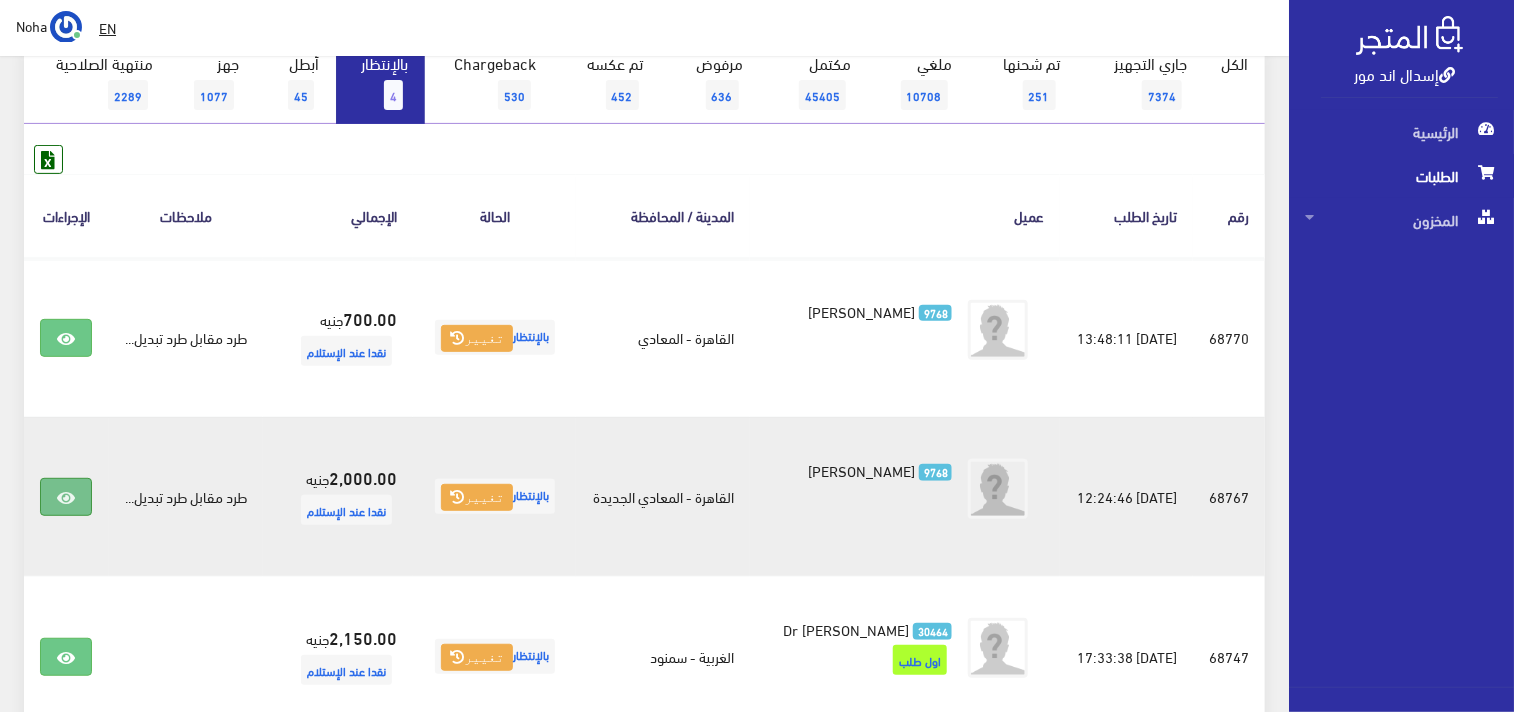 click at bounding box center [66, 498] 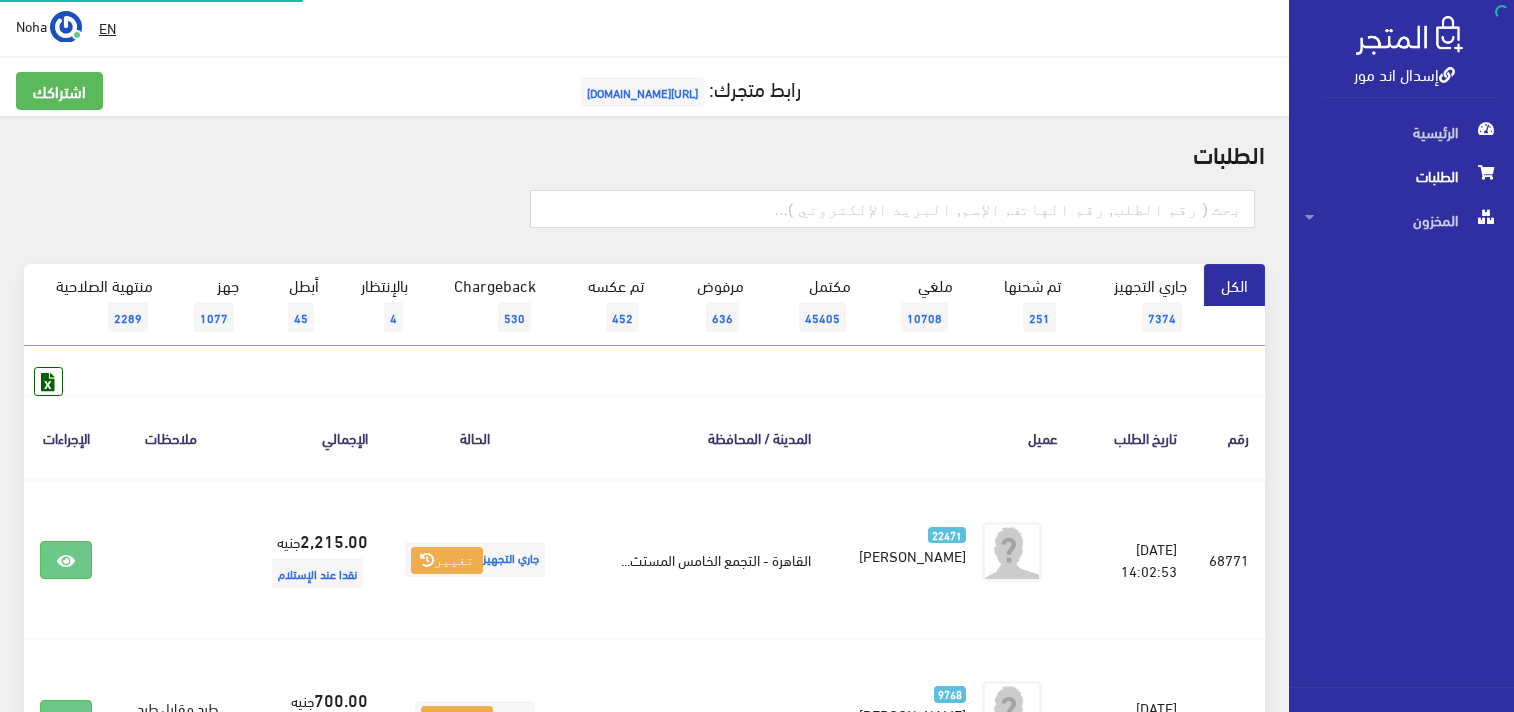 scroll, scrollTop: 0, scrollLeft: 0, axis: both 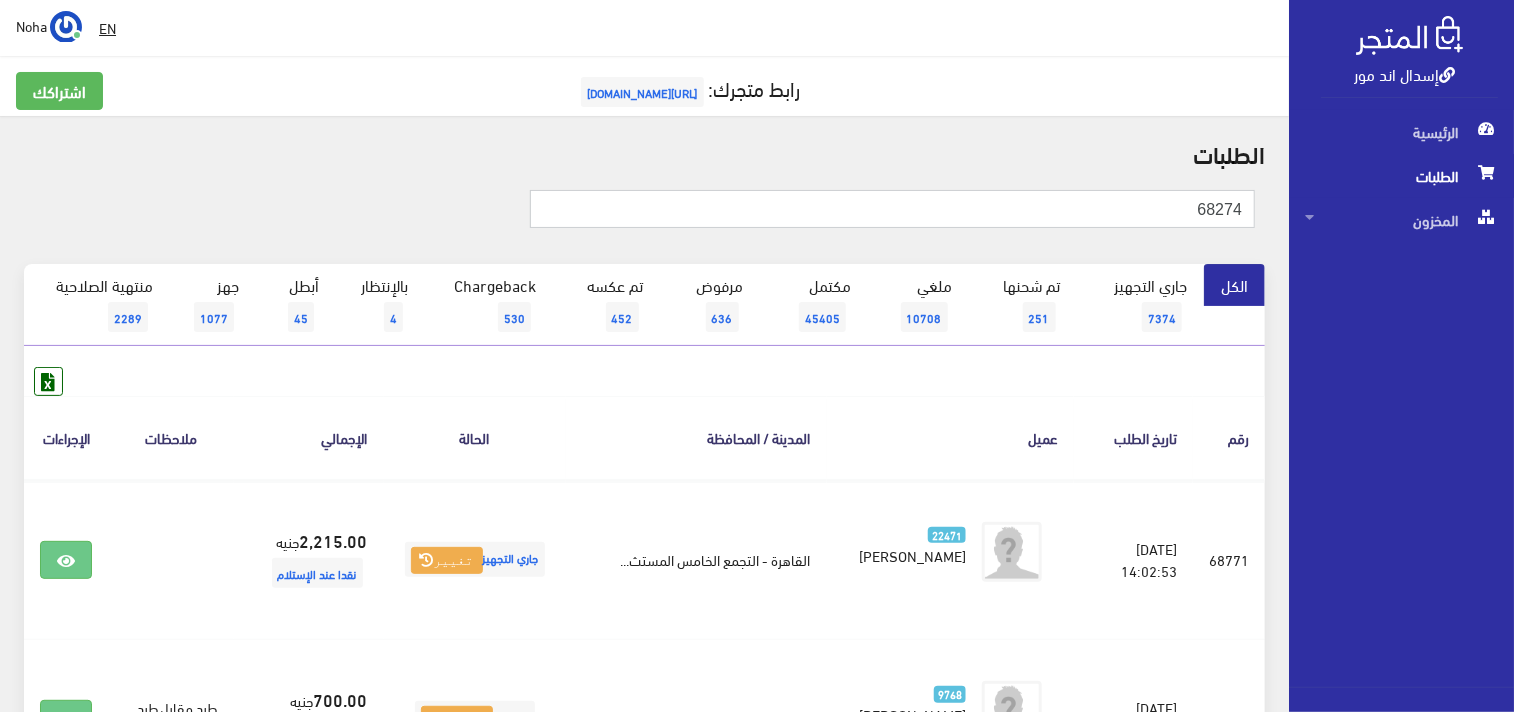 type on "68274" 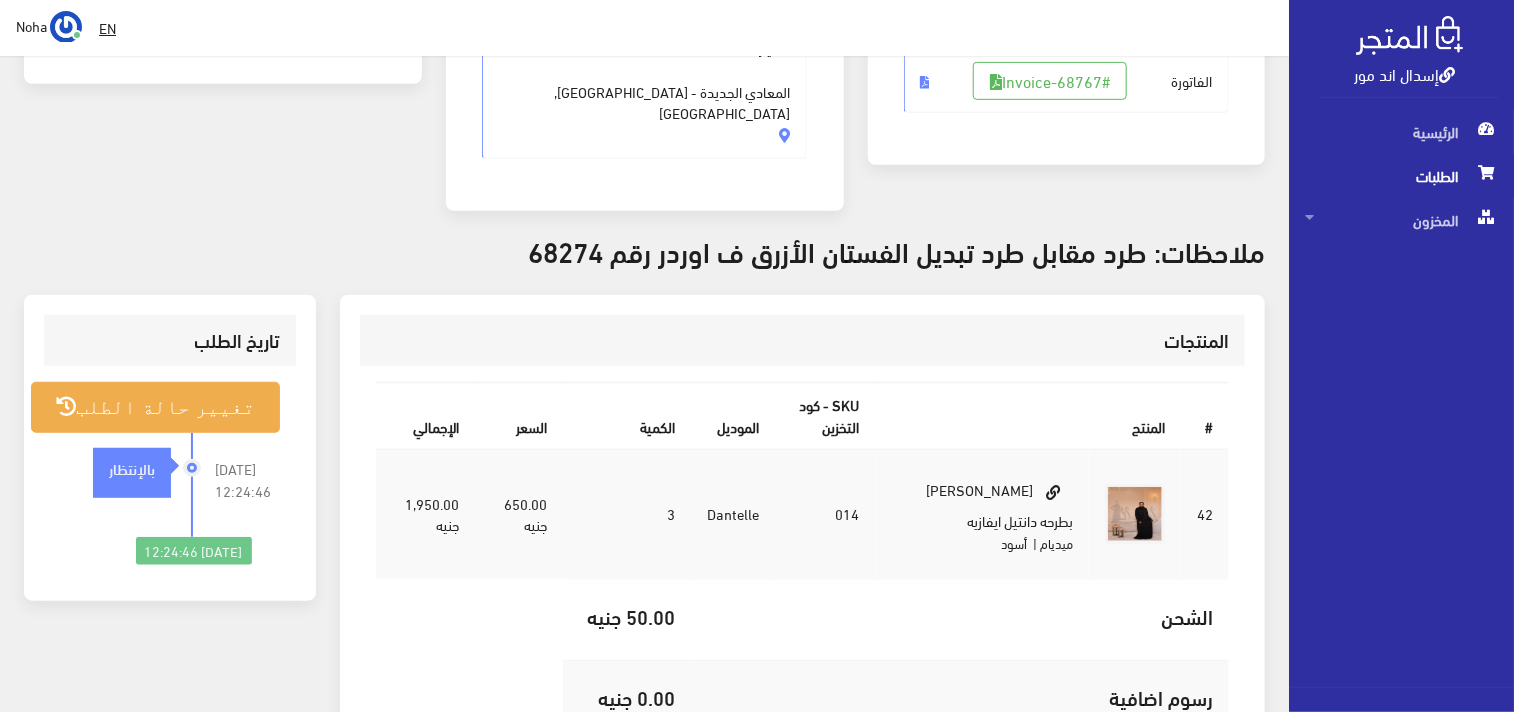 scroll, scrollTop: 444, scrollLeft: 0, axis: vertical 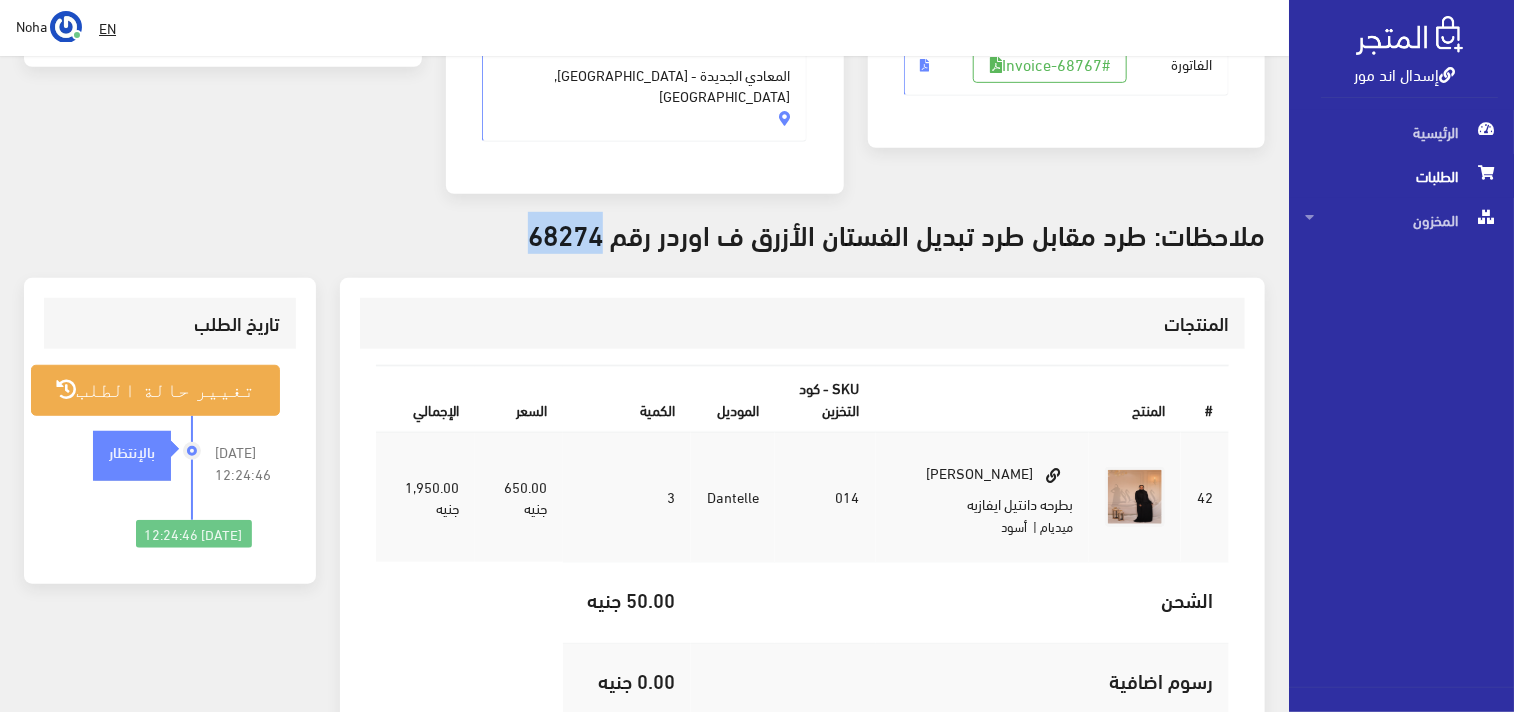 drag, startPoint x: 605, startPoint y: 202, endPoint x: 537, endPoint y: 183, distance: 70.60453 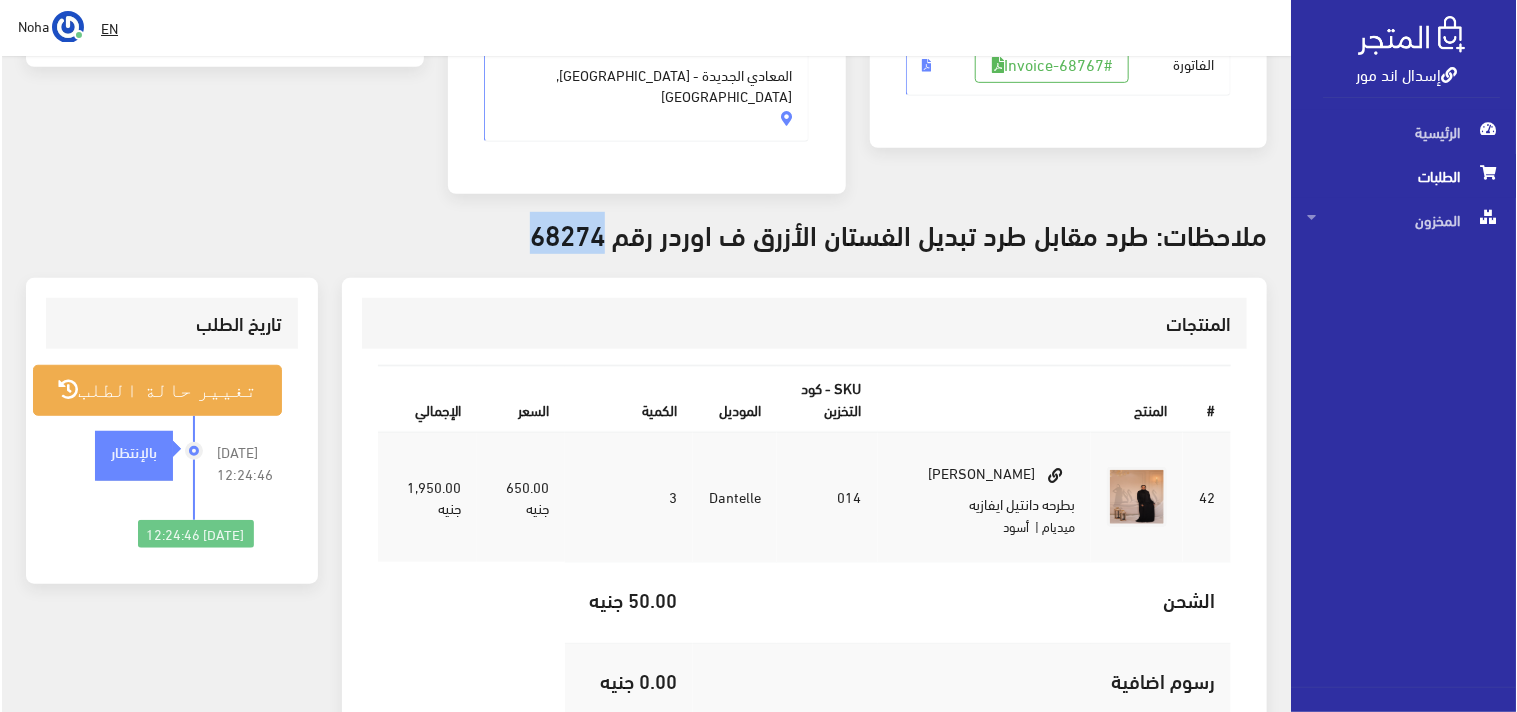 scroll, scrollTop: 333, scrollLeft: 0, axis: vertical 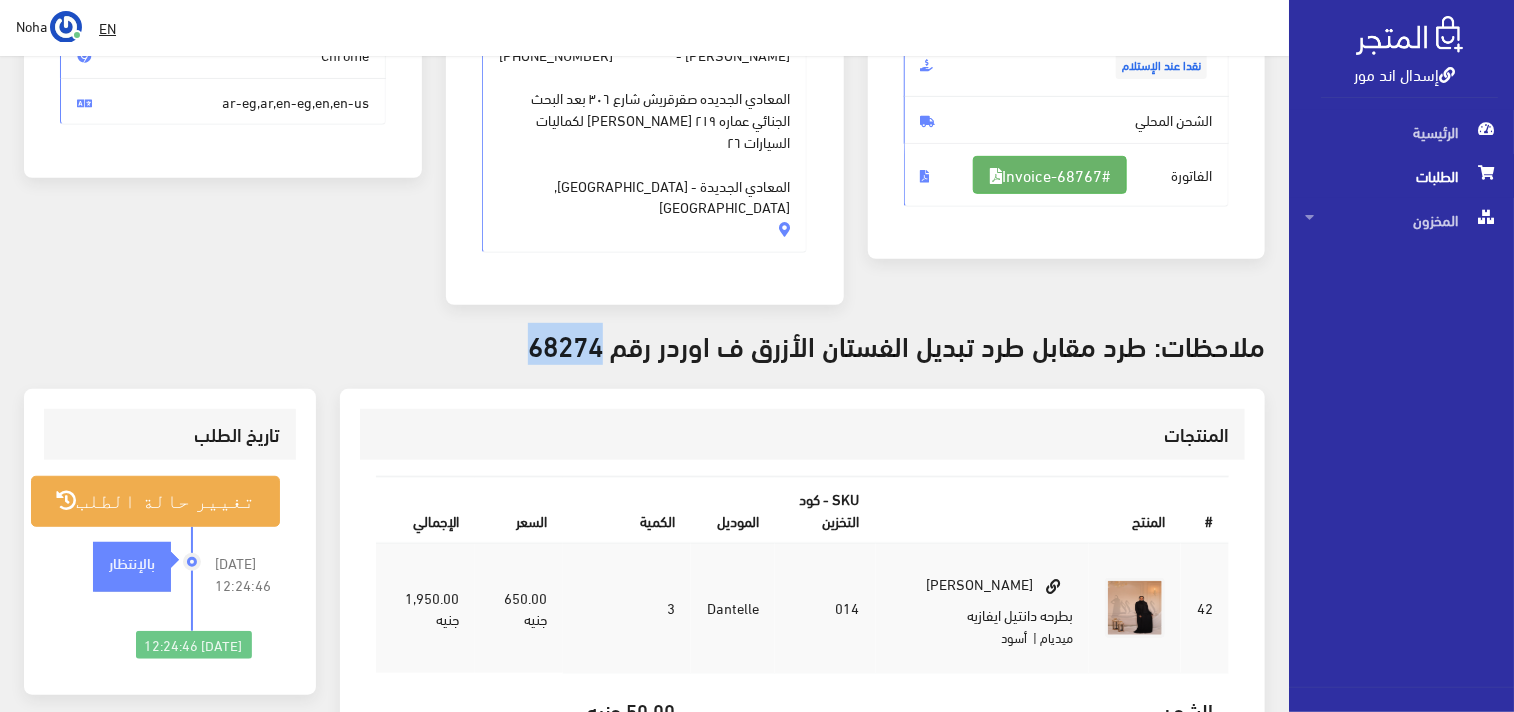 click on "#Invoice-68767" at bounding box center [1050, 175] 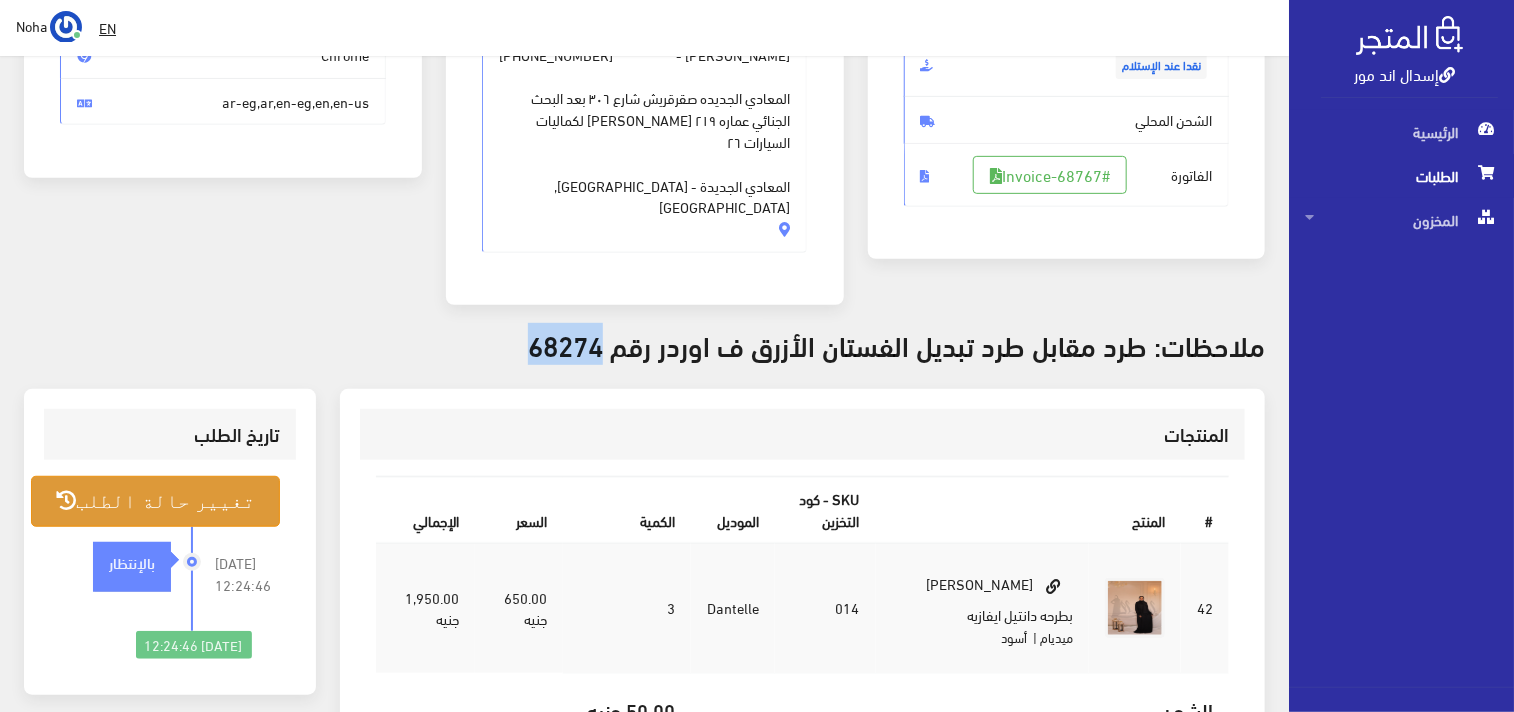 click on "تغيير حالة الطلب" at bounding box center (155, 501) 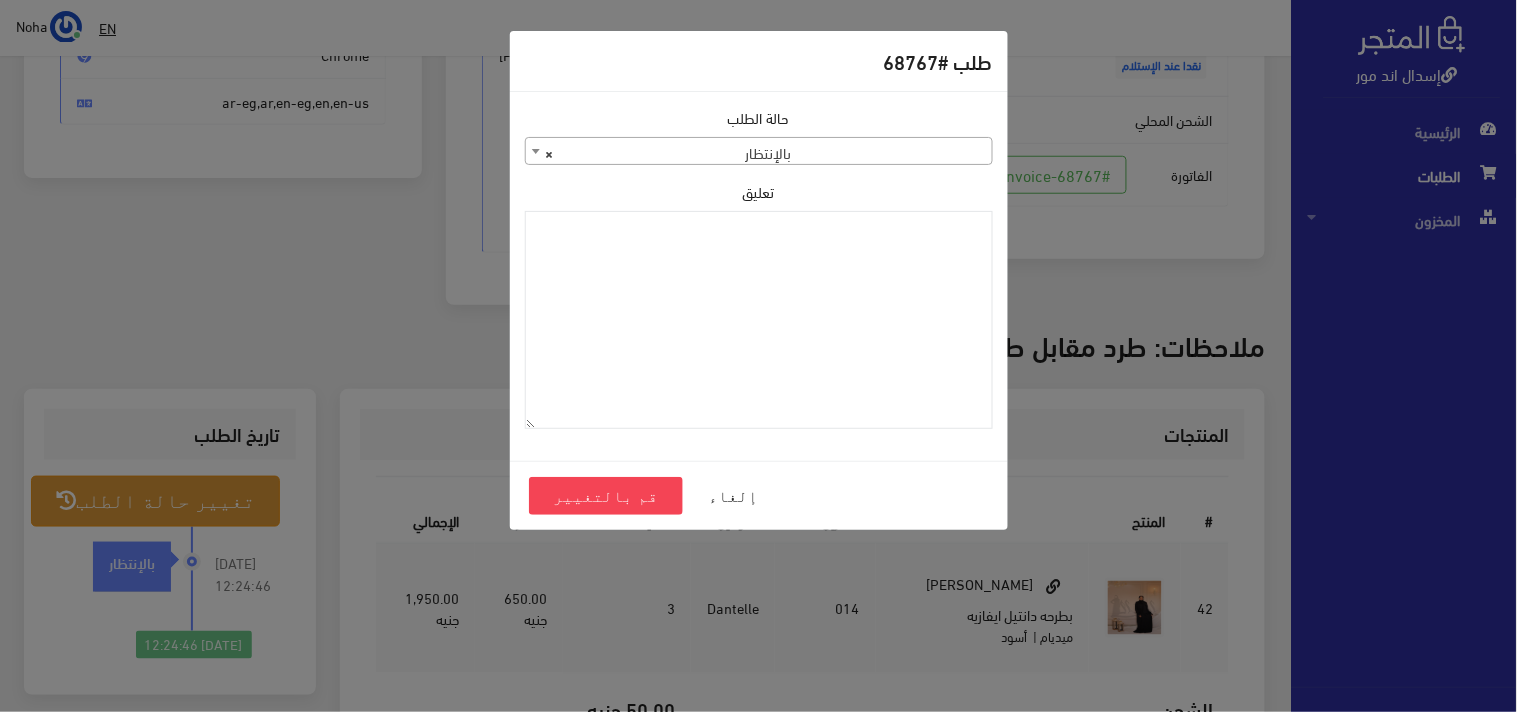 click on "× بالإنتظار" at bounding box center [759, 152] 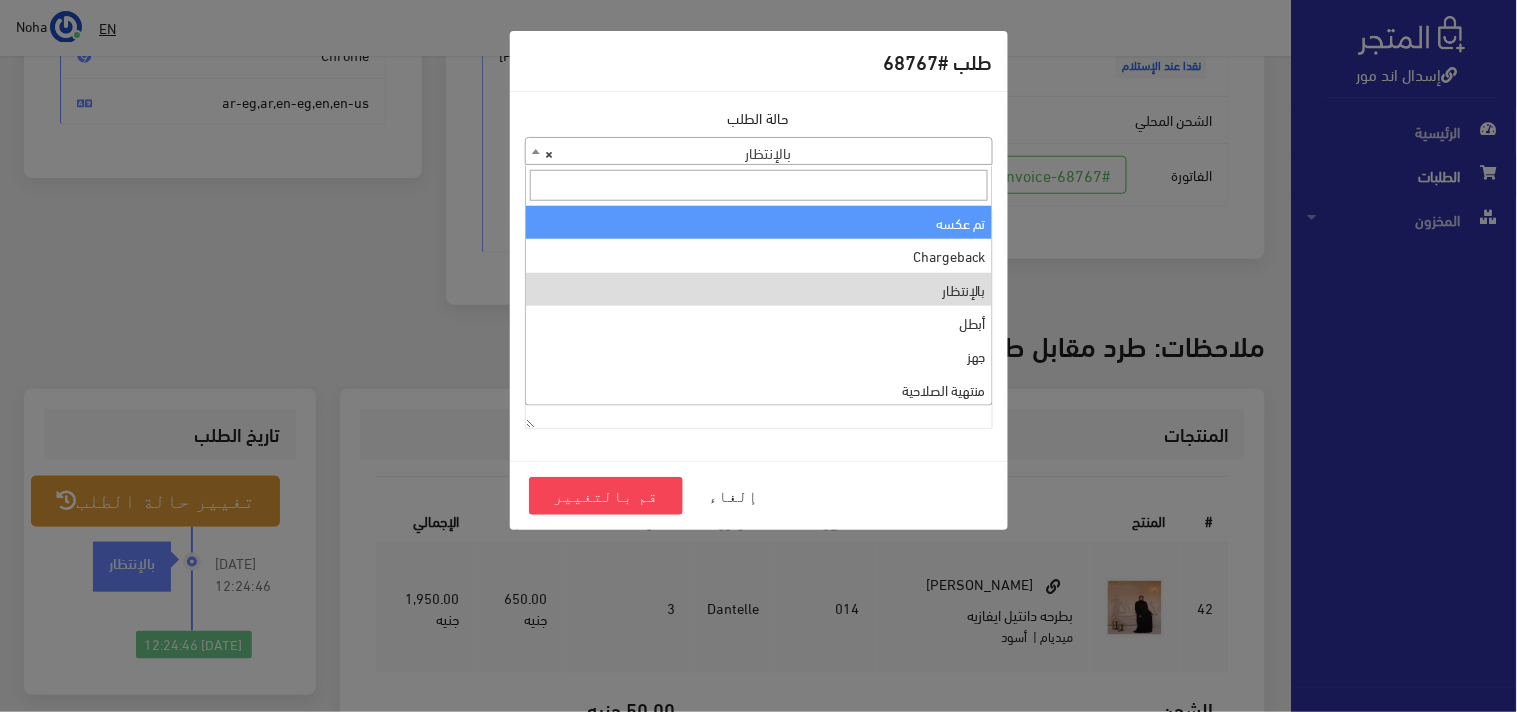 scroll, scrollTop: 0, scrollLeft: 0, axis: both 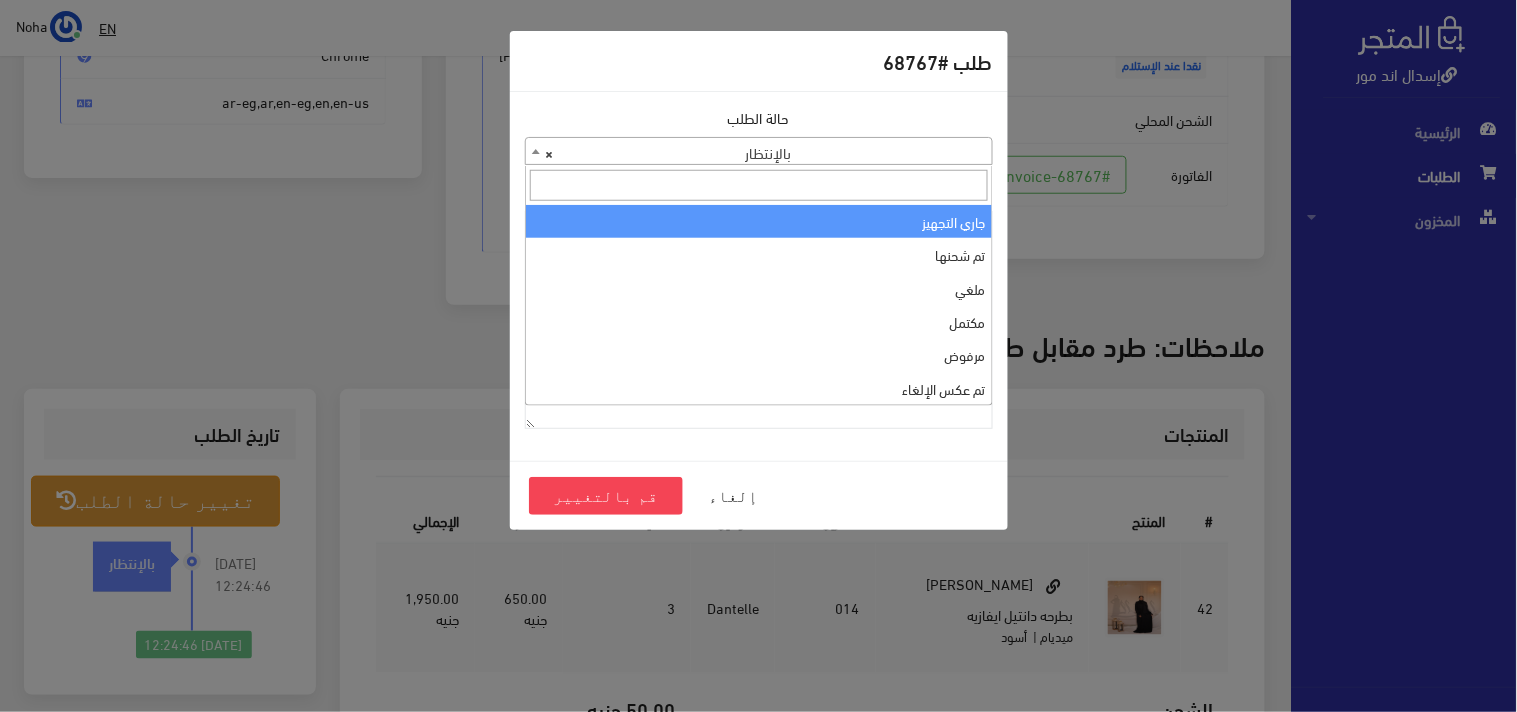 select on "1" 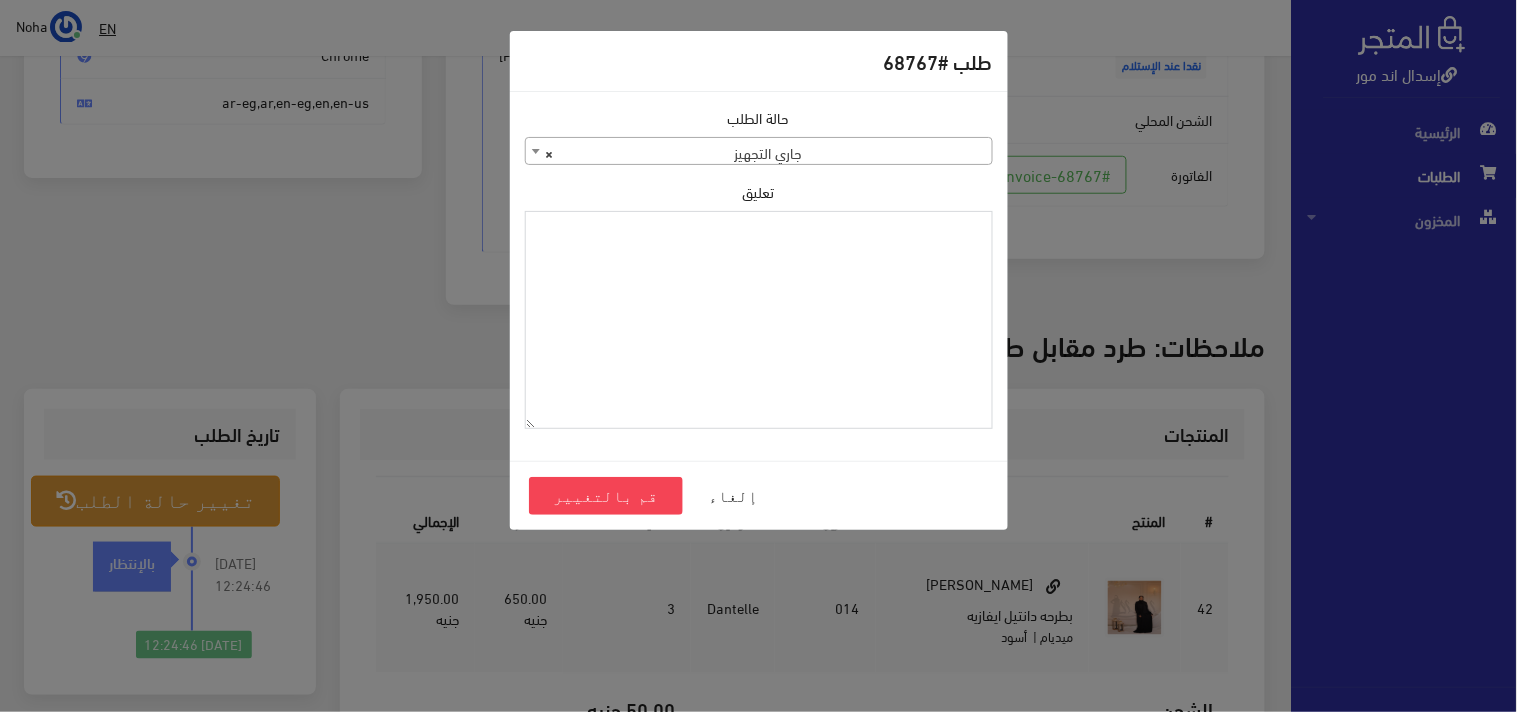 paste on "1093033" 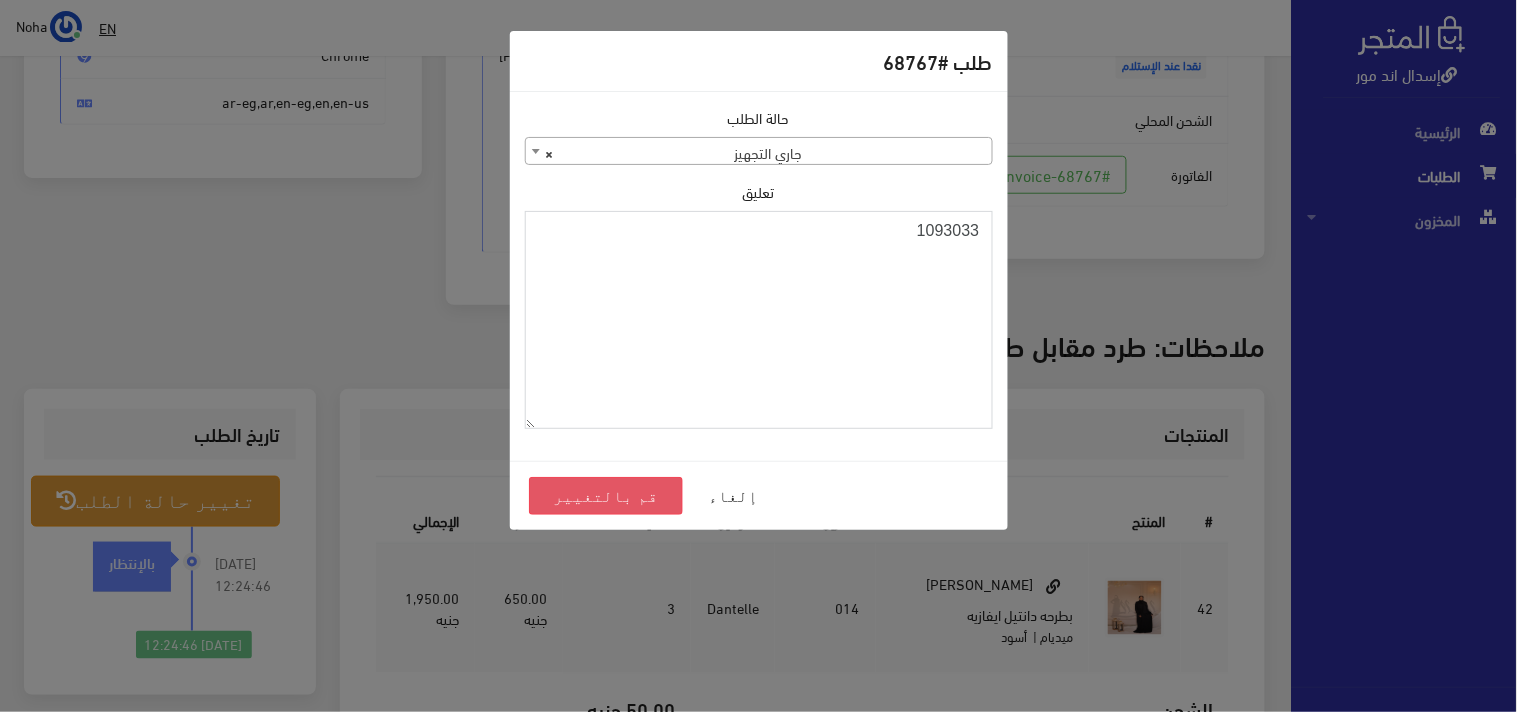type on "1093033" 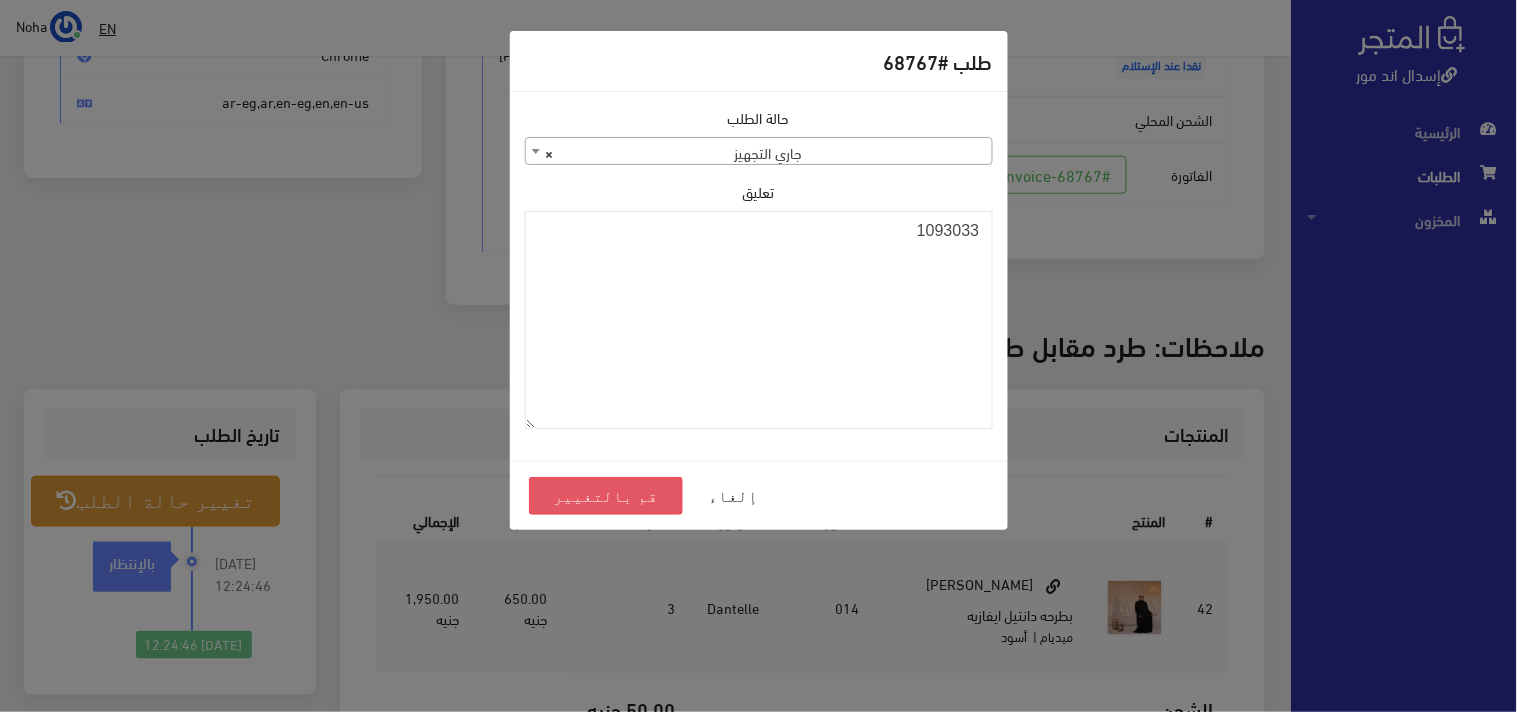 click on "قم بالتغيير" at bounding box center [606, 496] 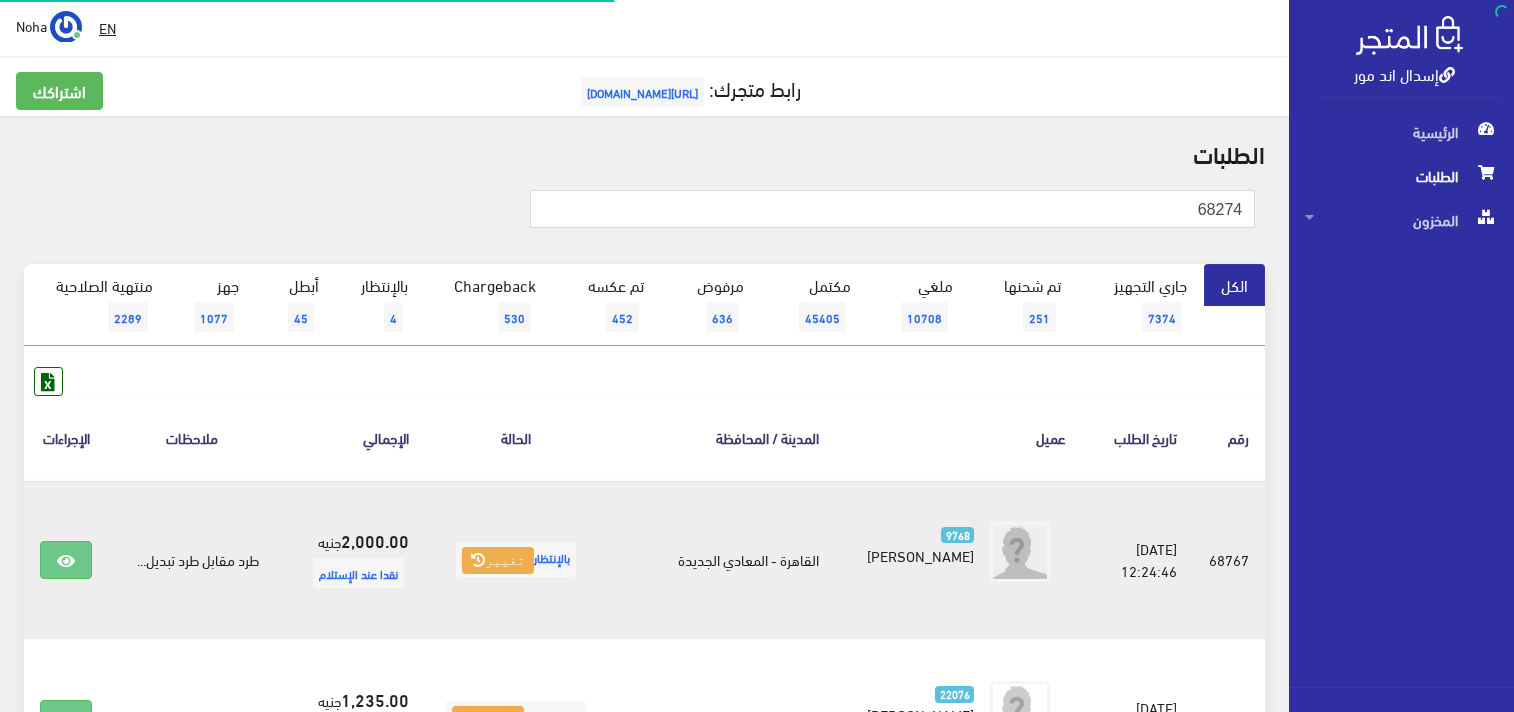 scroll, scrollTop: 222, scrollLeft: 0, axis: vertical 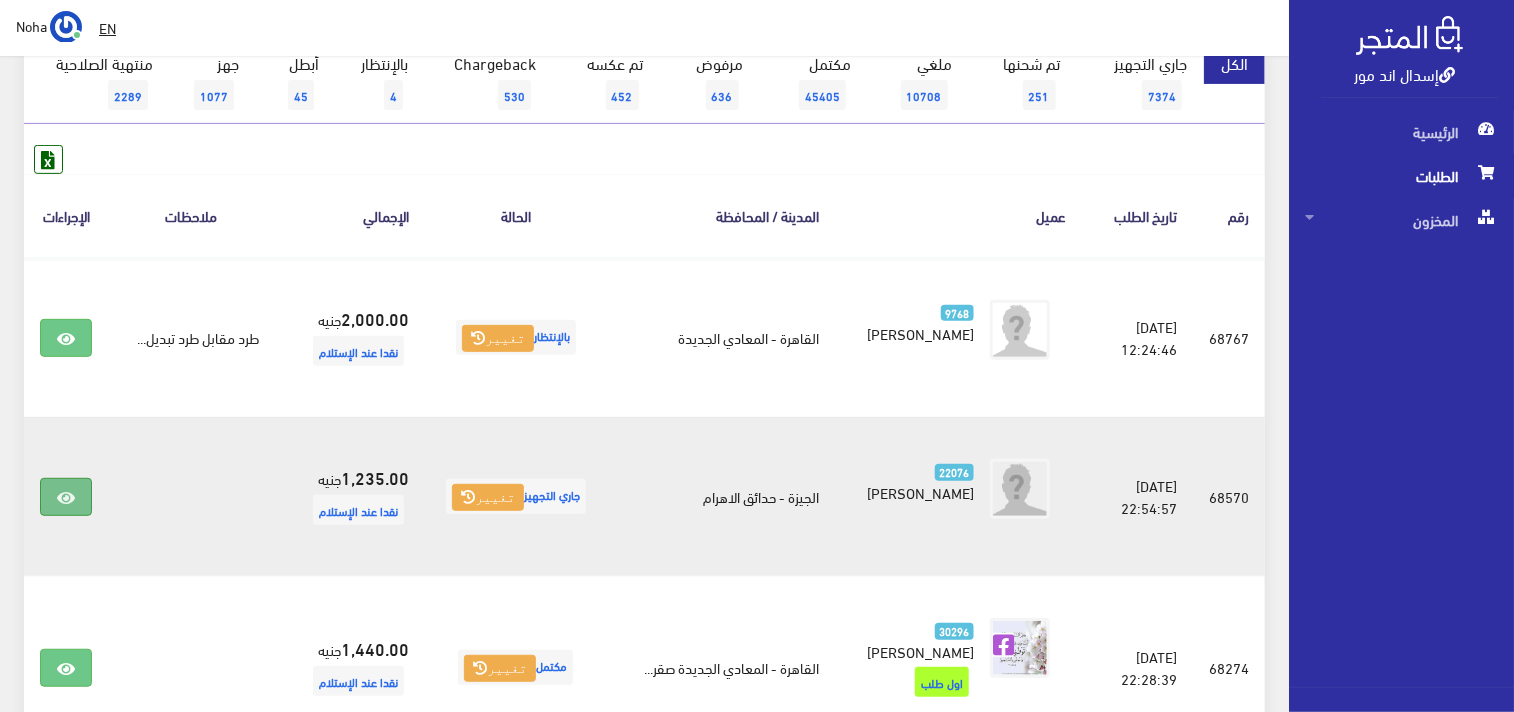 click at bounding box center [66, 497] 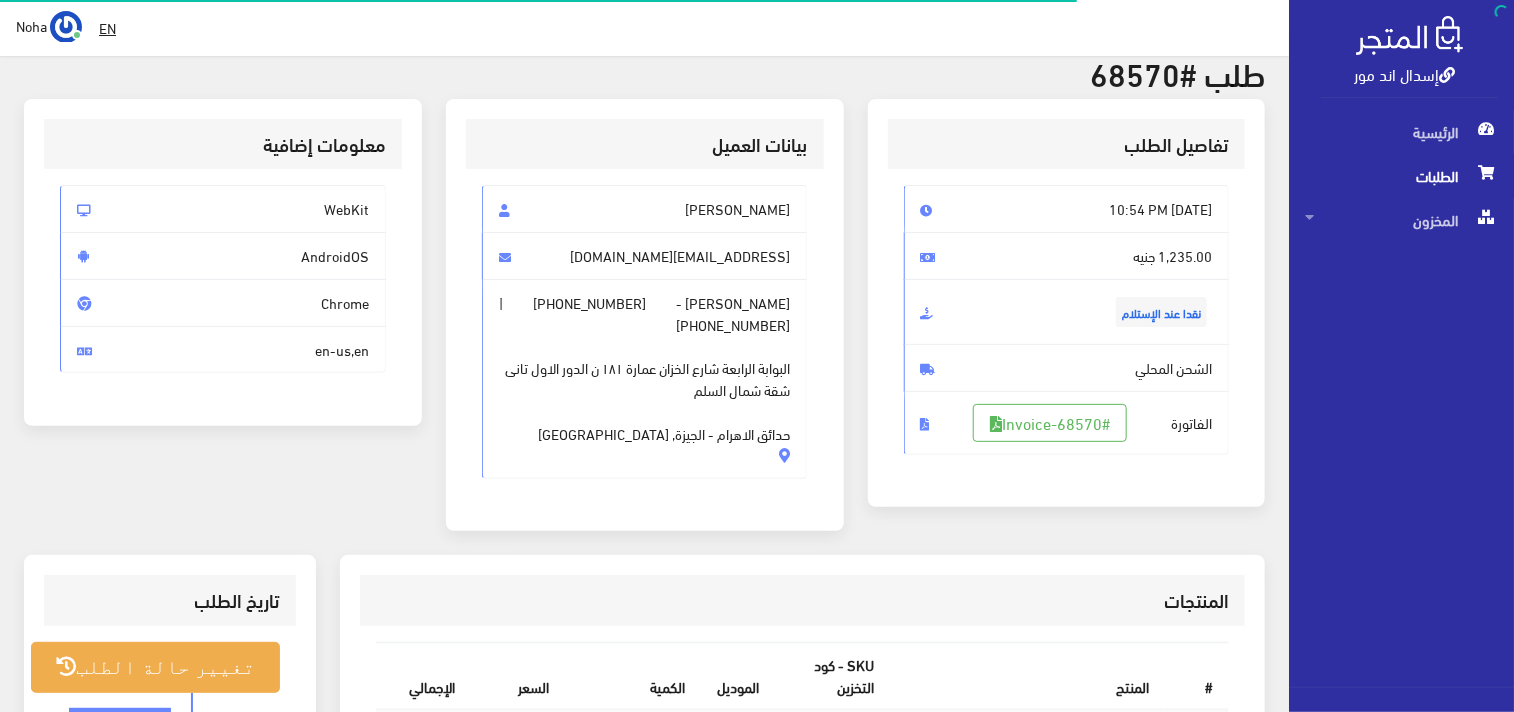 scroll, scrollTop: 222, scrollLeft: 0, axis: vertical 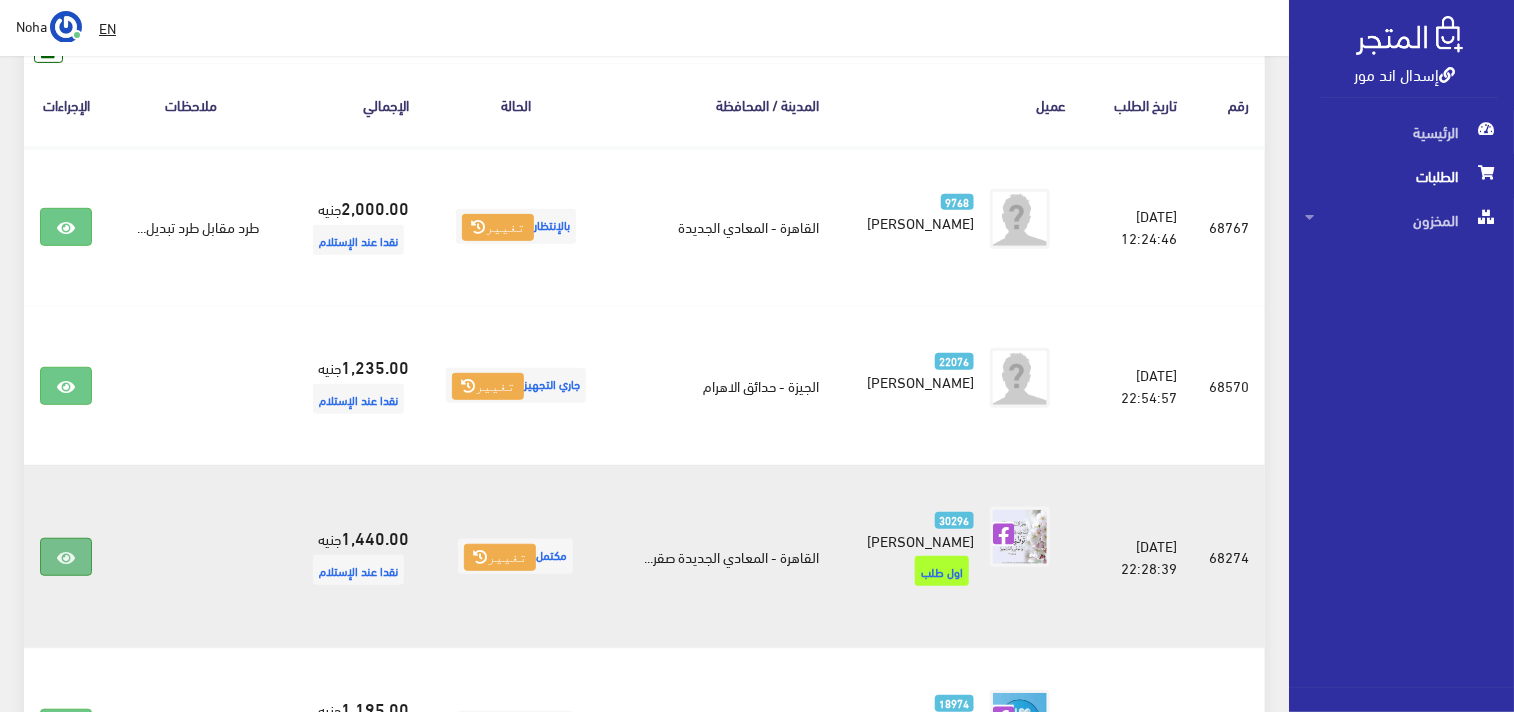 click at bounding box center (66, 557) 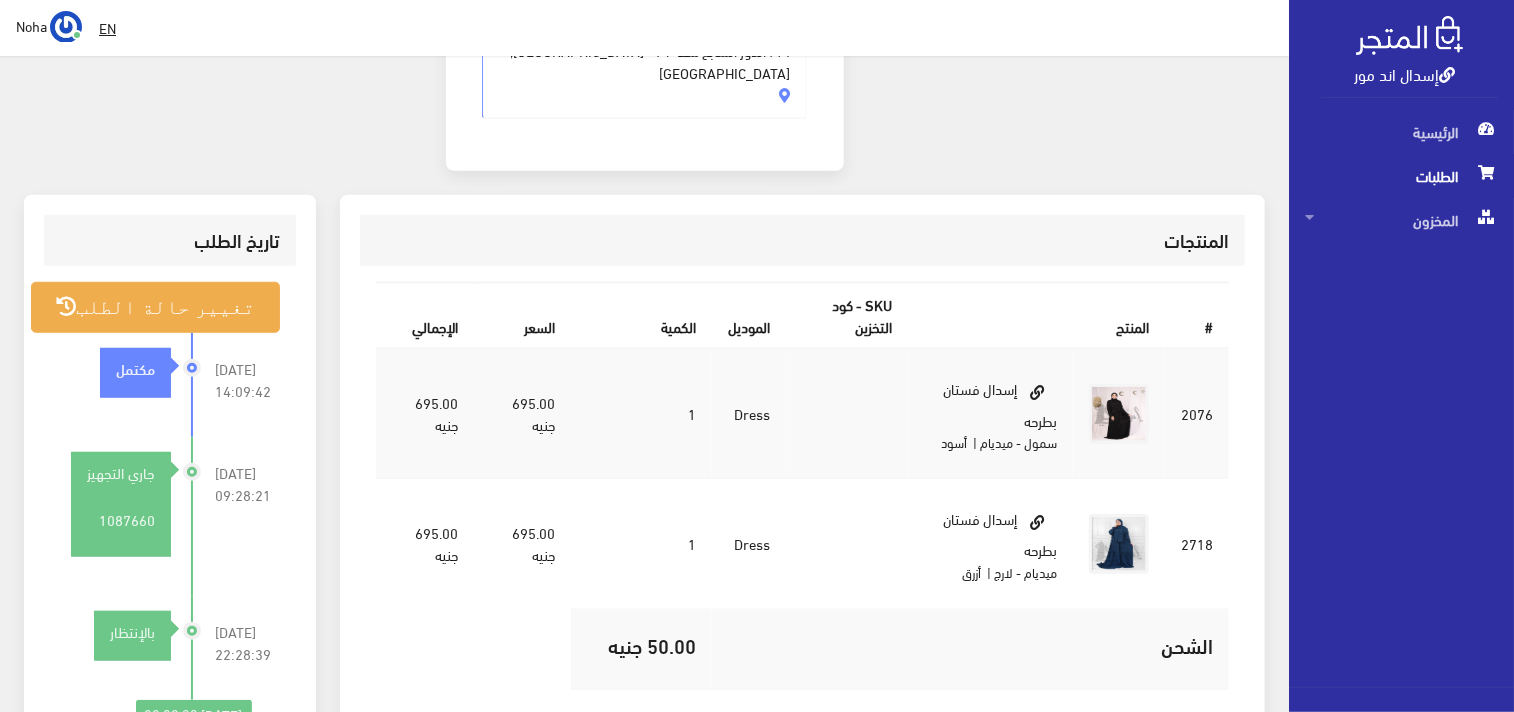 scroll, scrollTop: 555, scrollLeft: 0, axis: vertical 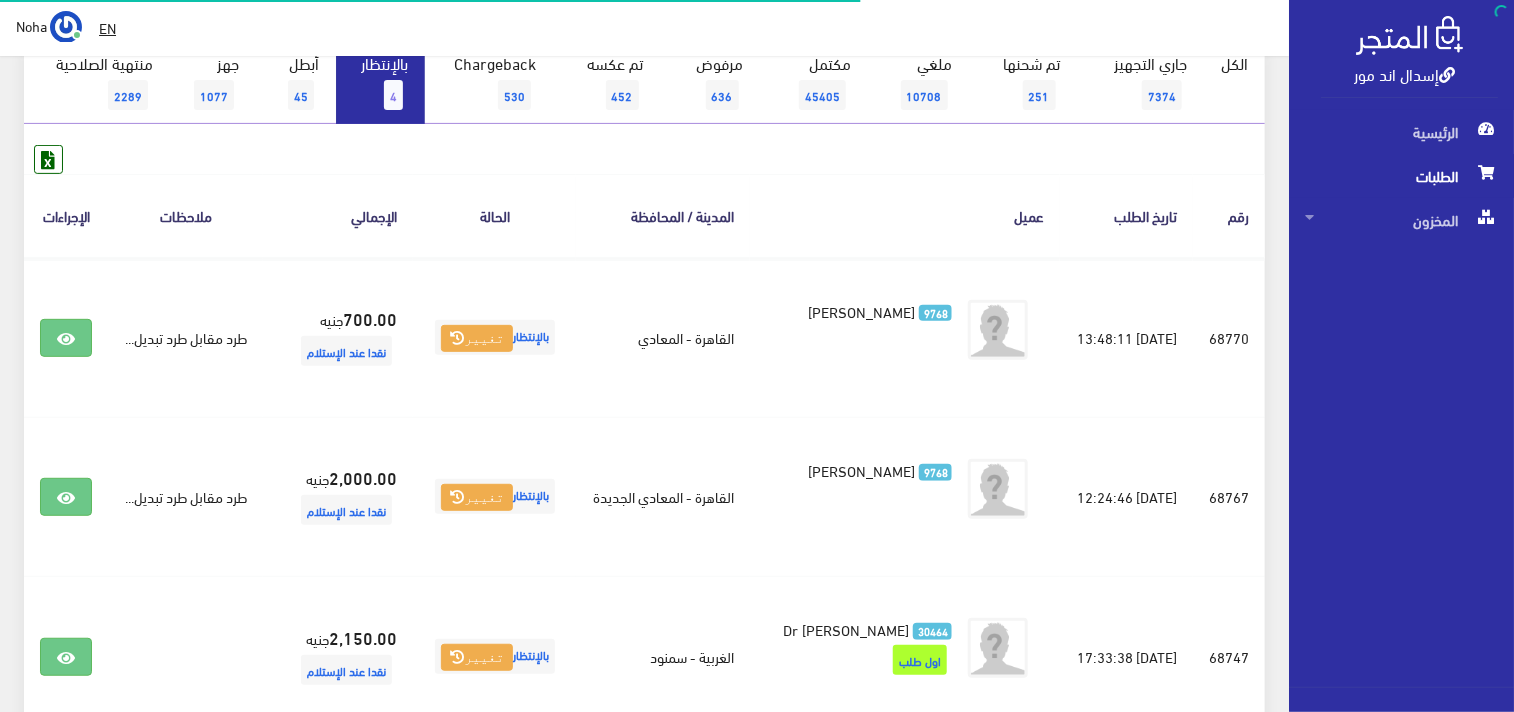 click on "بالإنتظار
4" at bounding box center [380, 83] 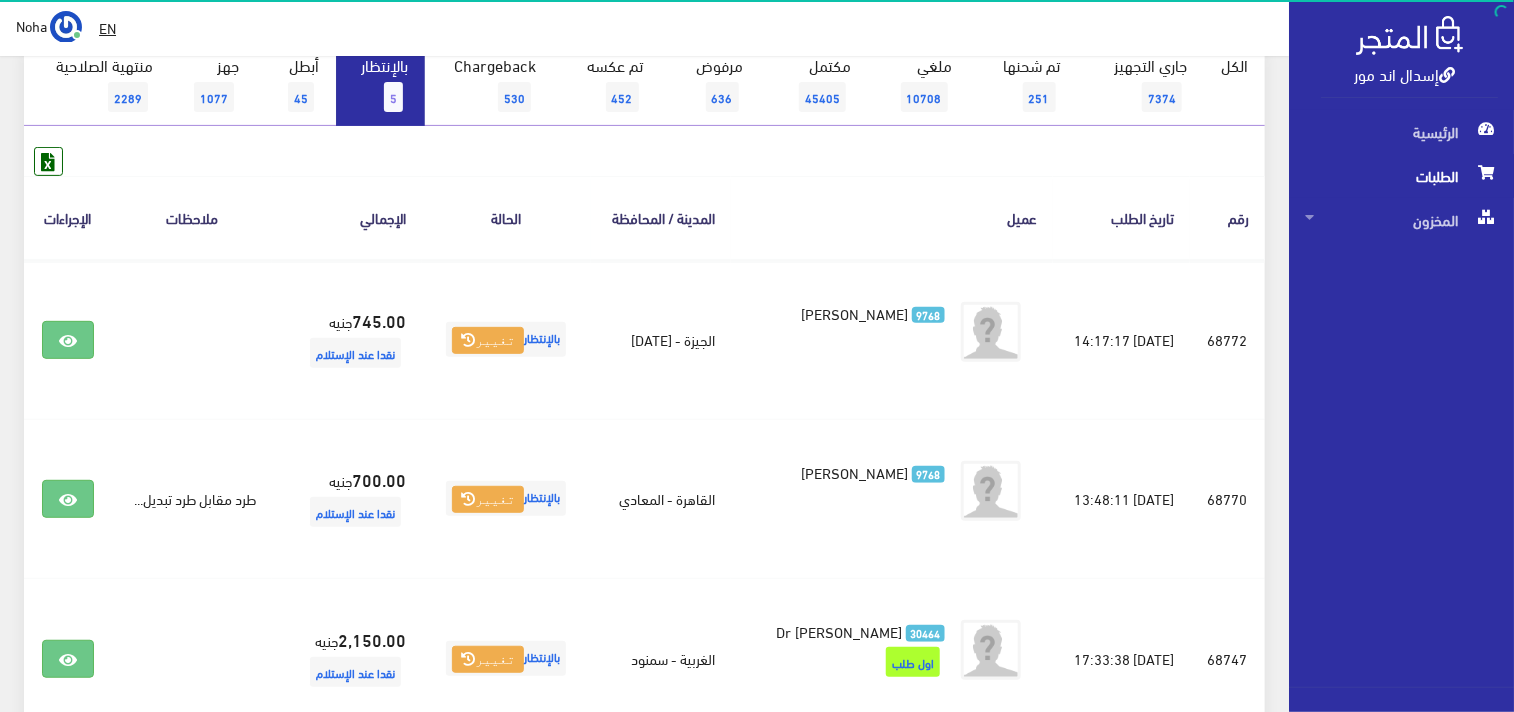 scroll, scrollTop: 222, scrollLeft: 0, axis: vertical 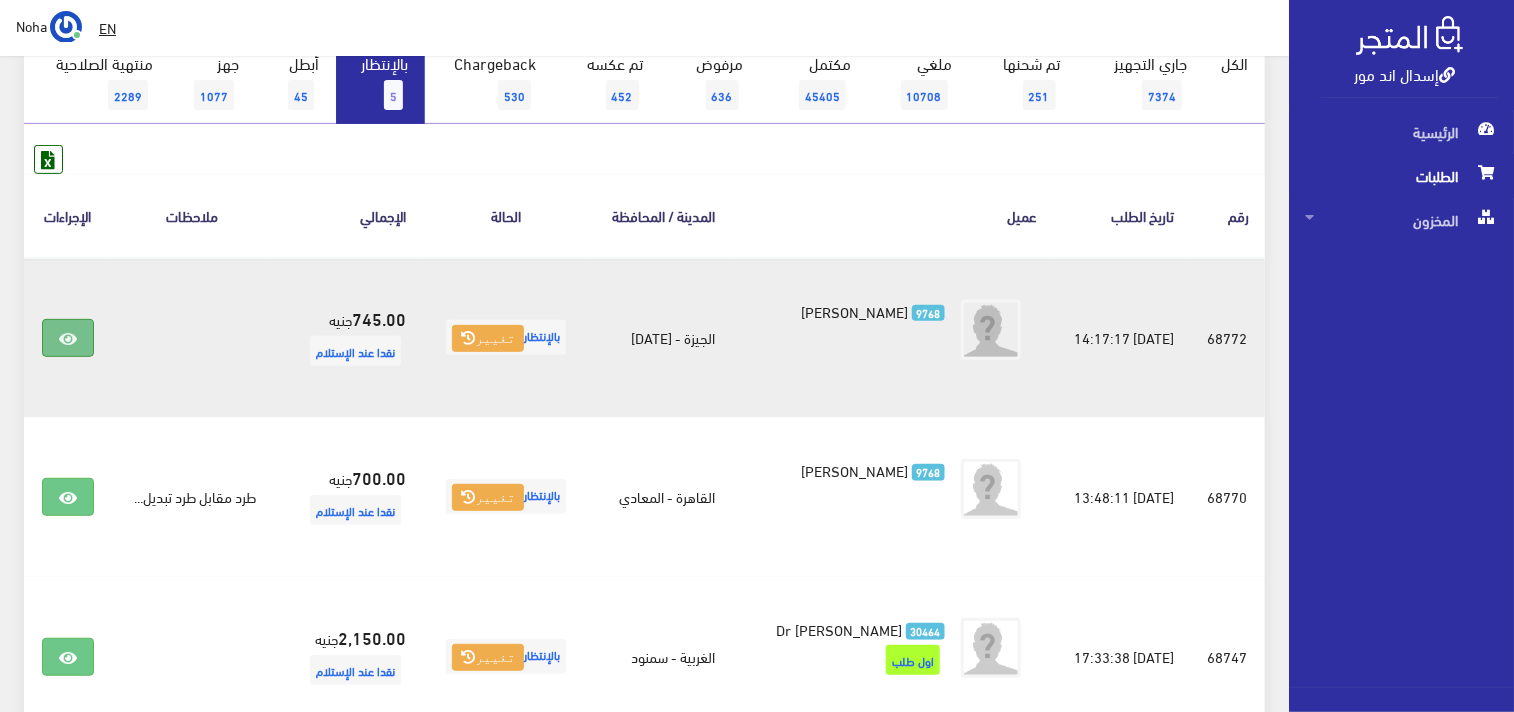 click at bounding box center [68, 339] 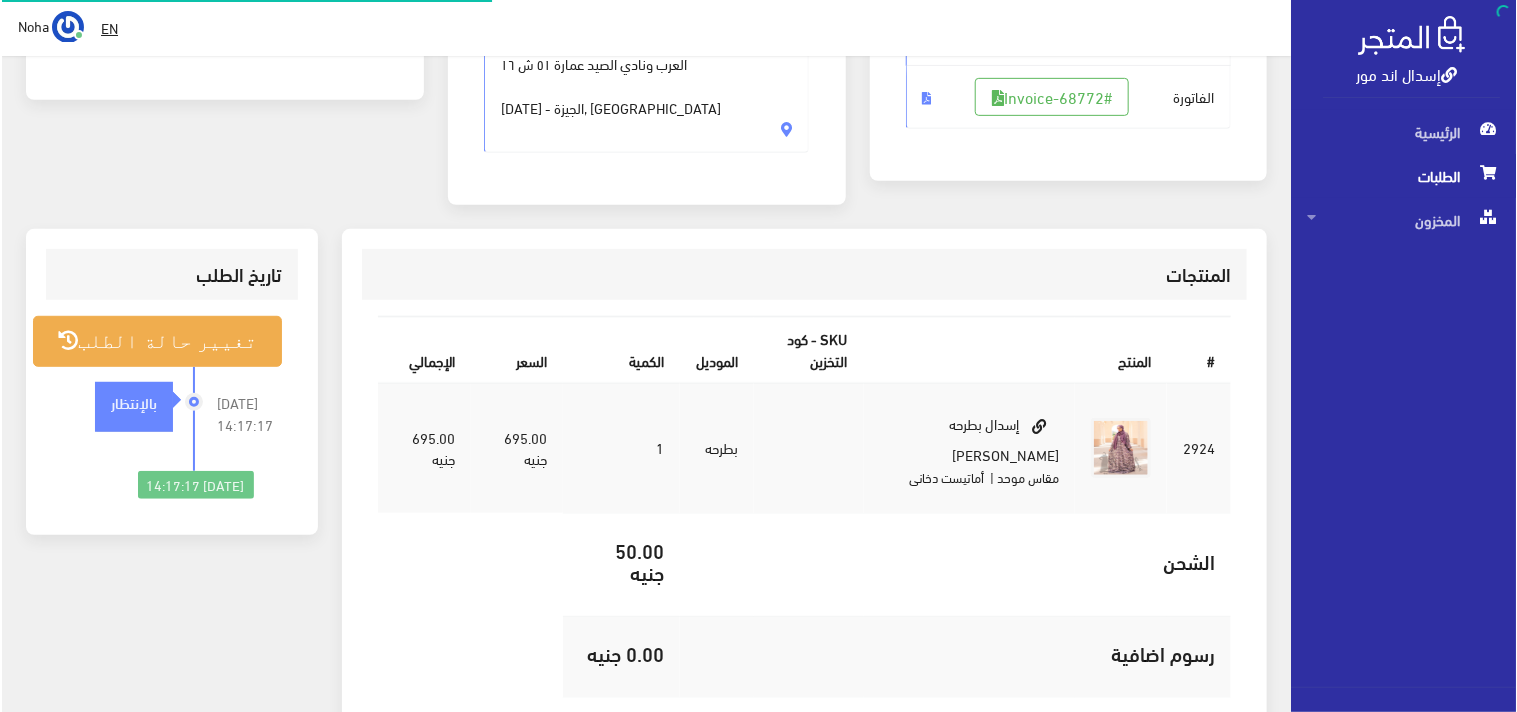 scroll, scrollTop: 444, scrollLeft: 0, axis: vertical 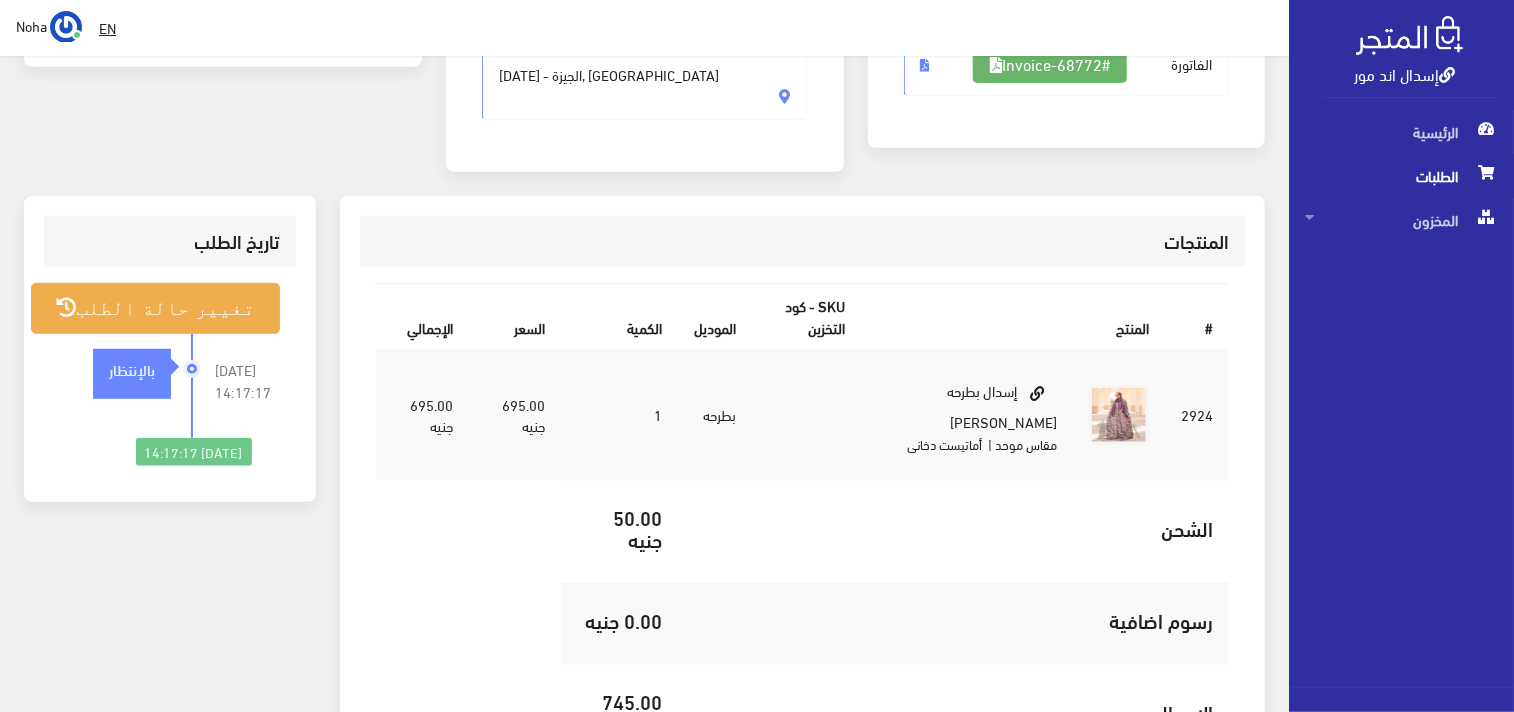 click on "#Invoice-68772" at bounding box center (1050, 64) 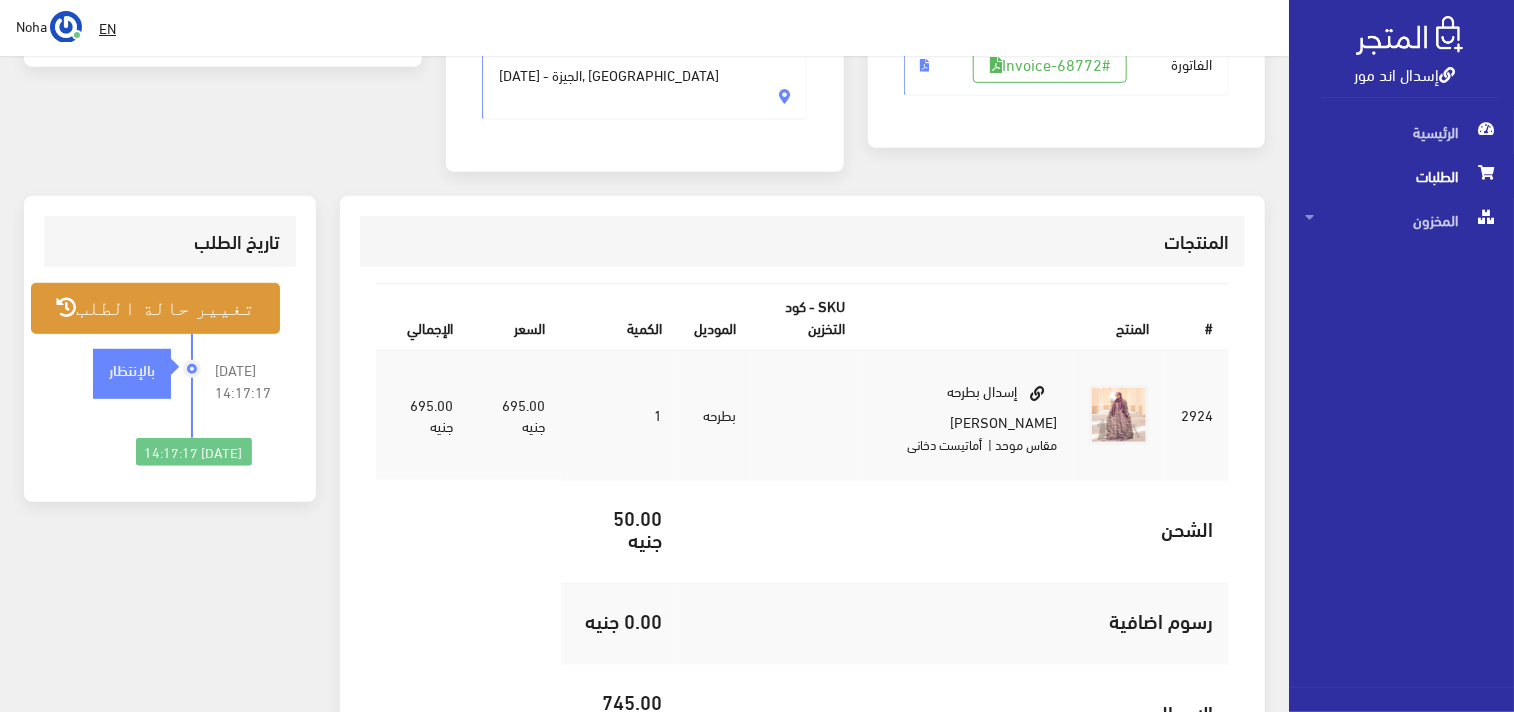 click on "تغيير حالة الطلب" at bounding box center (155, 308) 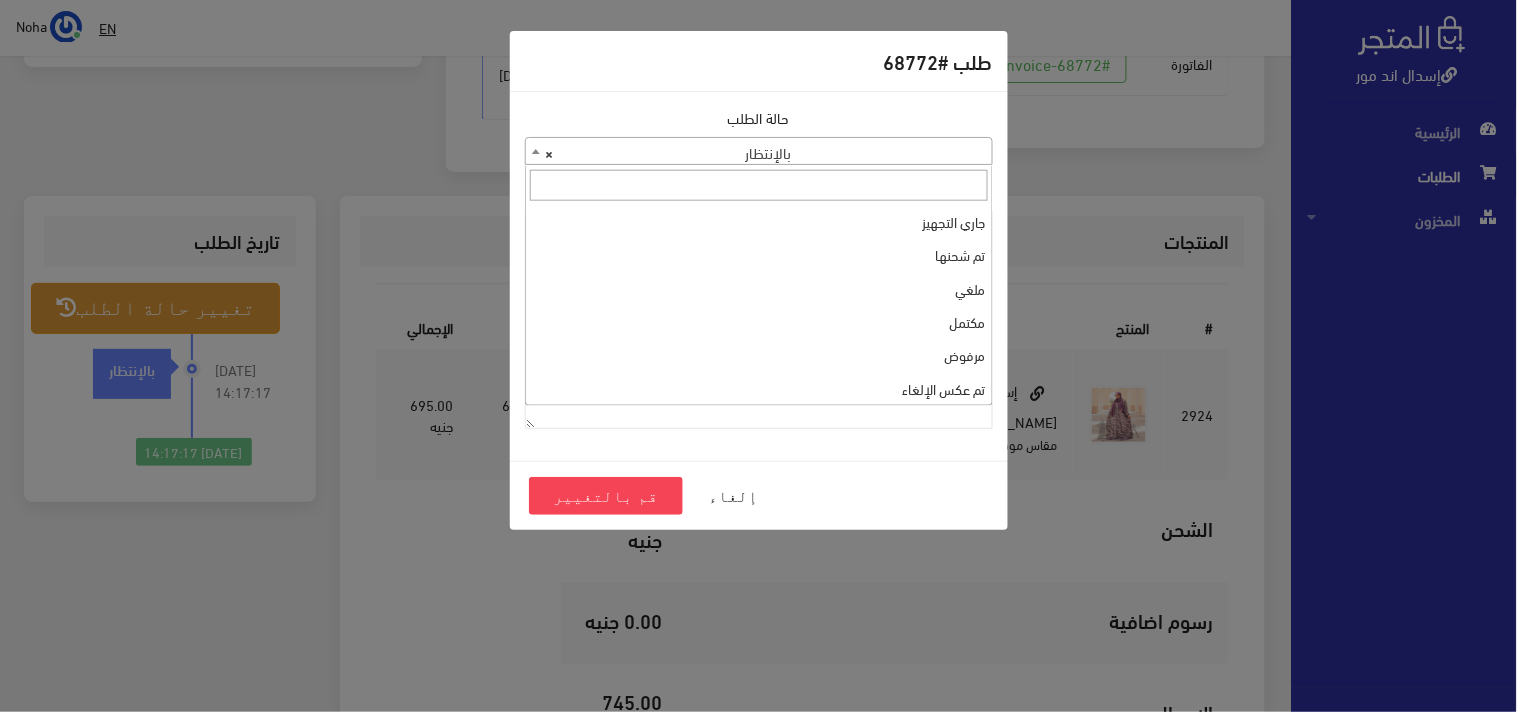 click on "× بالإنتظار" at bounding box center [759, 152] 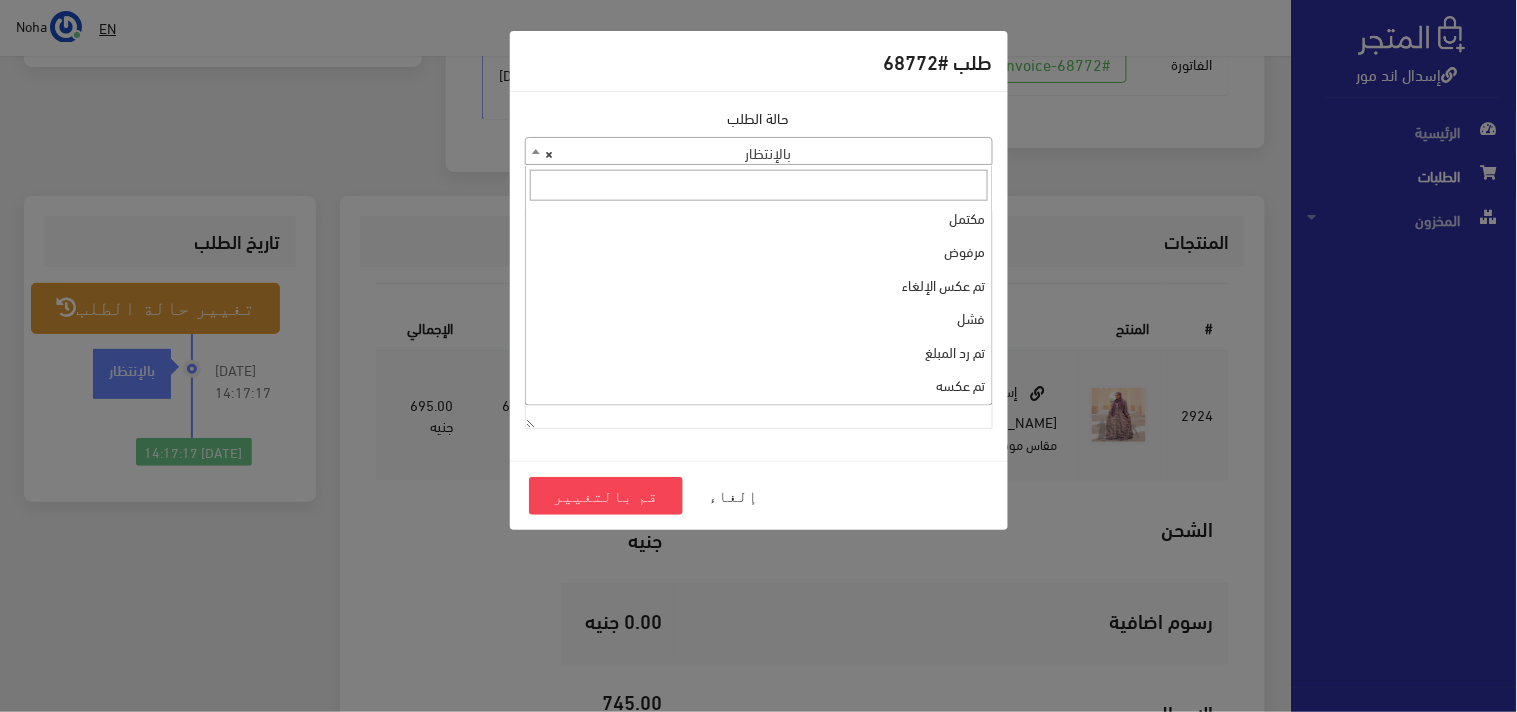 scroll, scrollTop: 0, scrollLeft: 0, axis: both 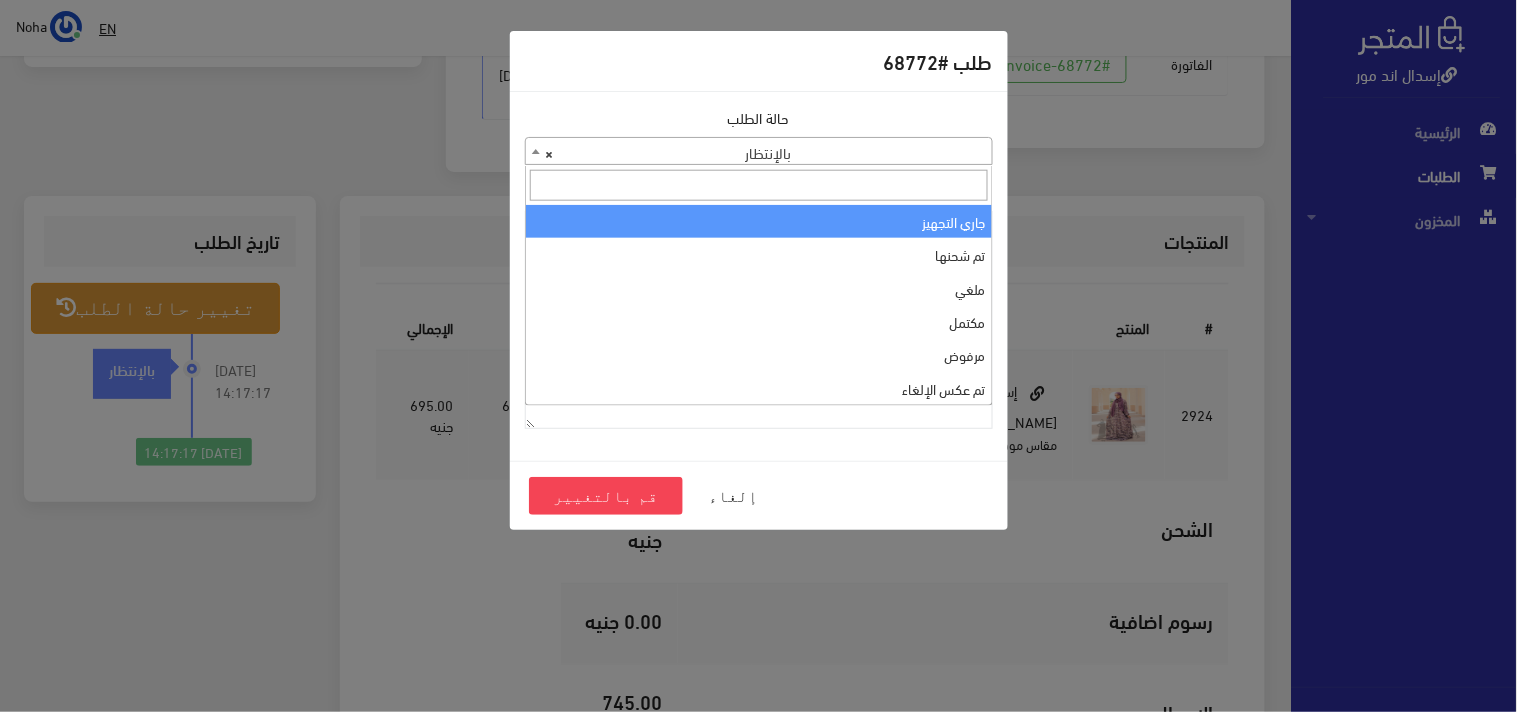 select on "1" 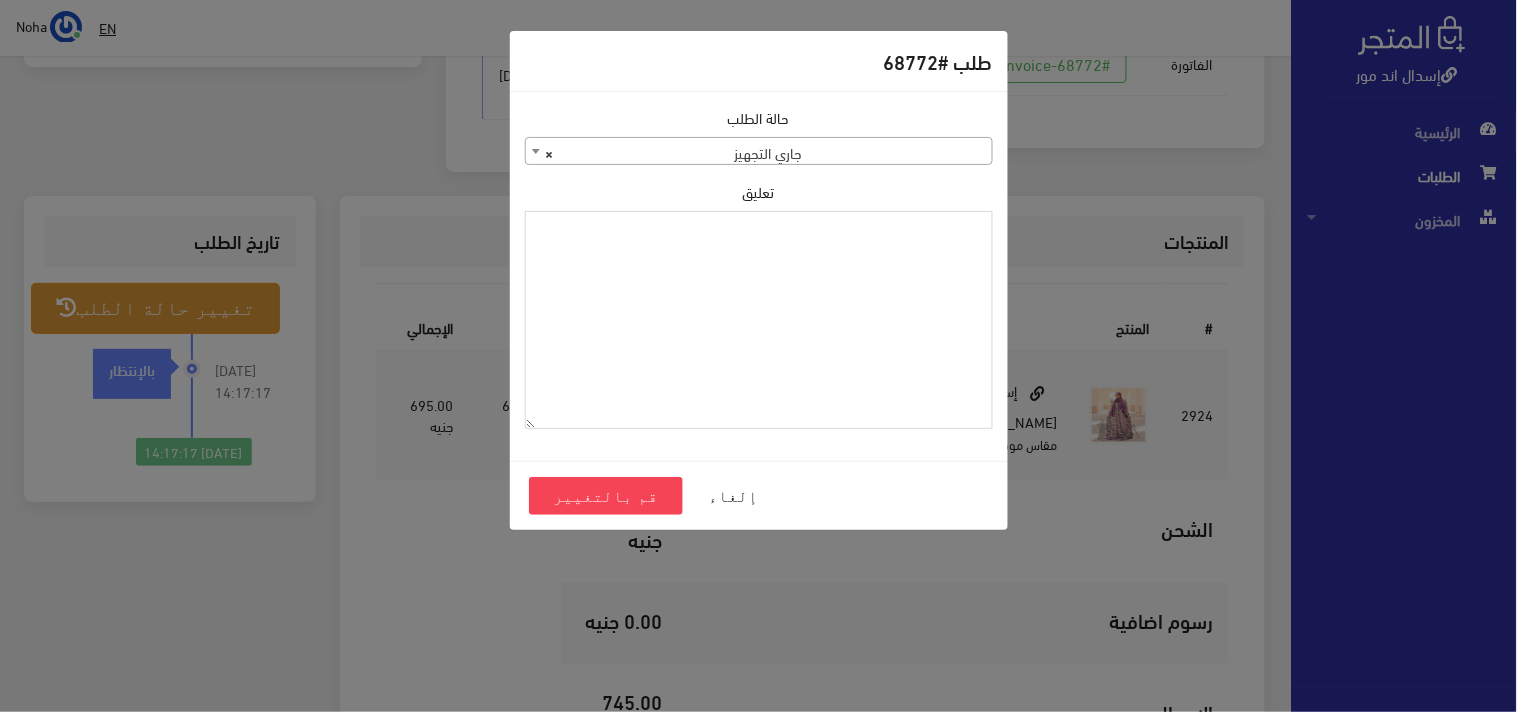 paste on "1093033" 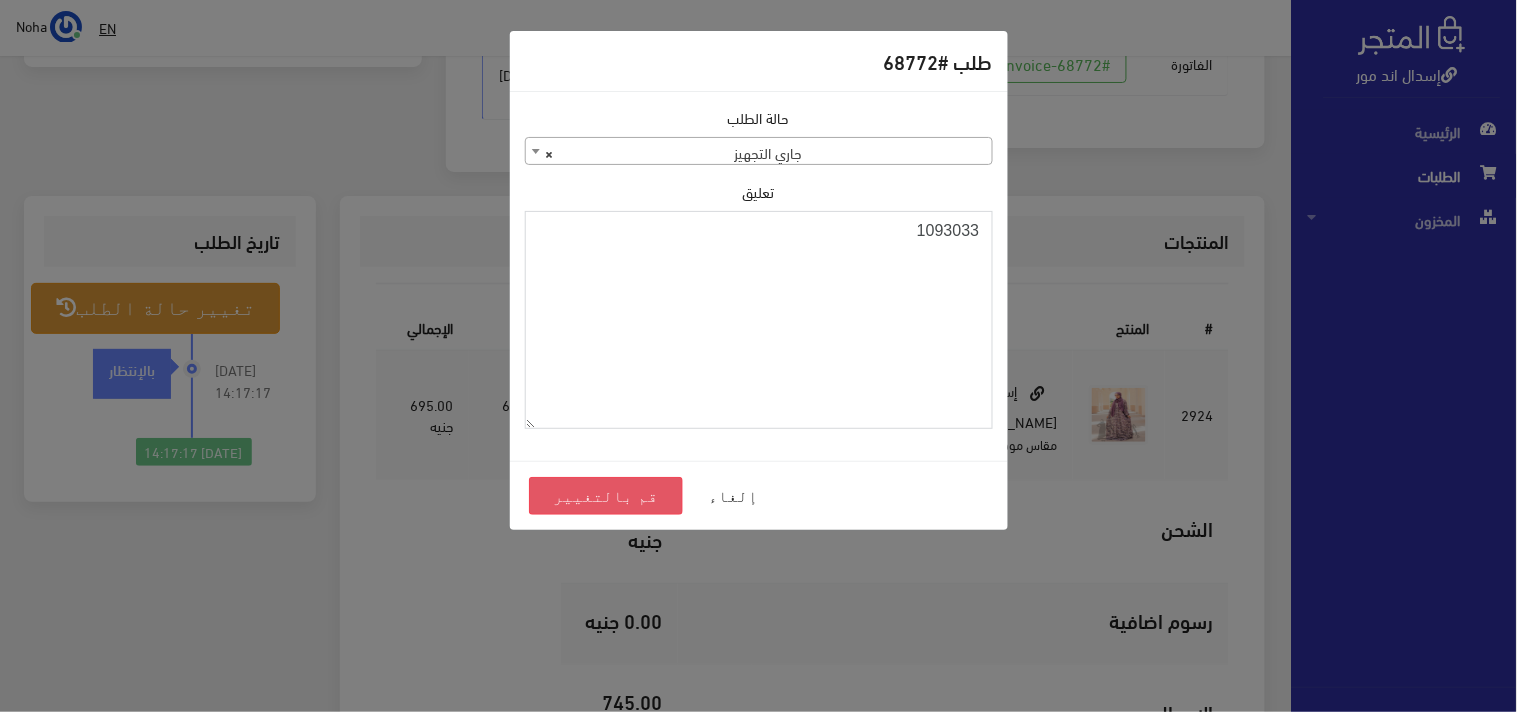 type on "1093033" 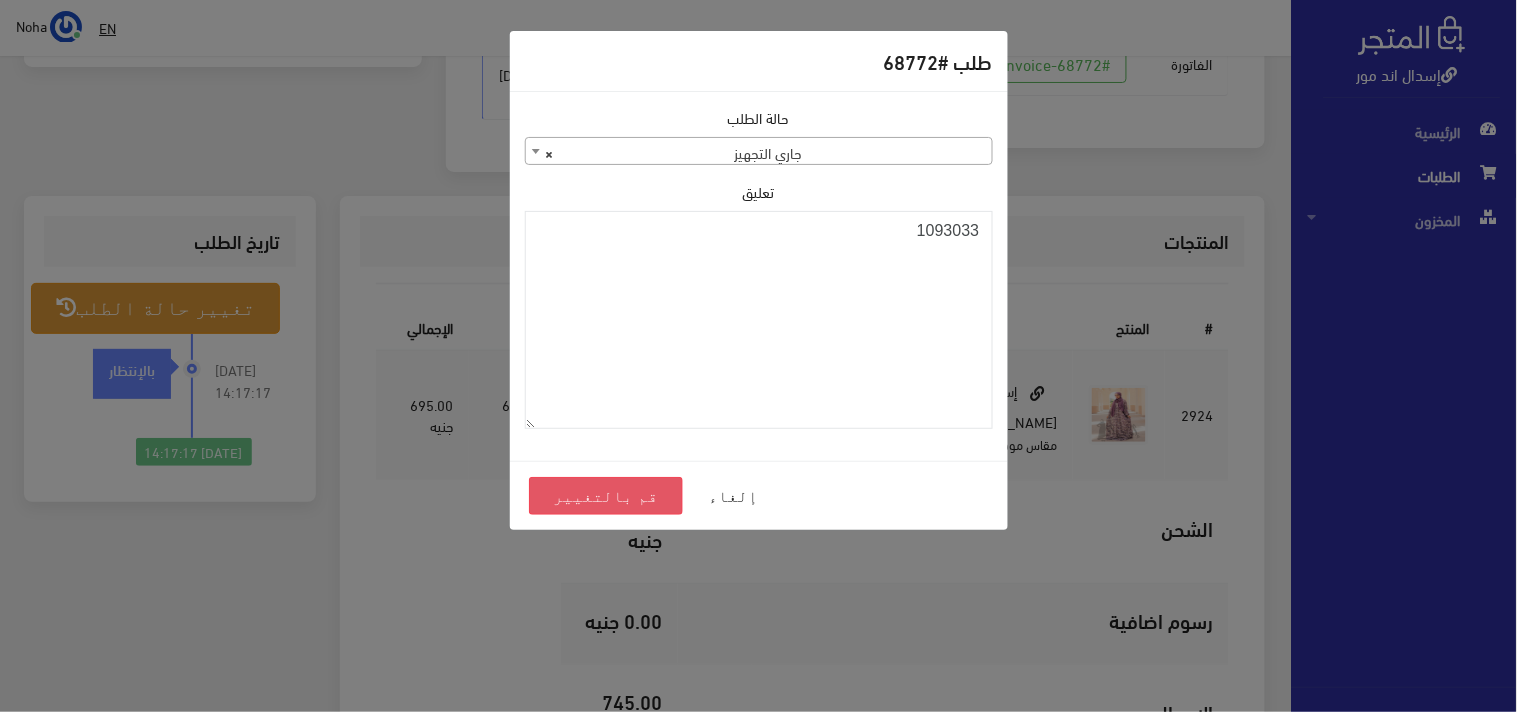 click on "قم بالتغيير" at bounding box center [606, 496] 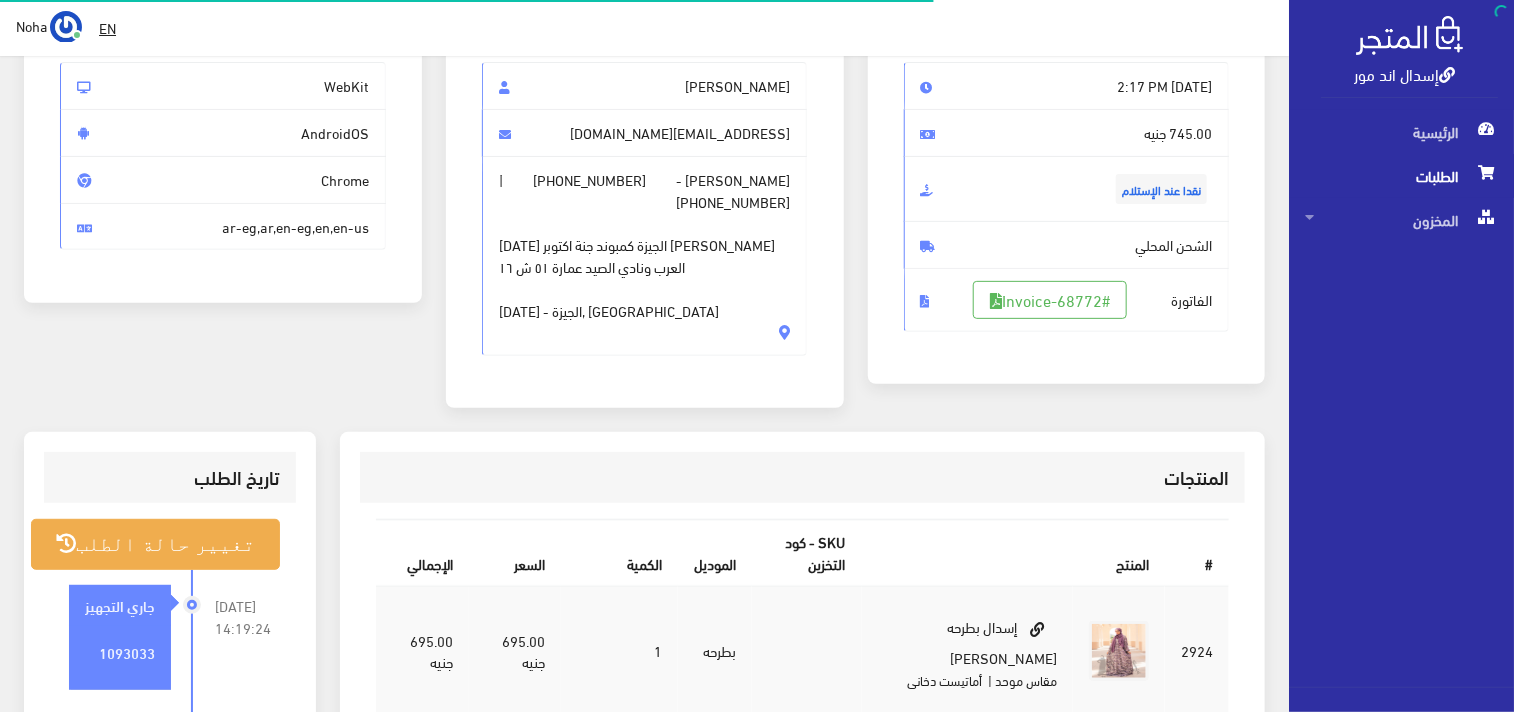 scroll, scrollTop: 222, scrollLeft: 0, axis: vertical 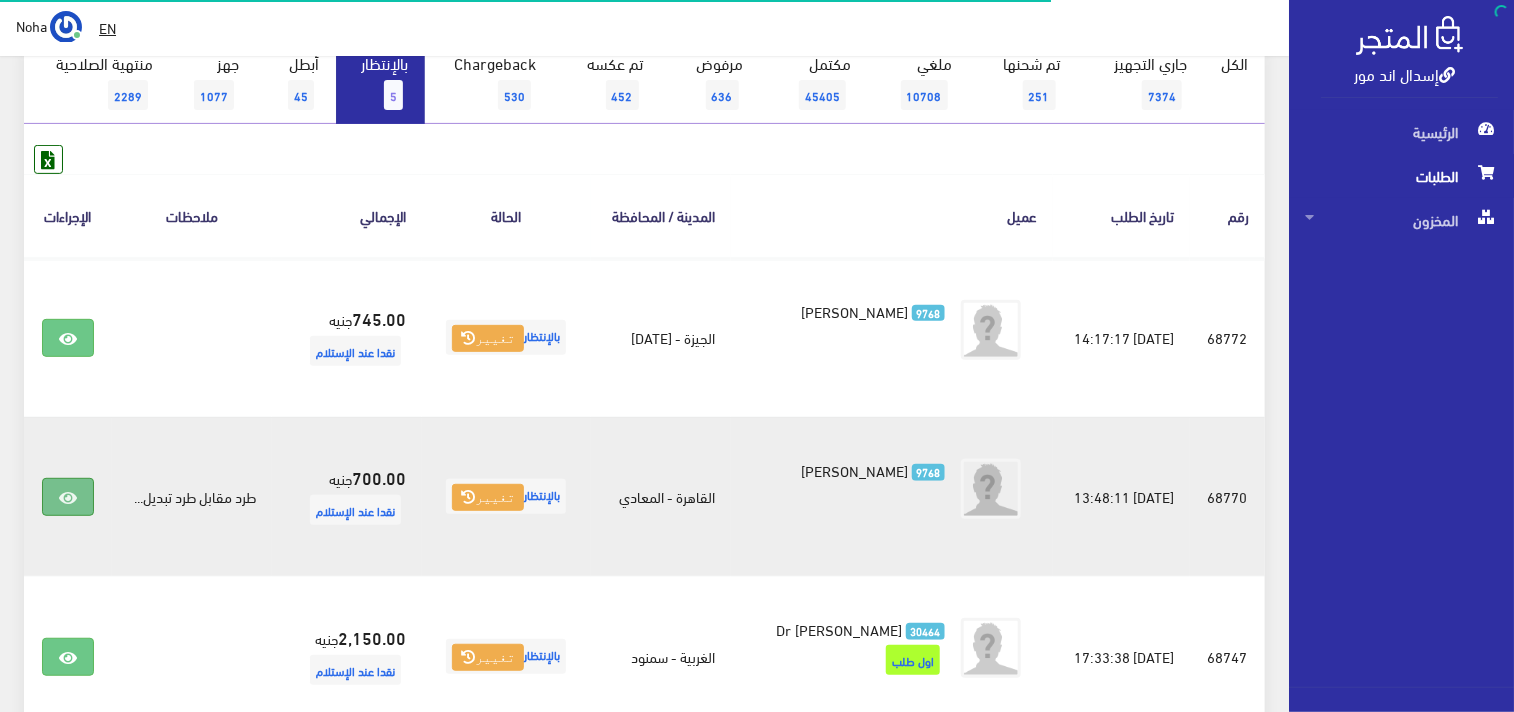 click at bounding box center (68, 497) 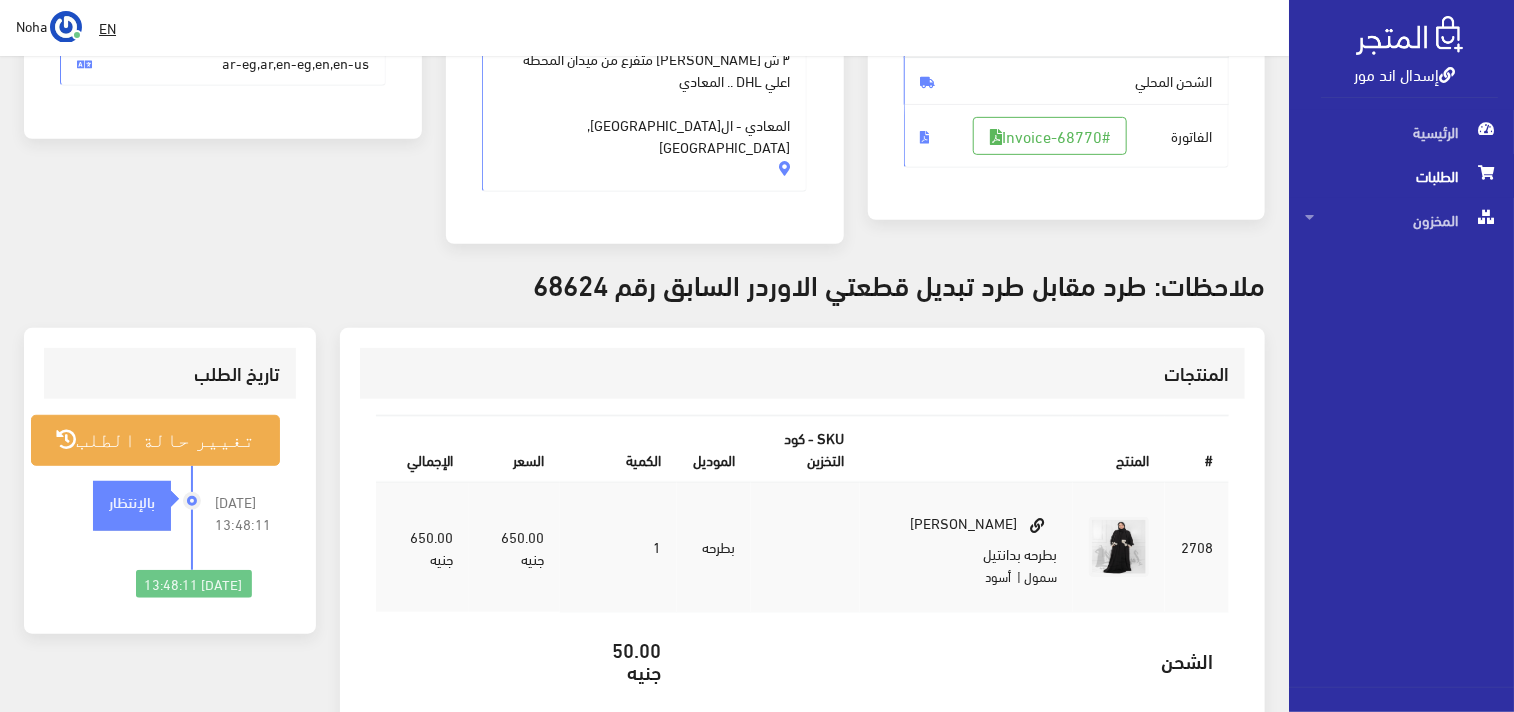 scroll, scrollTop: 333, scrollLeft: 0, axis: vertical 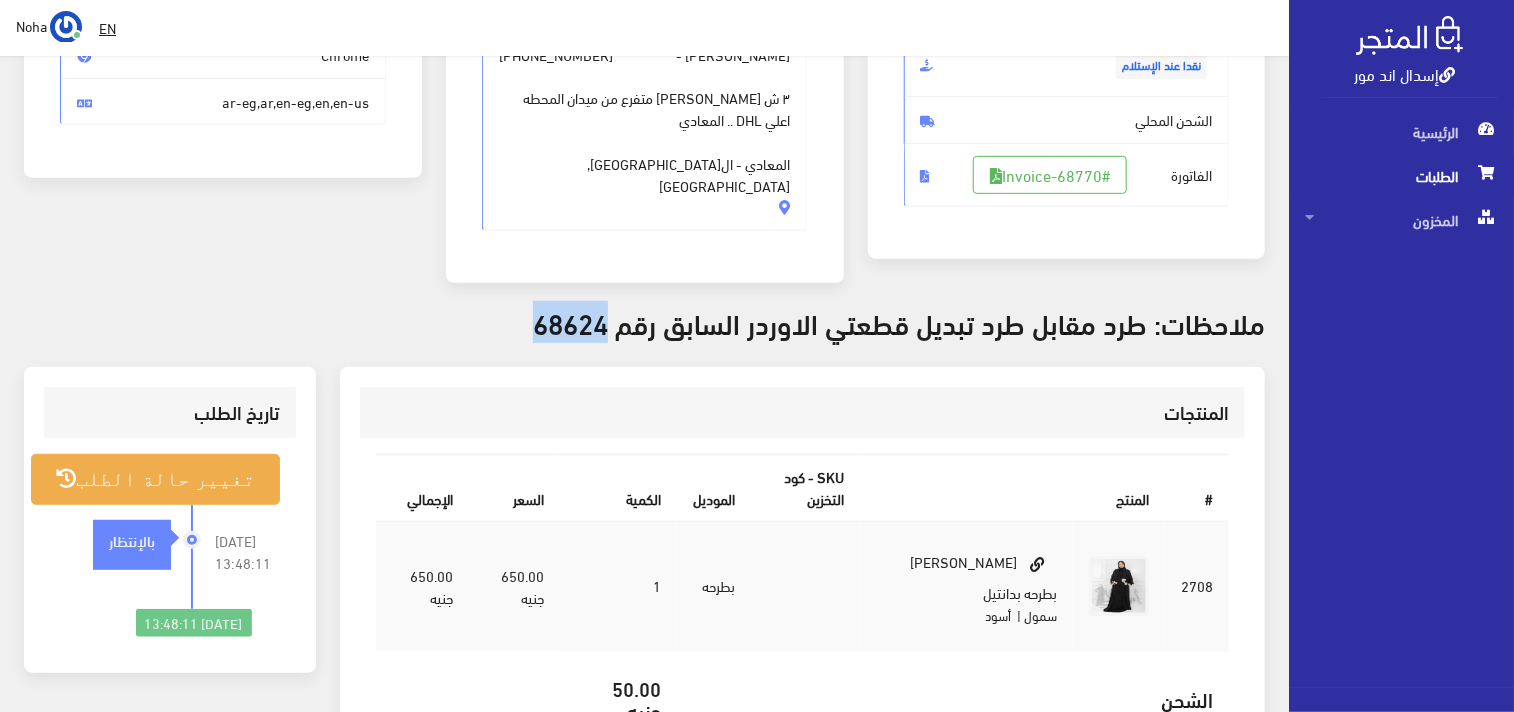 drag, startPoint x: 617, startPoint y: 304, endPoint x: 423, endPoint y: 304, distance: 194 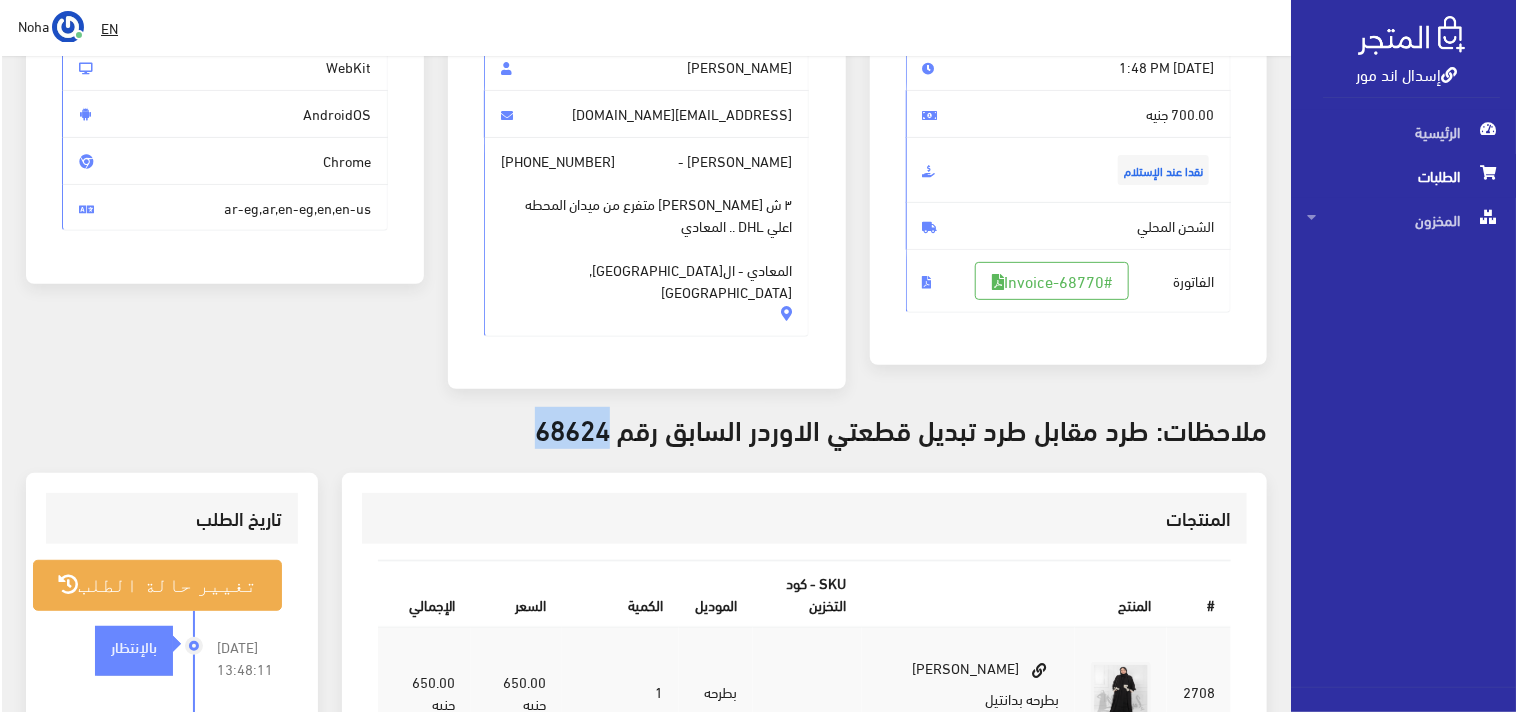 scroll, scrollTop: 222, scrollLeft: 0, axis: vertical 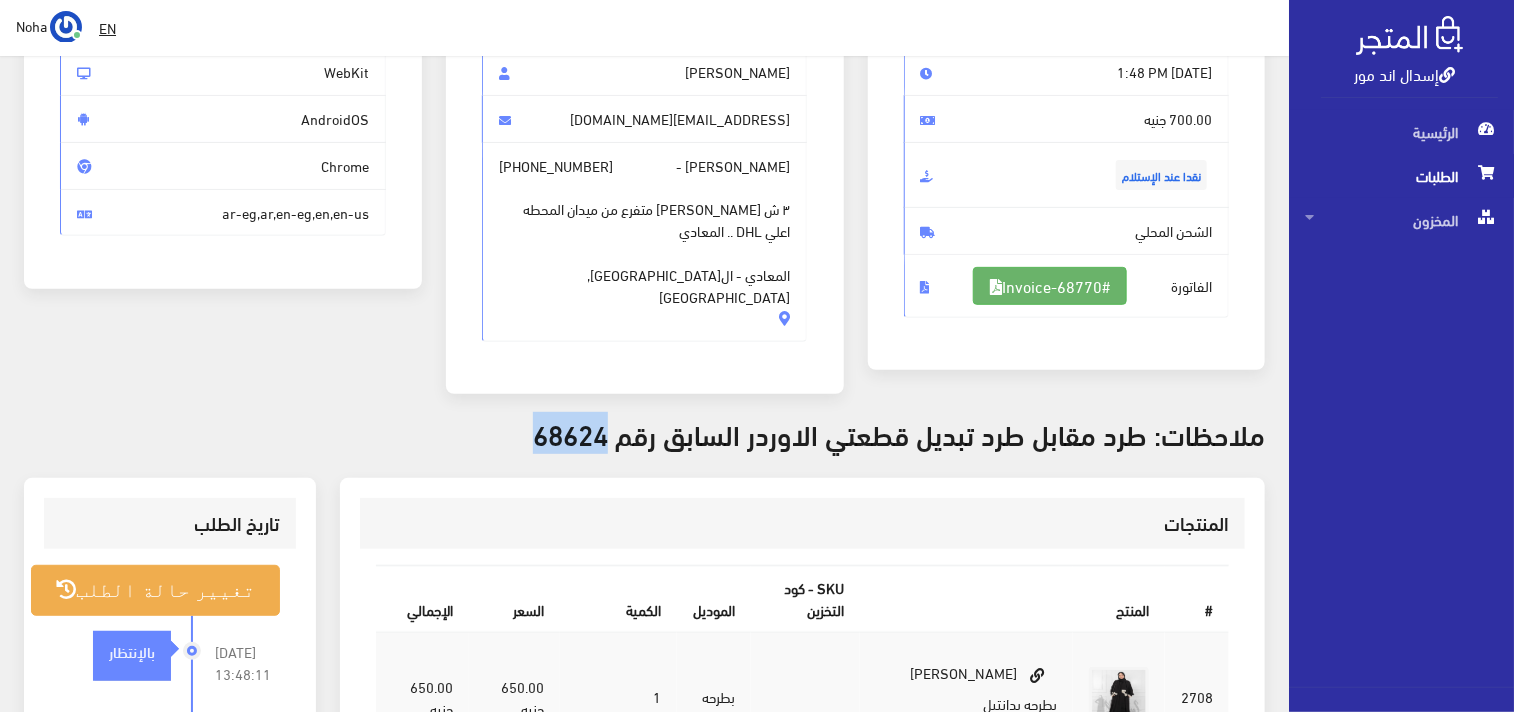 click on "#Invoice-68770" at bounding box center [1050, 286] 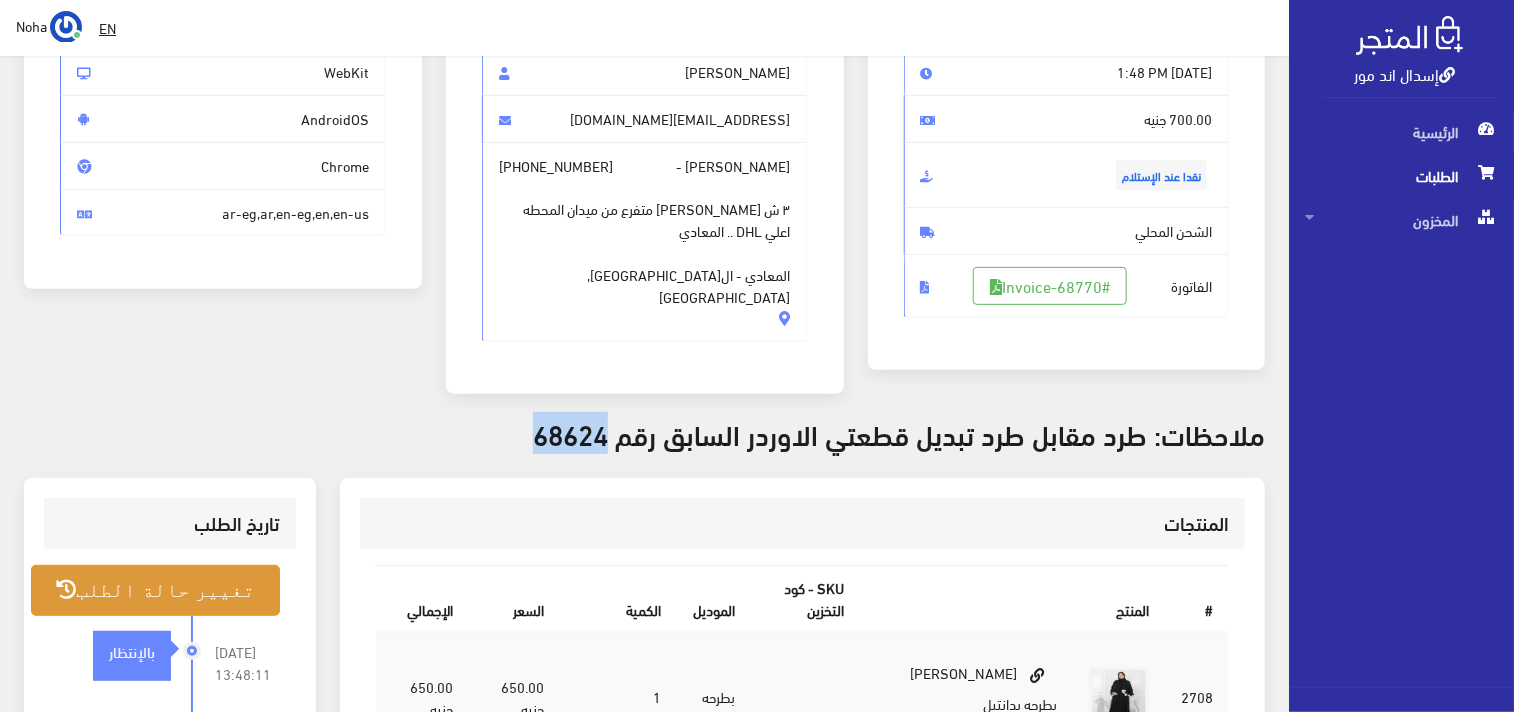 click on "تغيير حالة الطلب" at bounding box center [155, 590] 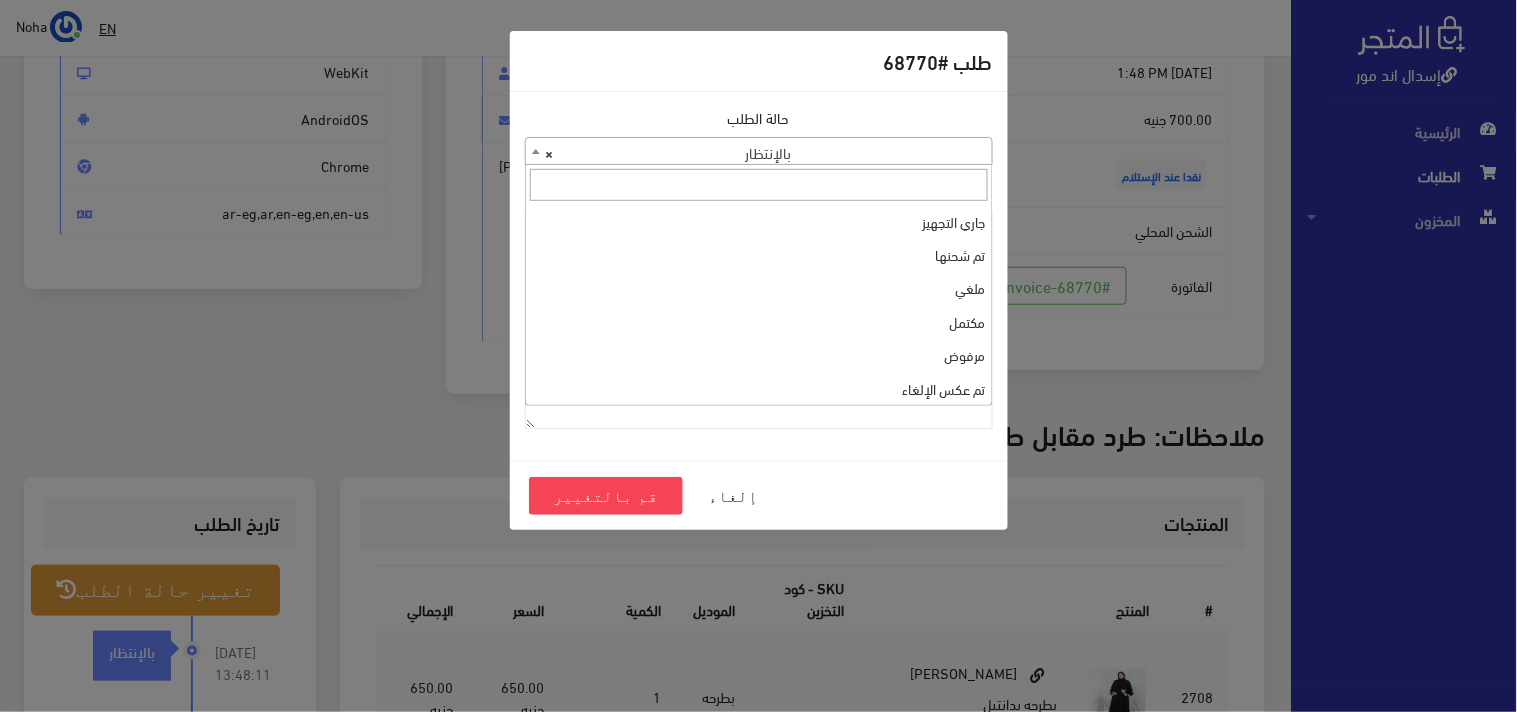click on "× بالإنتظار" at bounding box center (759, 152) 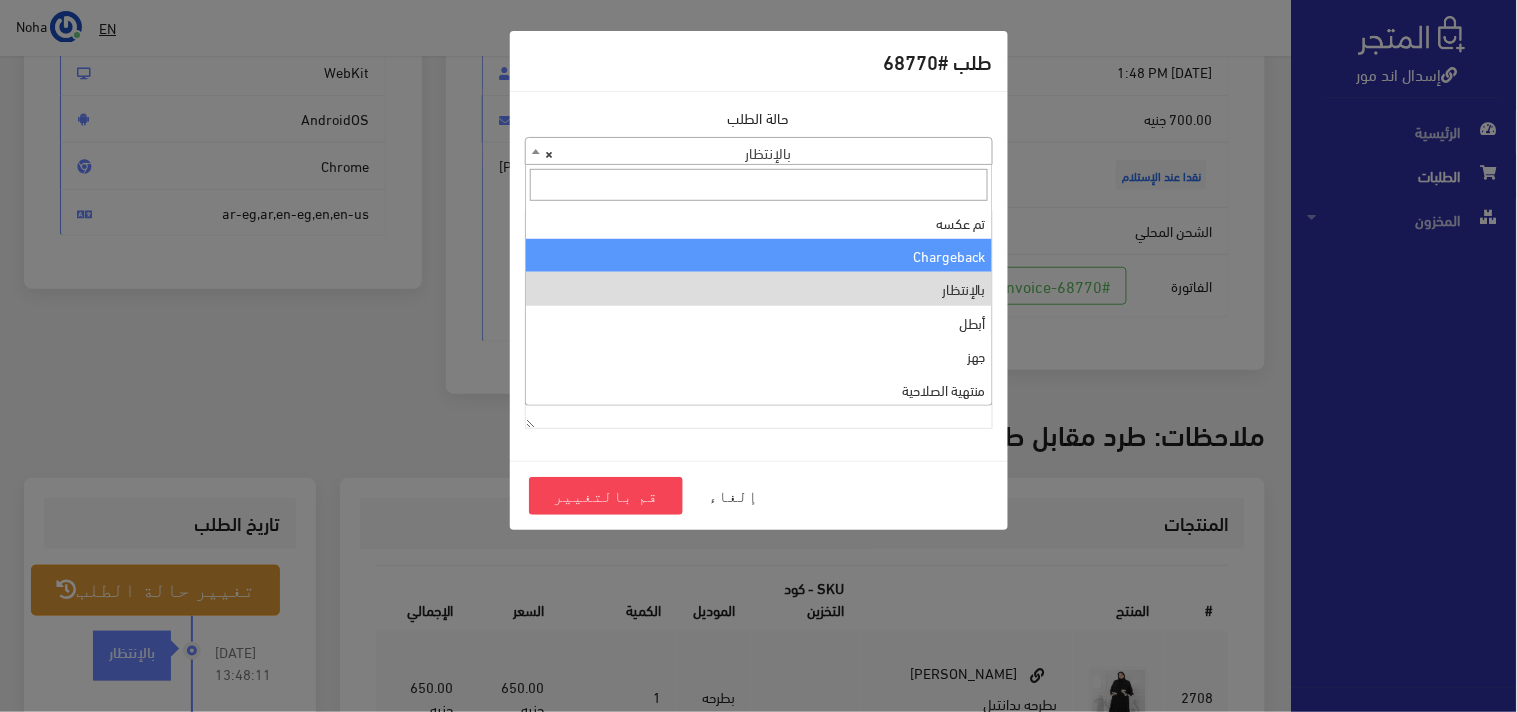 scroll, scrollTop: 0, scrollLeft: 0, axis: both 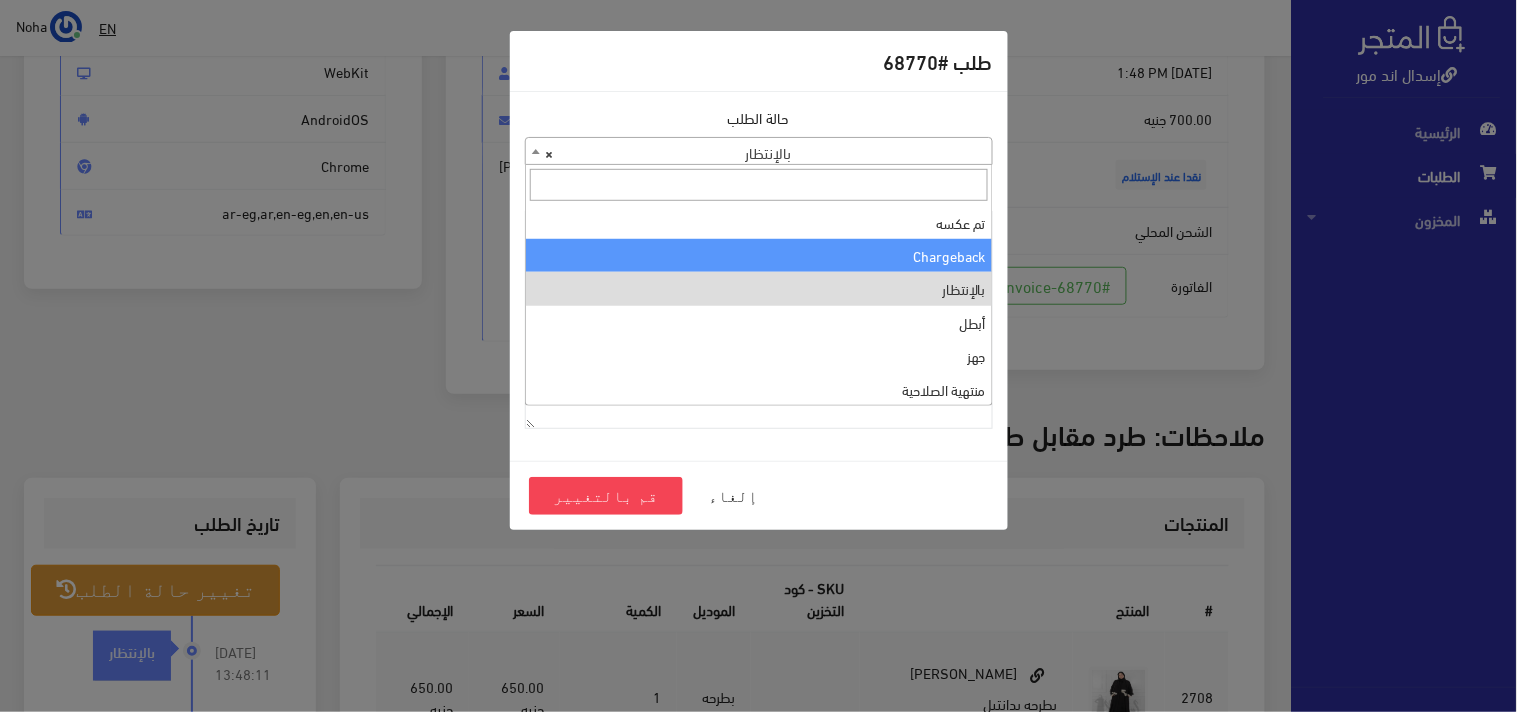 select on "10" 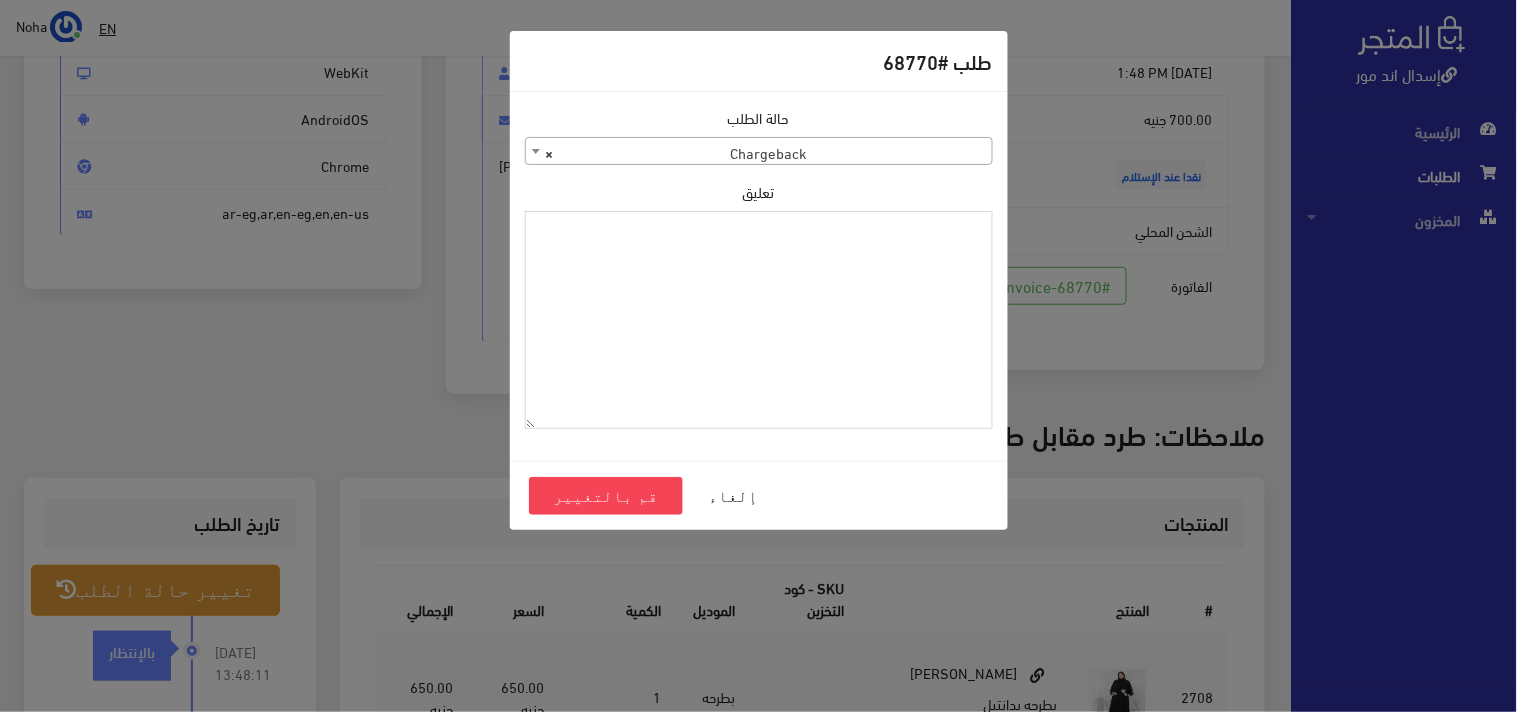 paste on "1093033" 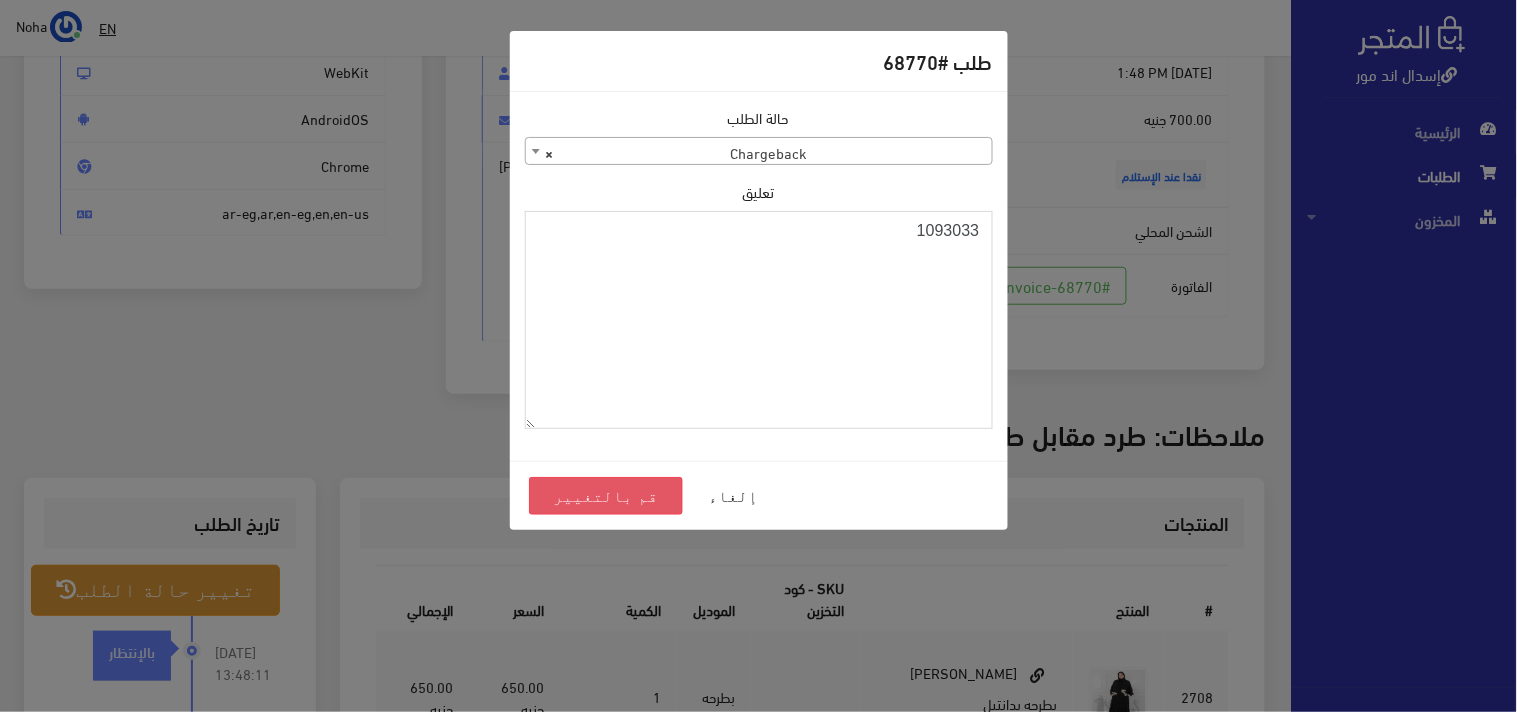 type on "1093033" 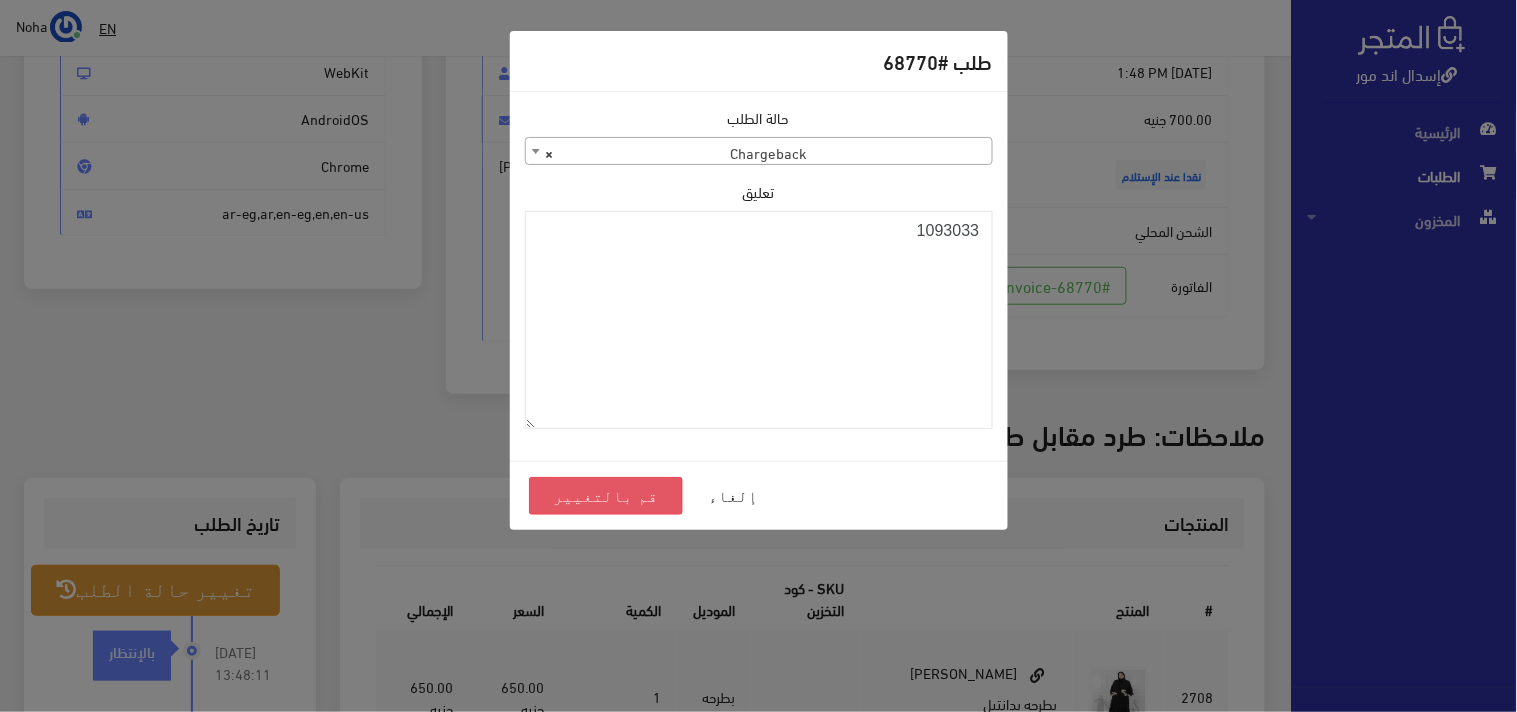 click on "قم بالتغيير" at bounding box center [606, 496] 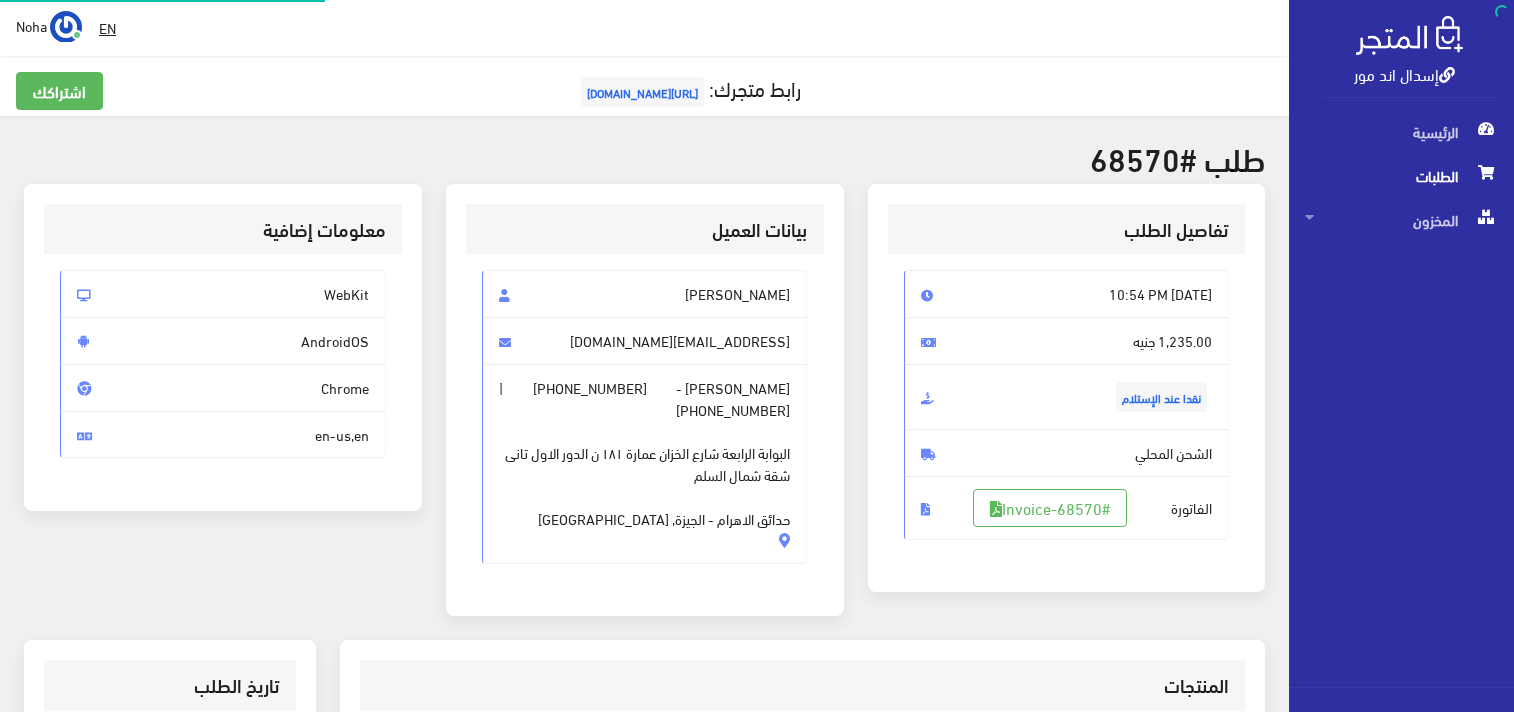 scroll, scrollTop: 0, scrollLeft: 0, axis: both 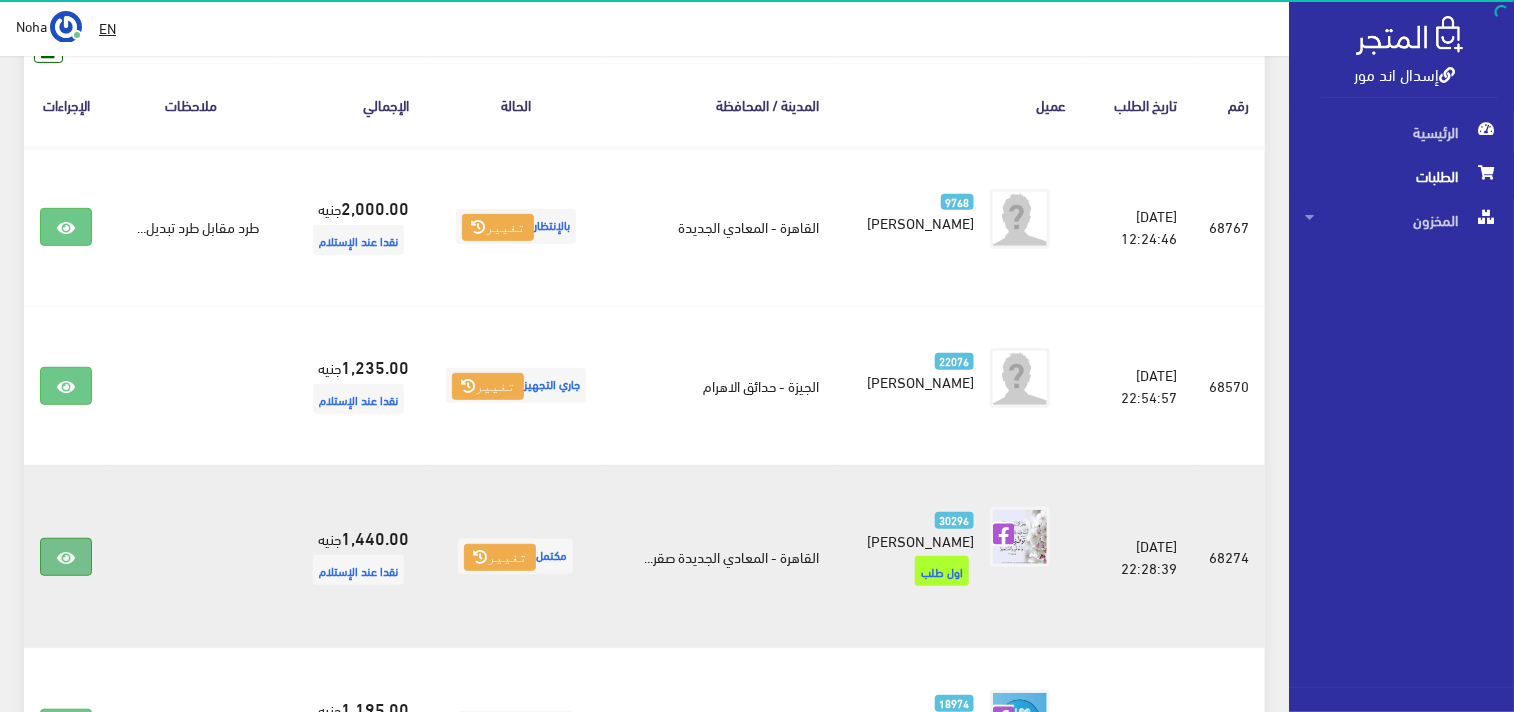 click at bounding box center [66, 557] 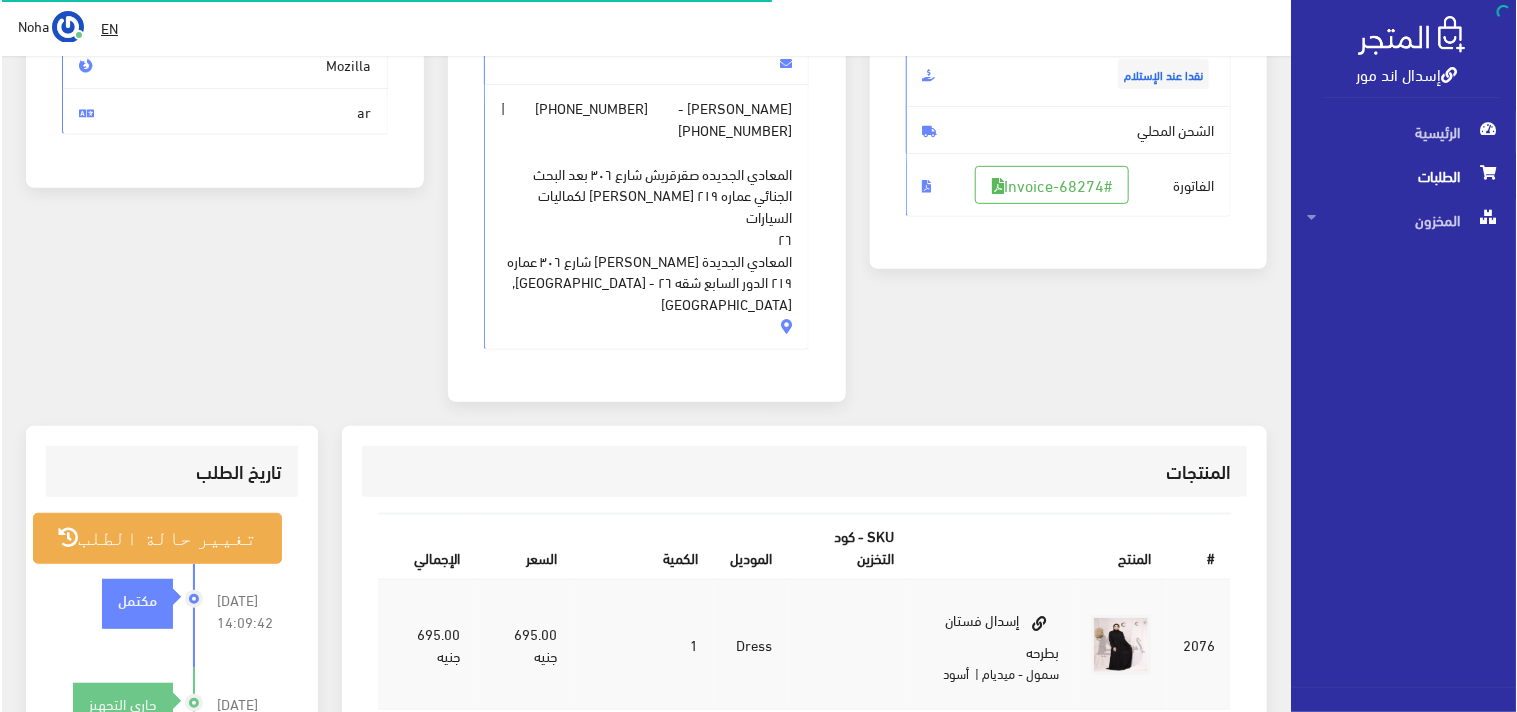 scroll, scrollTop: 333, scrollLeft: 0, axis: vertical 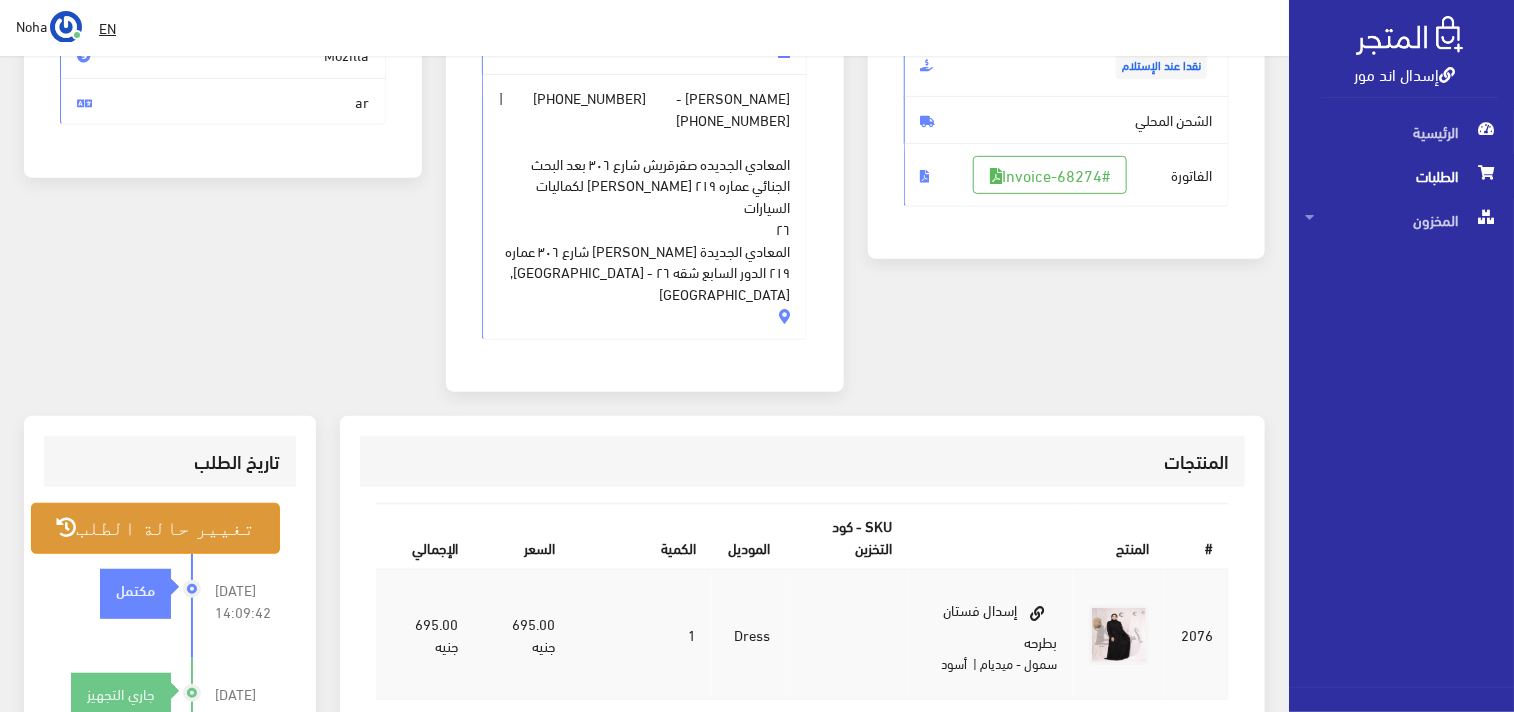 click on "تغيير حالة الطلب" at bounding box center [155, 528] 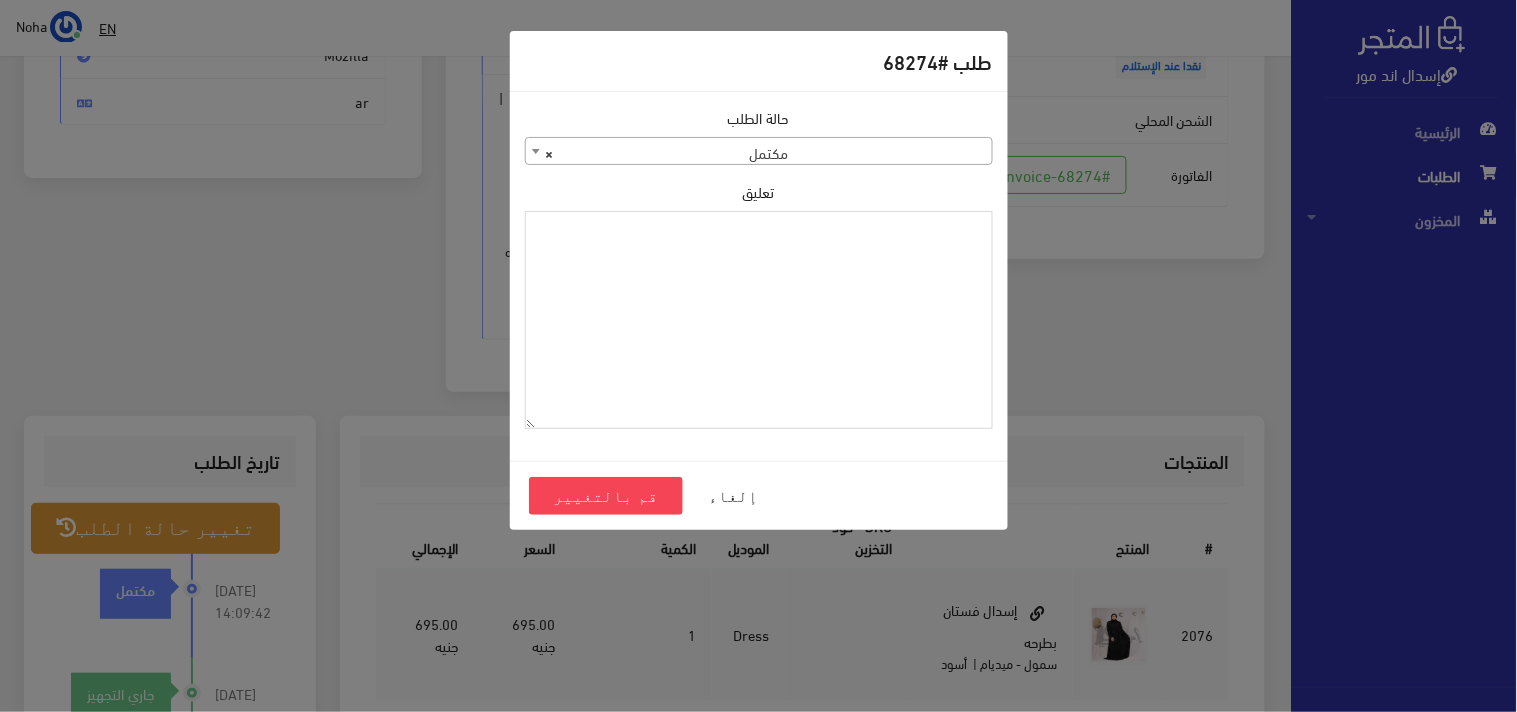 click on "تعليق" at bounding box center [759, 320] 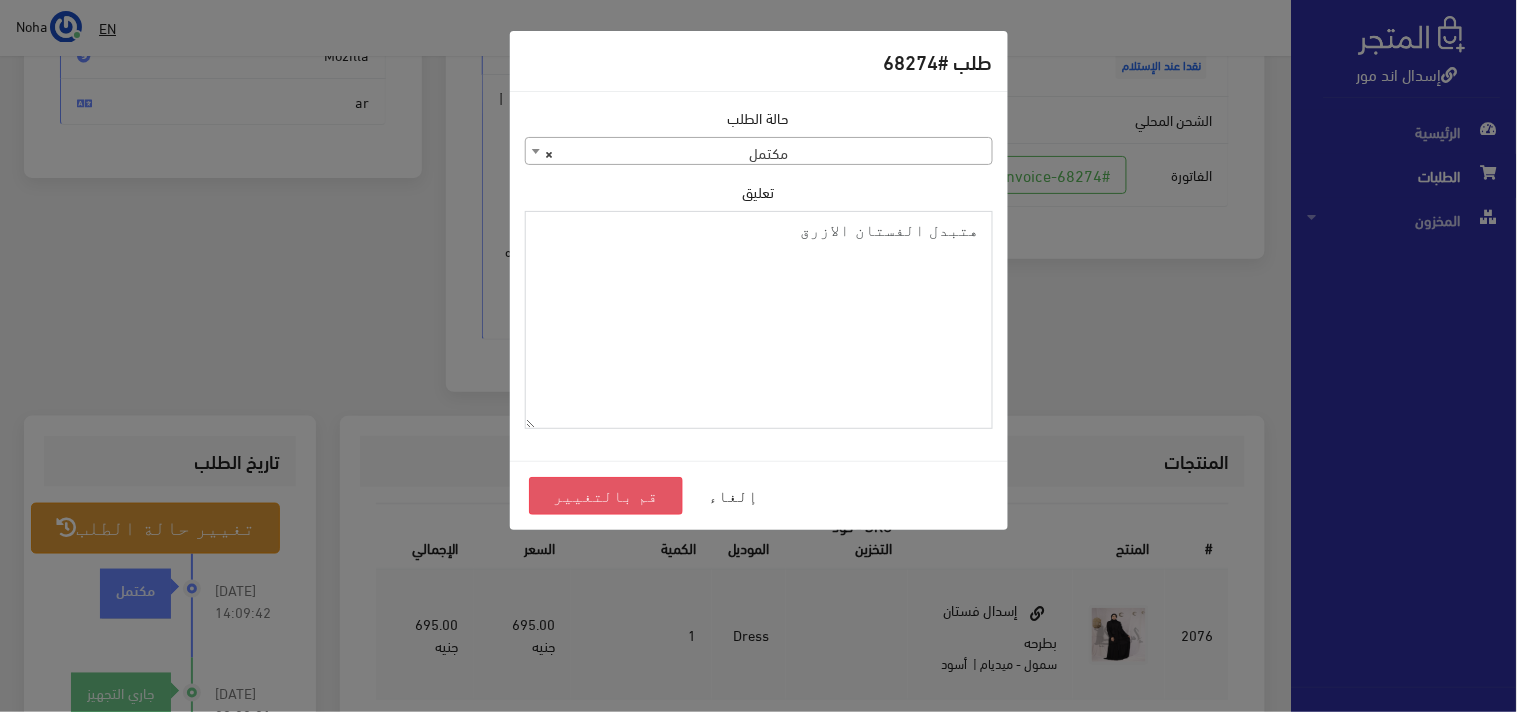 type on "هتبدل الفستان الازرق" 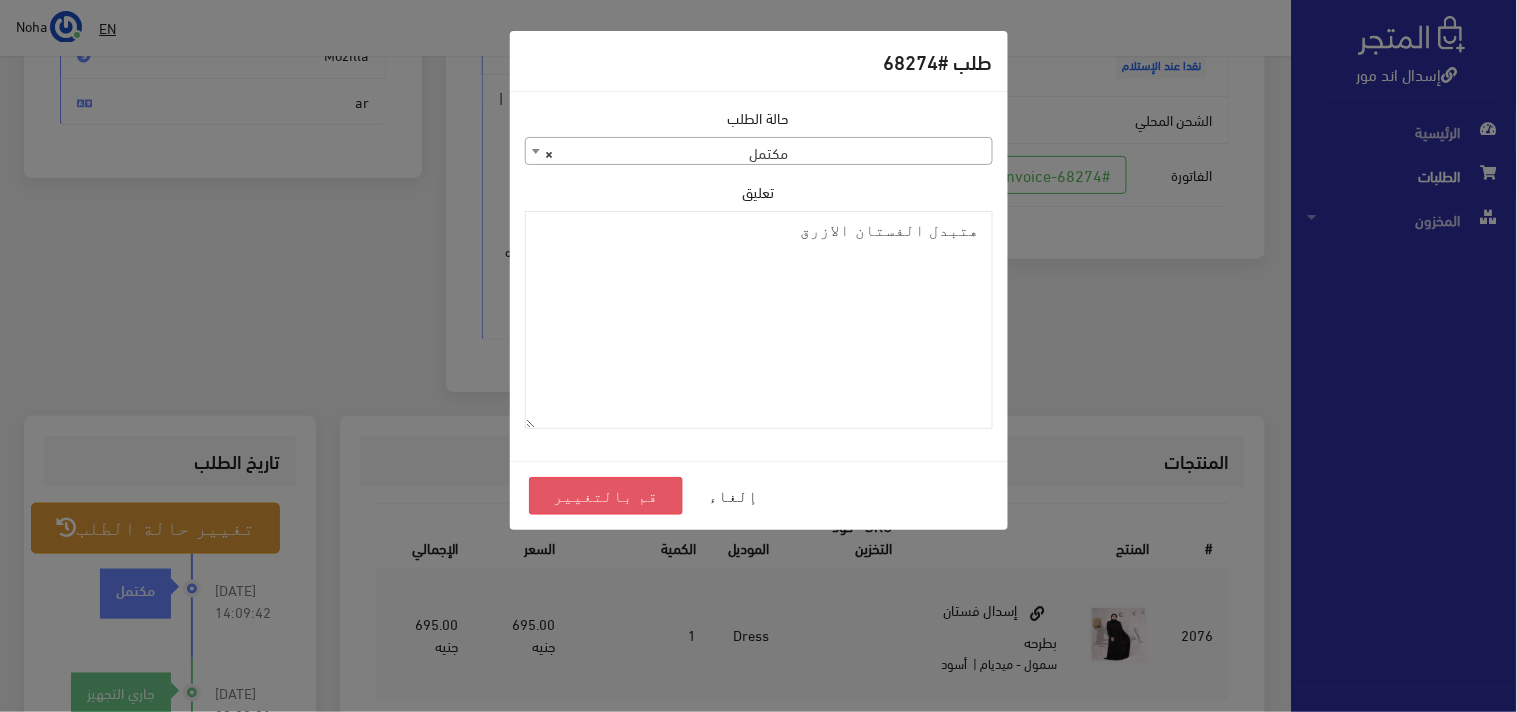 click on "قم بالتغيير" at bounding box center (606, 496) 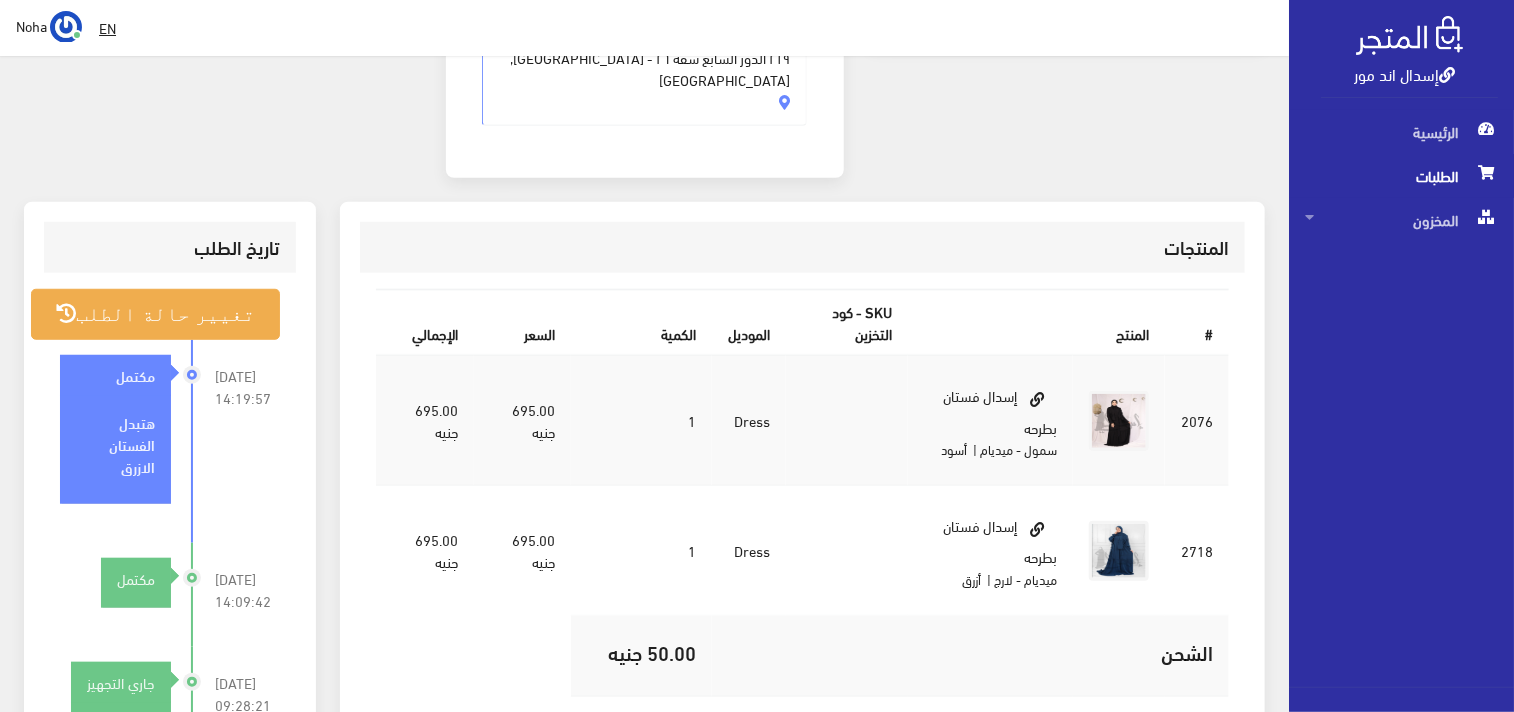 scroll, scrollTop: 555, scrollLeft: 0, axis: vertical 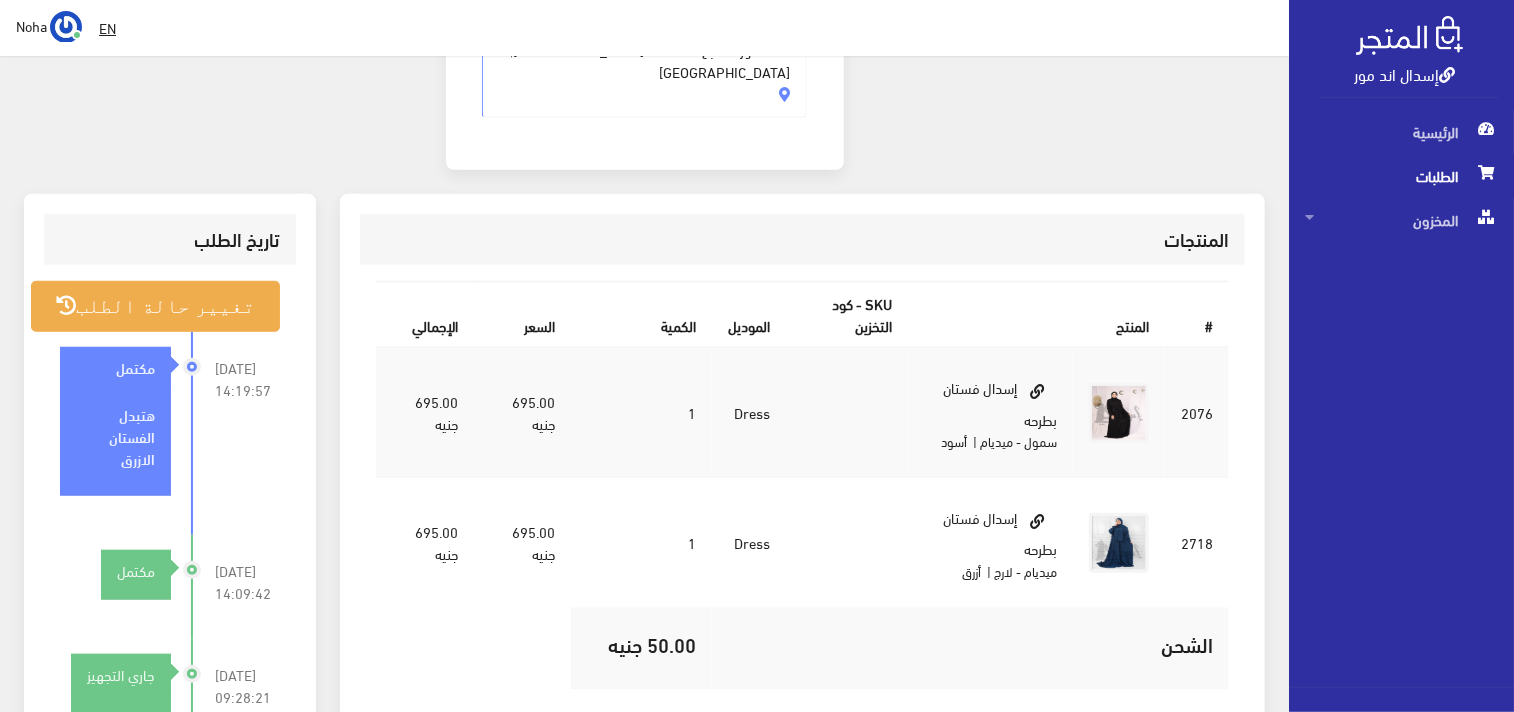 click on "الطلبات" at bounding box center [1401, 176] 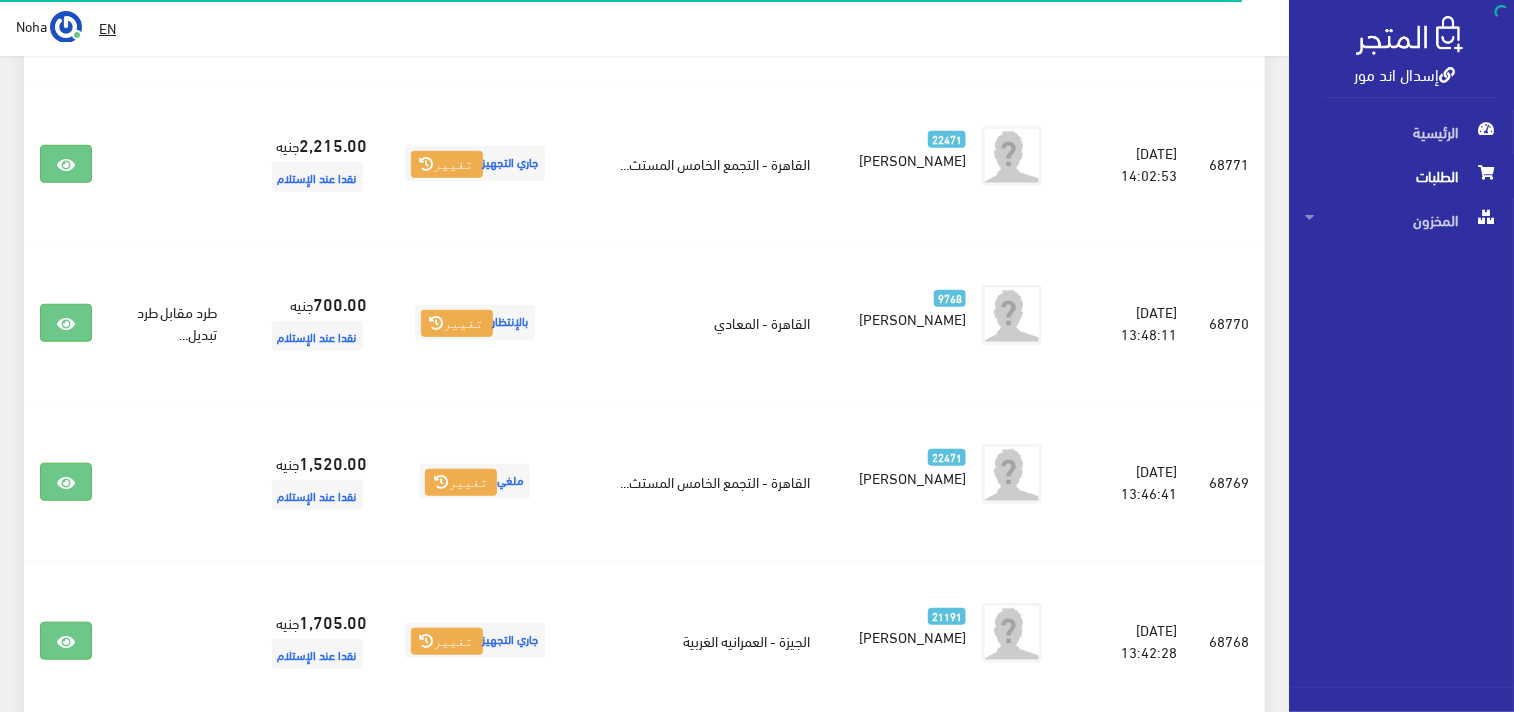 scroll, scrollTop: 0, scrollLeft: 0, axis: both 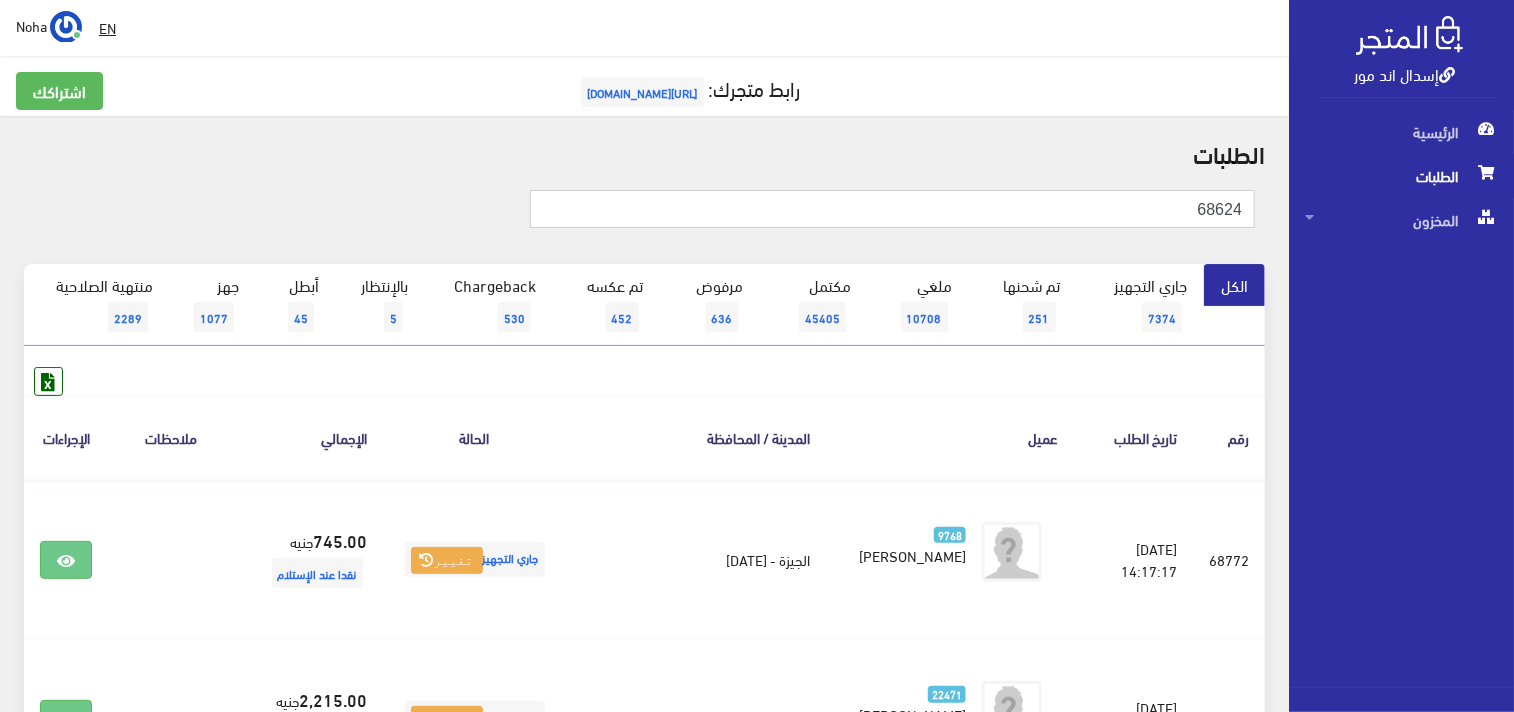 type on "68624" 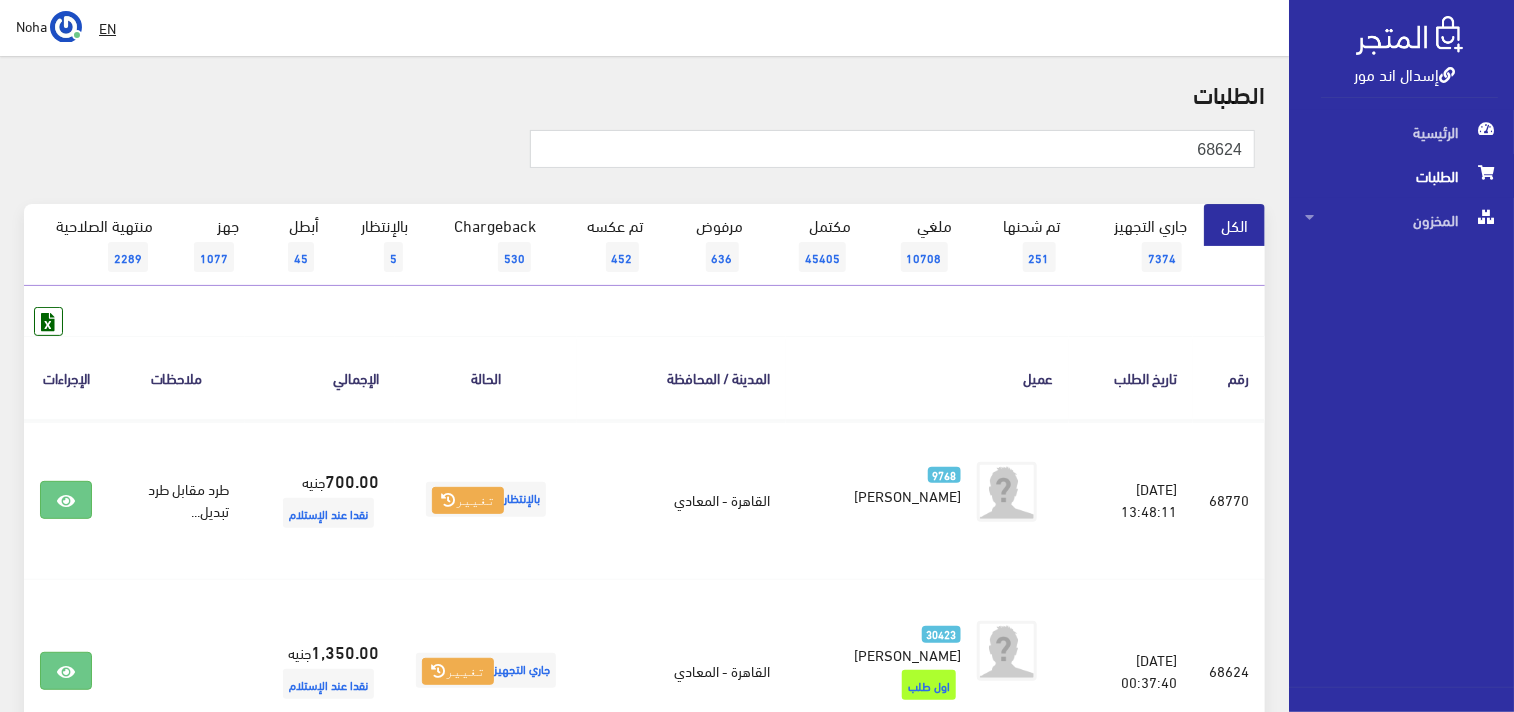 scroll, scrollTop: 222, scrollLeft: 0, axis: vertical 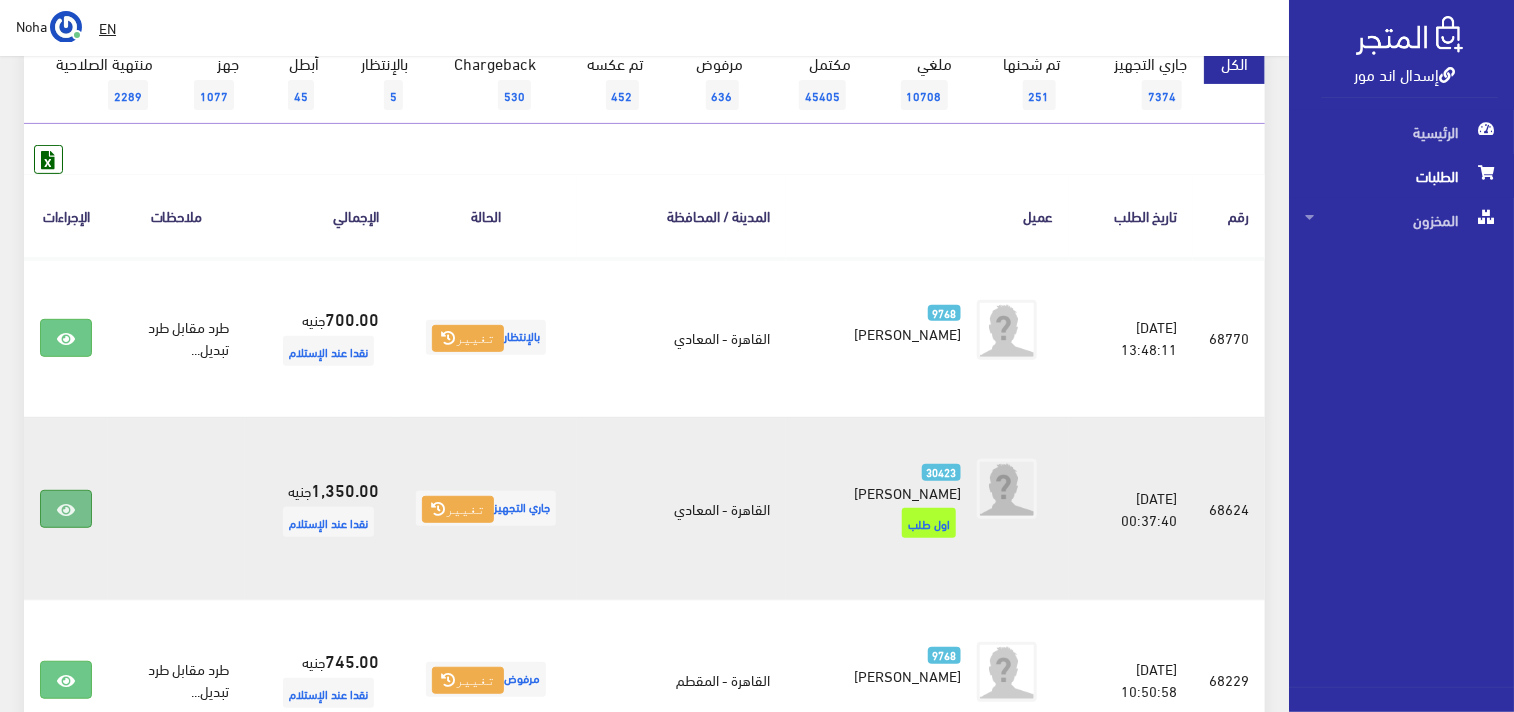 click at bounding box center (66, 510) 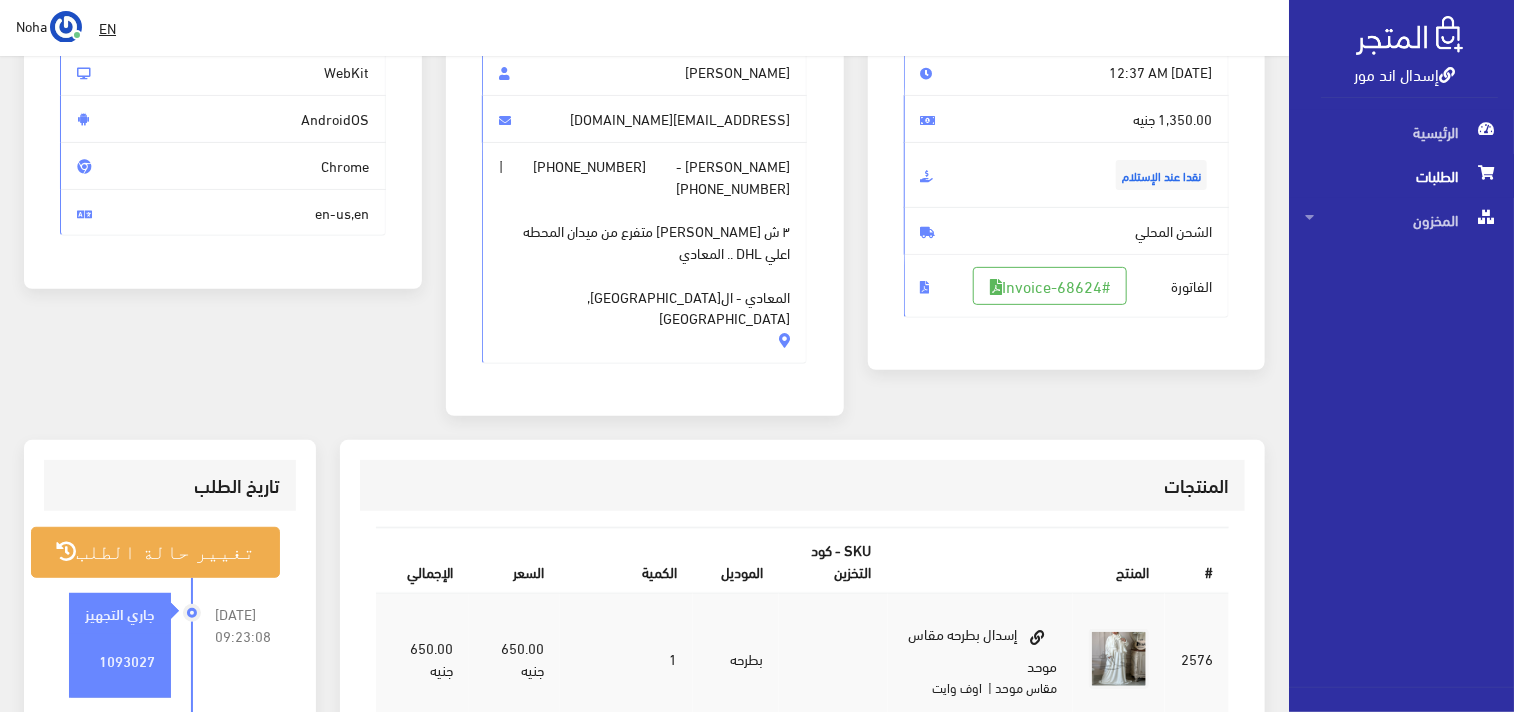 scroll, scrollTop: 555, scrollLeft: 0, axis: vertical 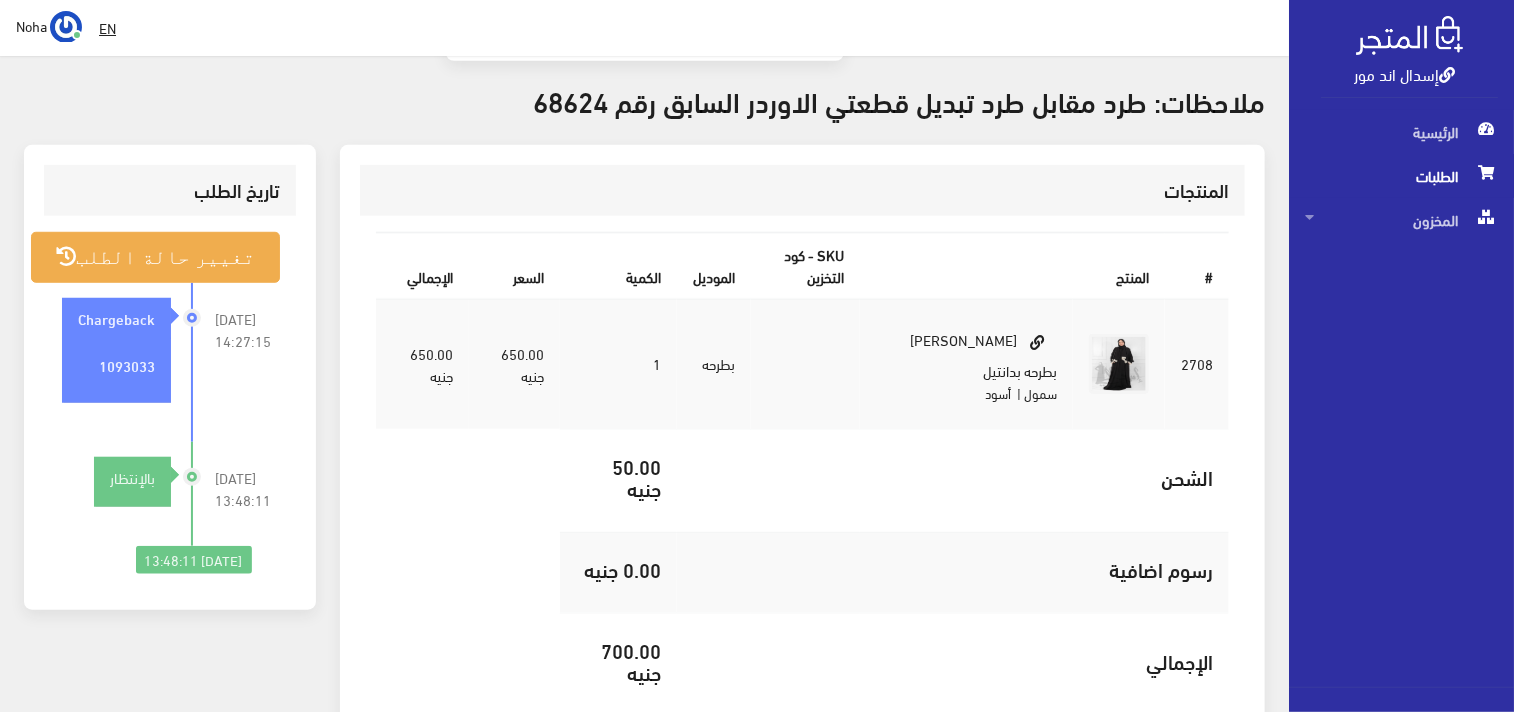 click on "الطلبات" at bounding box center [1401, 176] 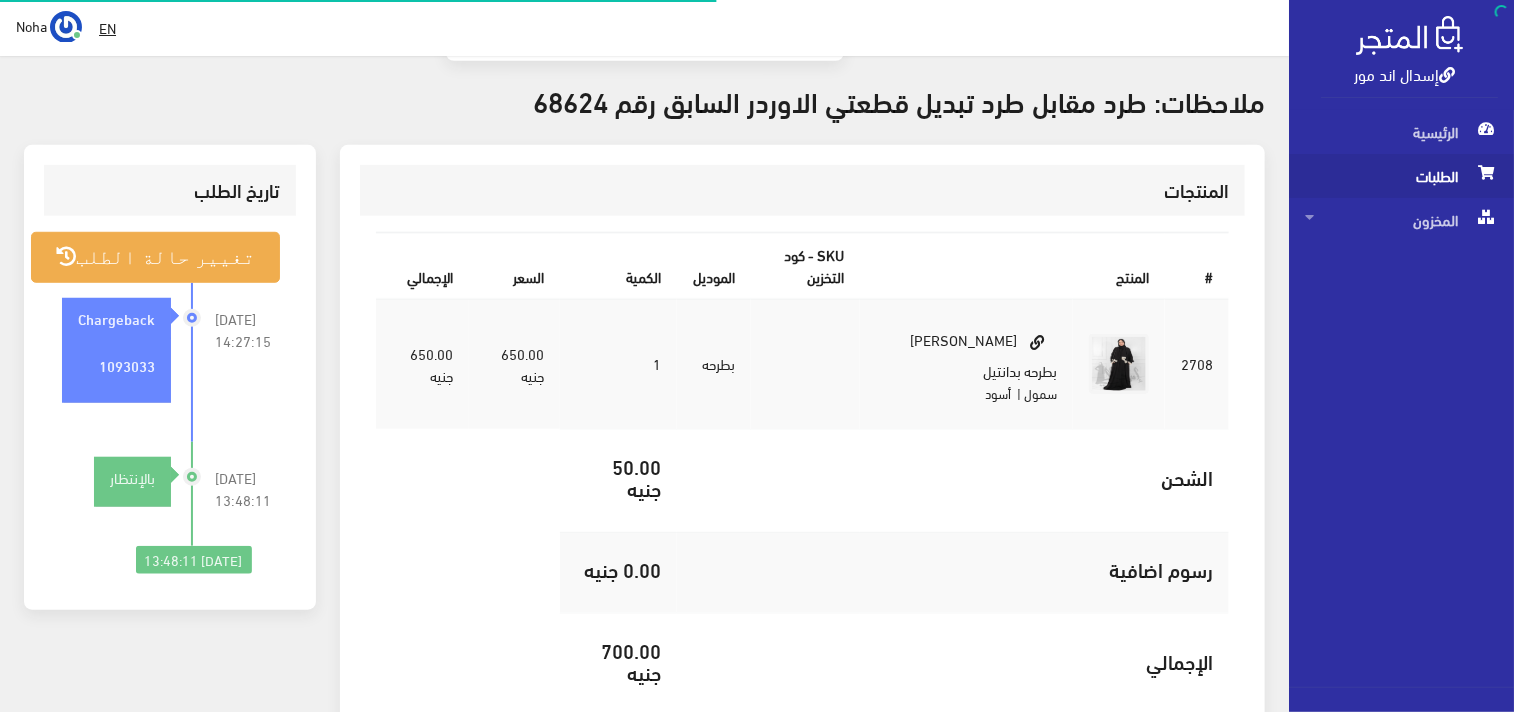 click on "الطلبات" at bounding box center [1401, 176] 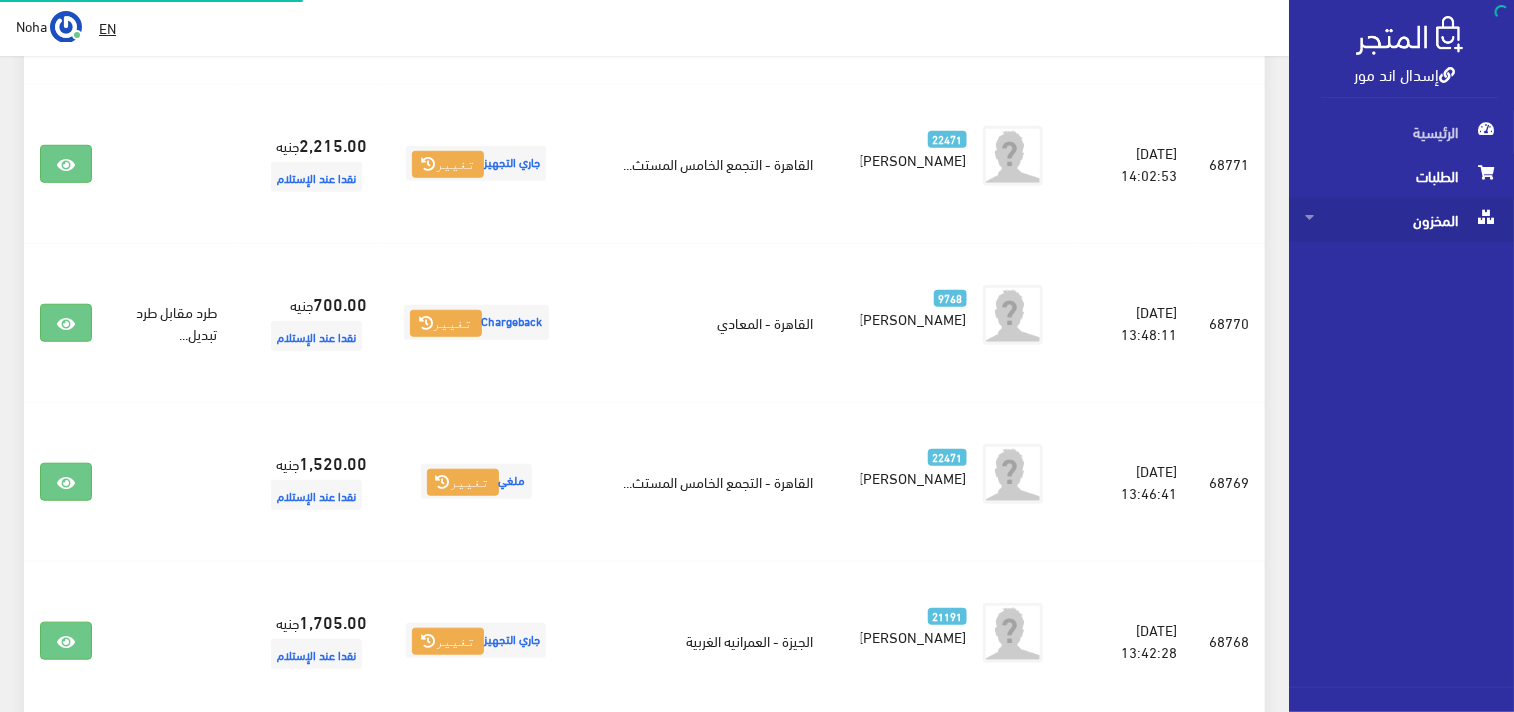 scroll, scrollTop: 0, scrollLeft: 0, axis: both 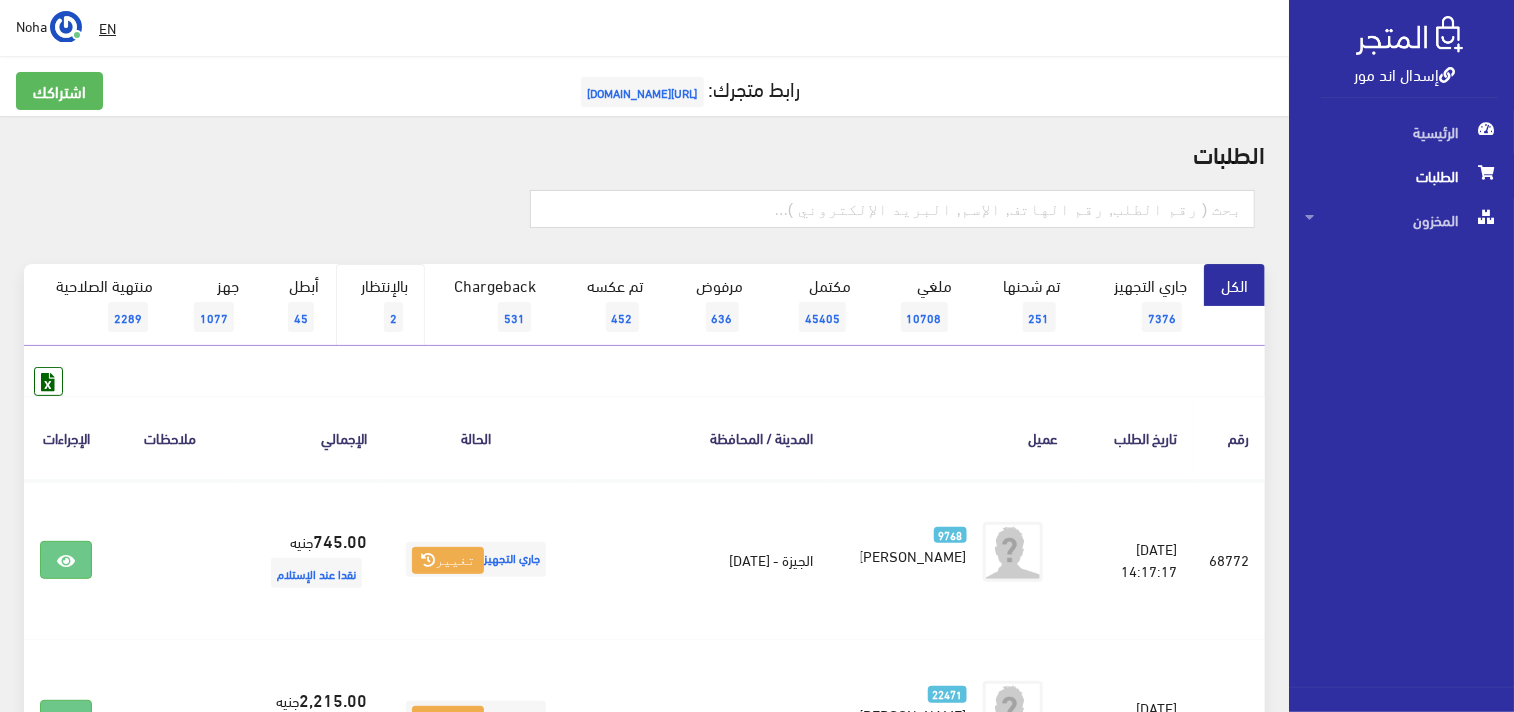 click on "بالإنتظار
2" at bounding box center (380, 305) 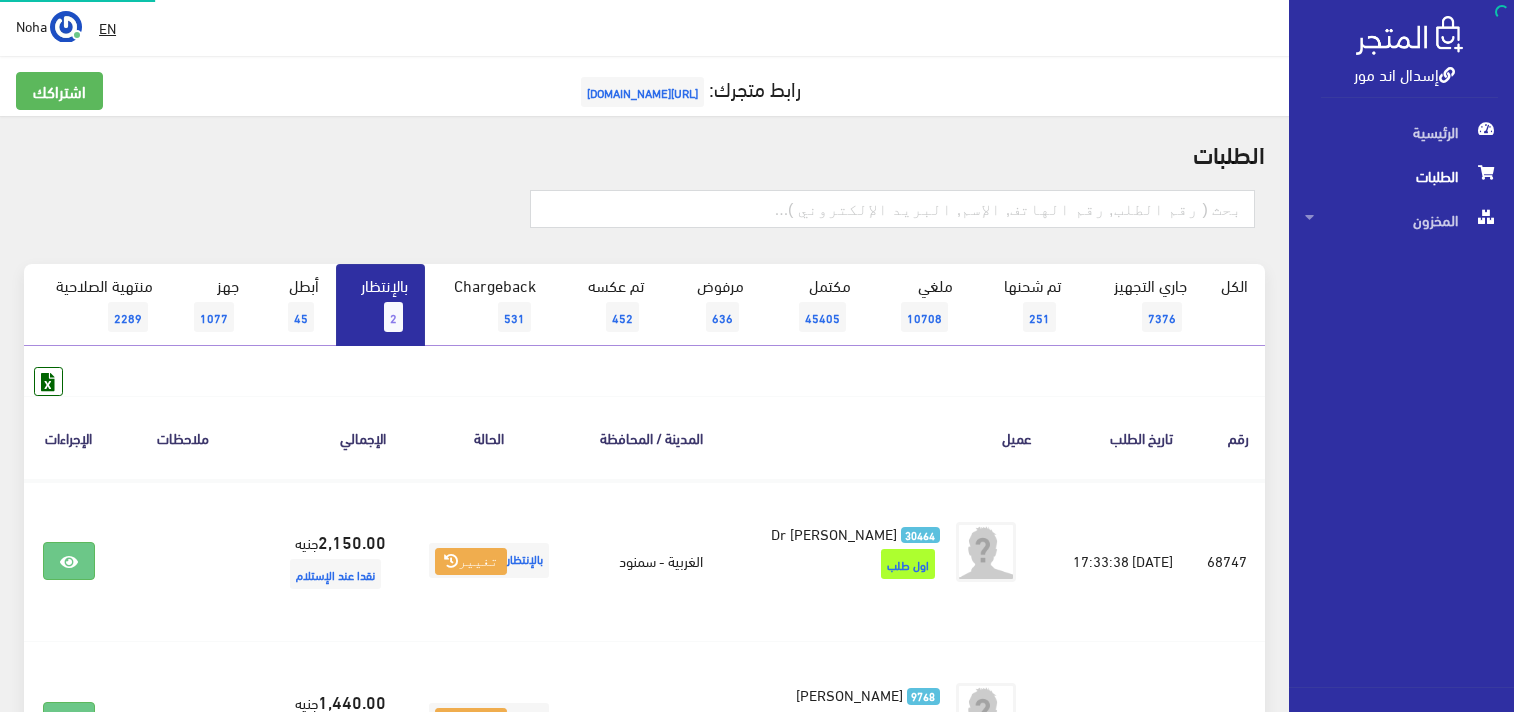 scroll, scrollTop: 0, scrollLeft: 0, axis: both 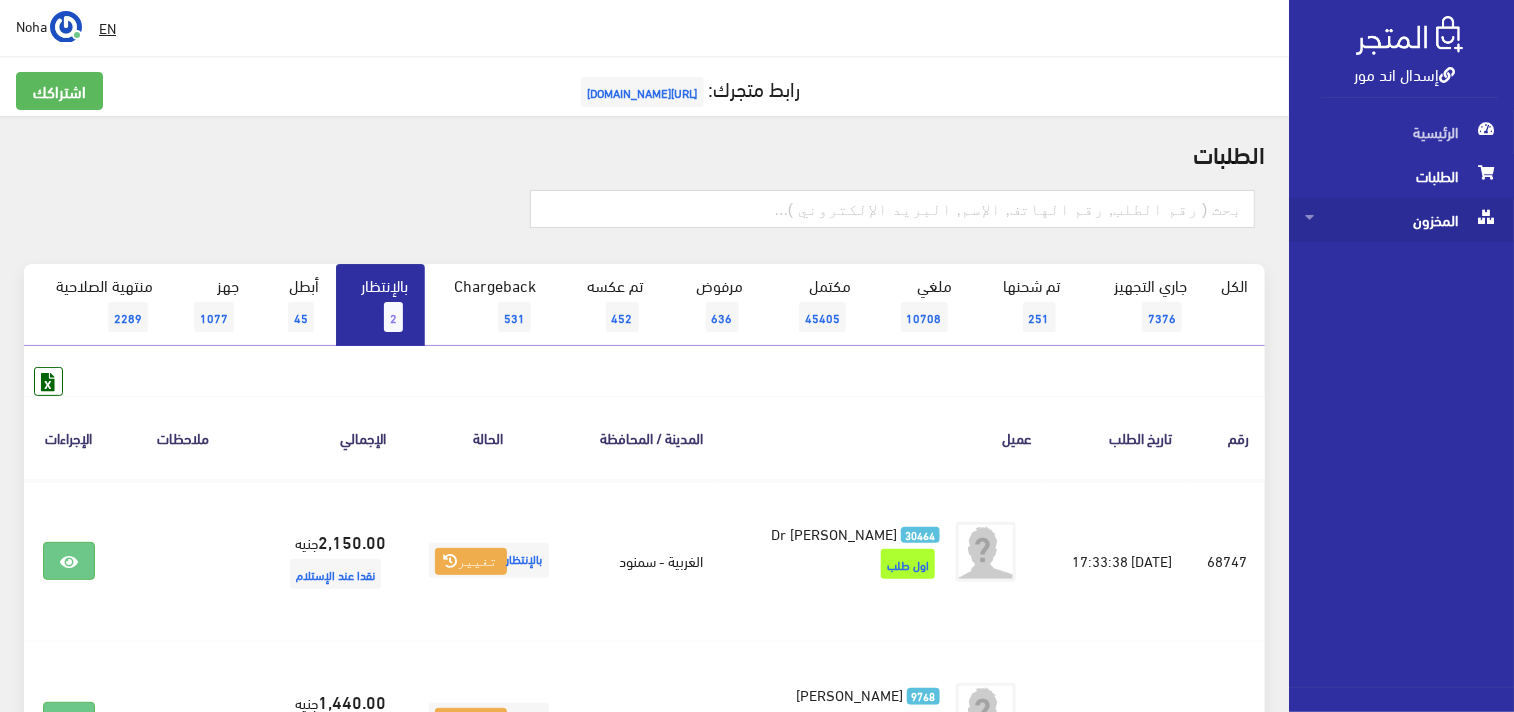 click on "المخزون" at bounding box center [1401, 220] 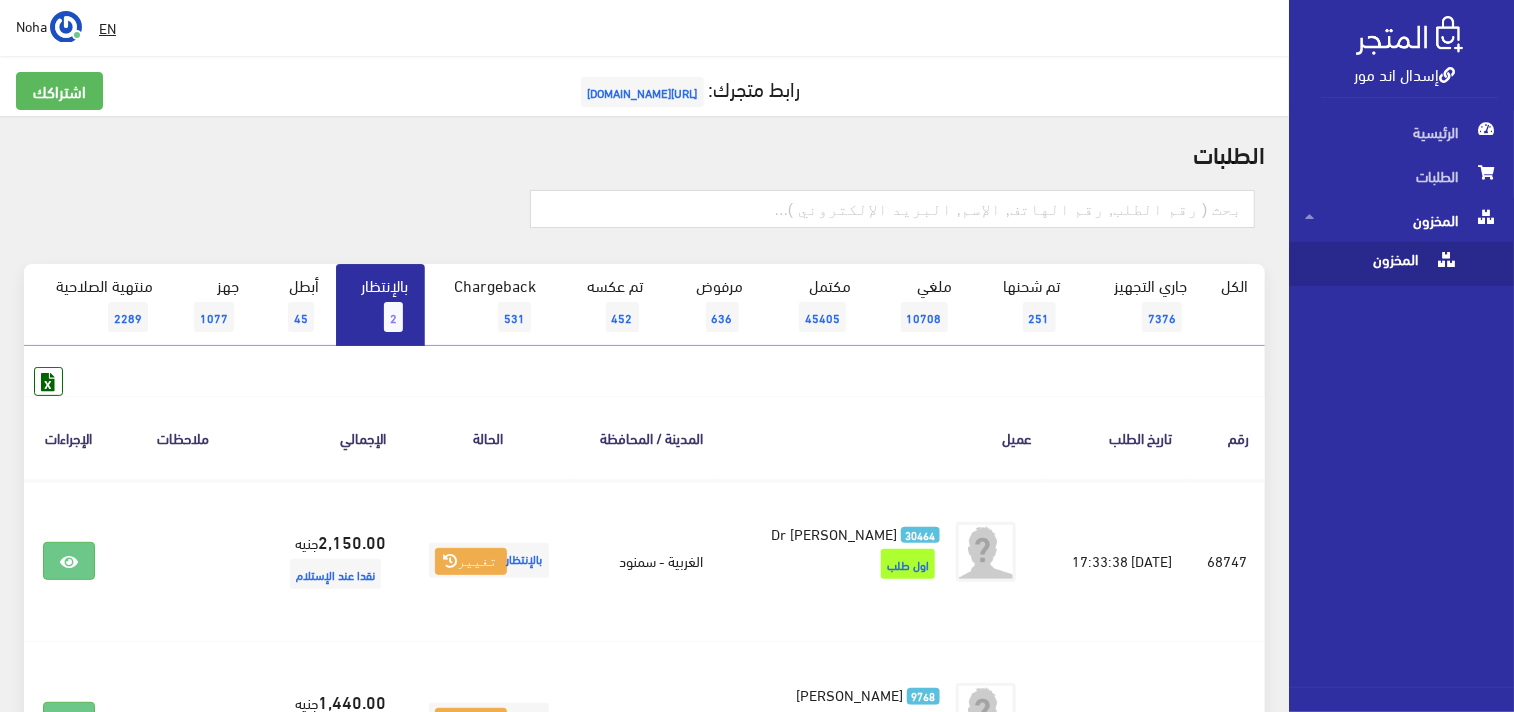 click on "المخزون" at bounding box center (1381, 264) 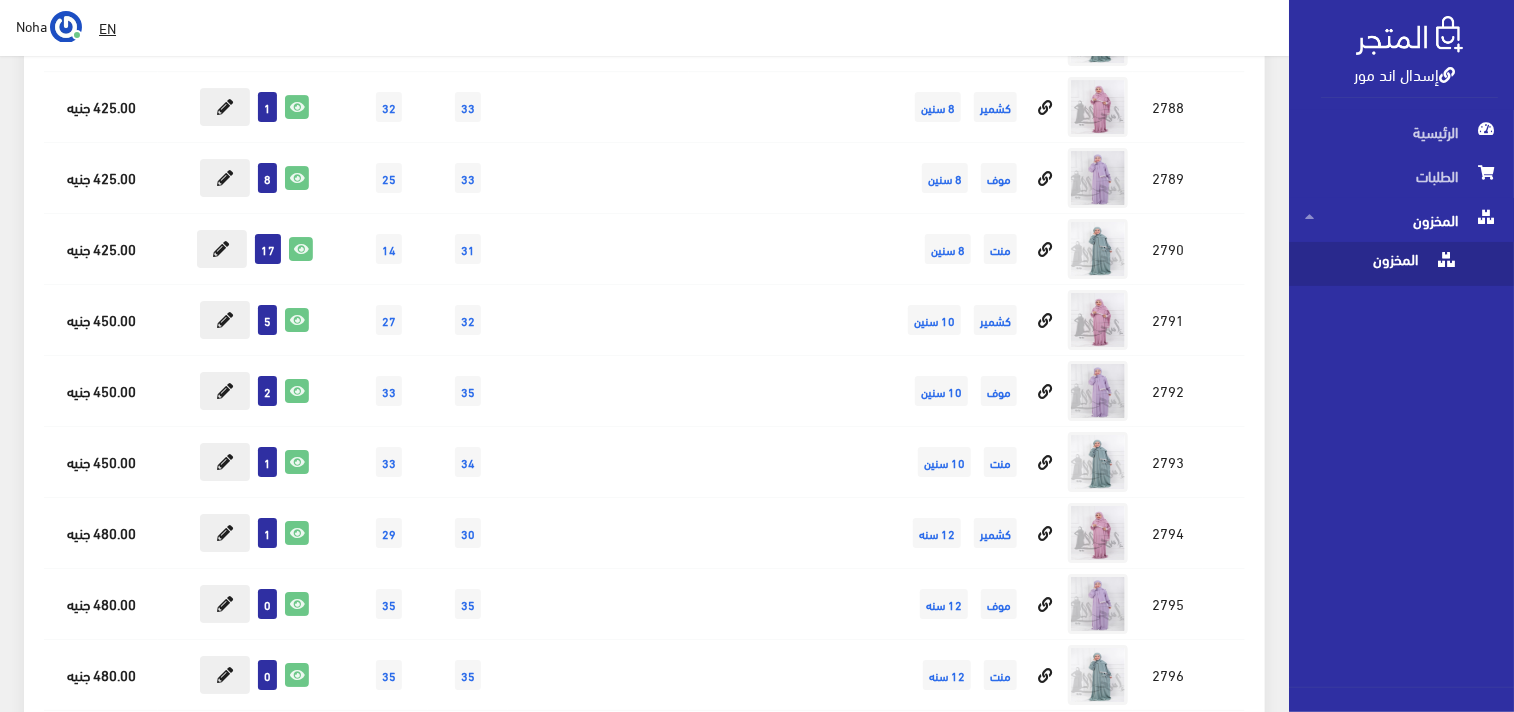 scroll, scrollTop: 6444, scrollLeft: 0, axis: vertical 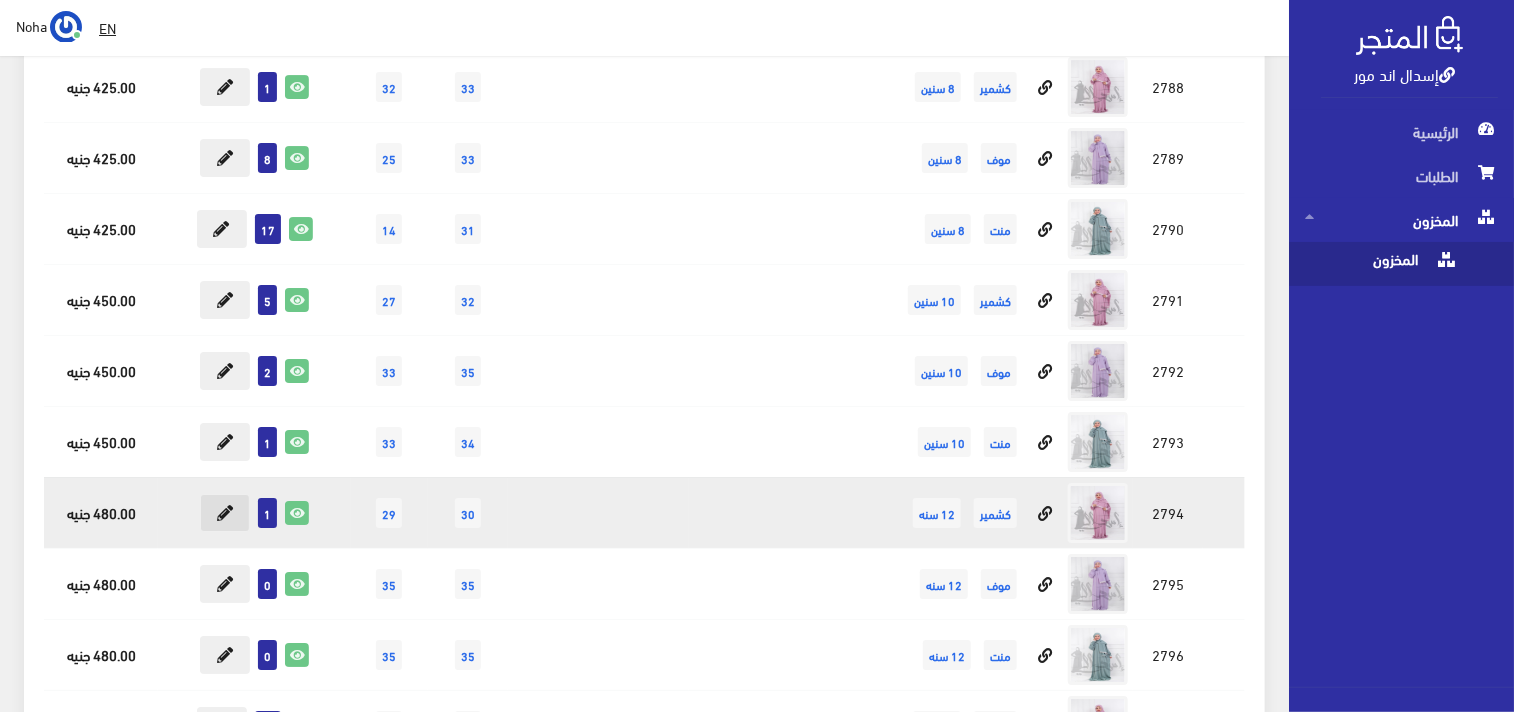 click at bounding box center [225, 513] 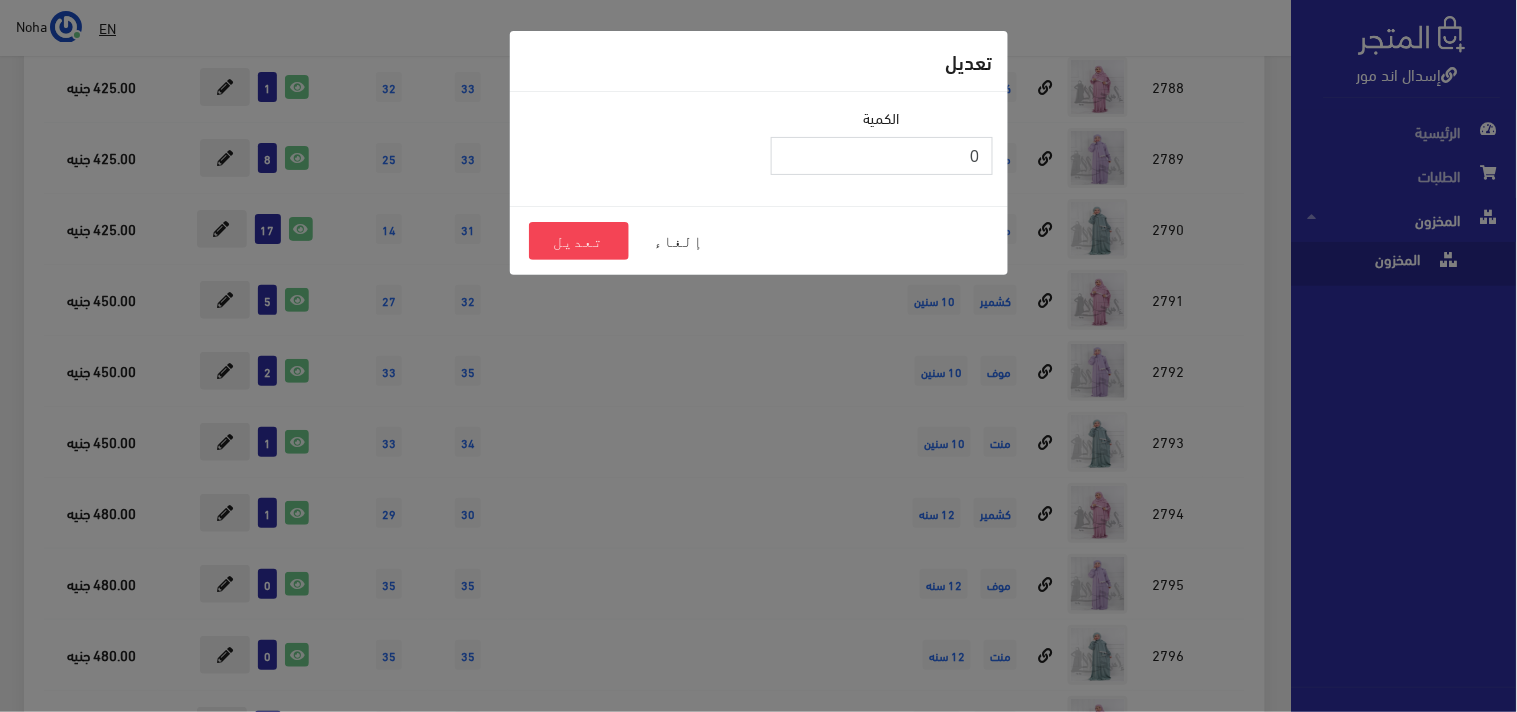 type on "0" 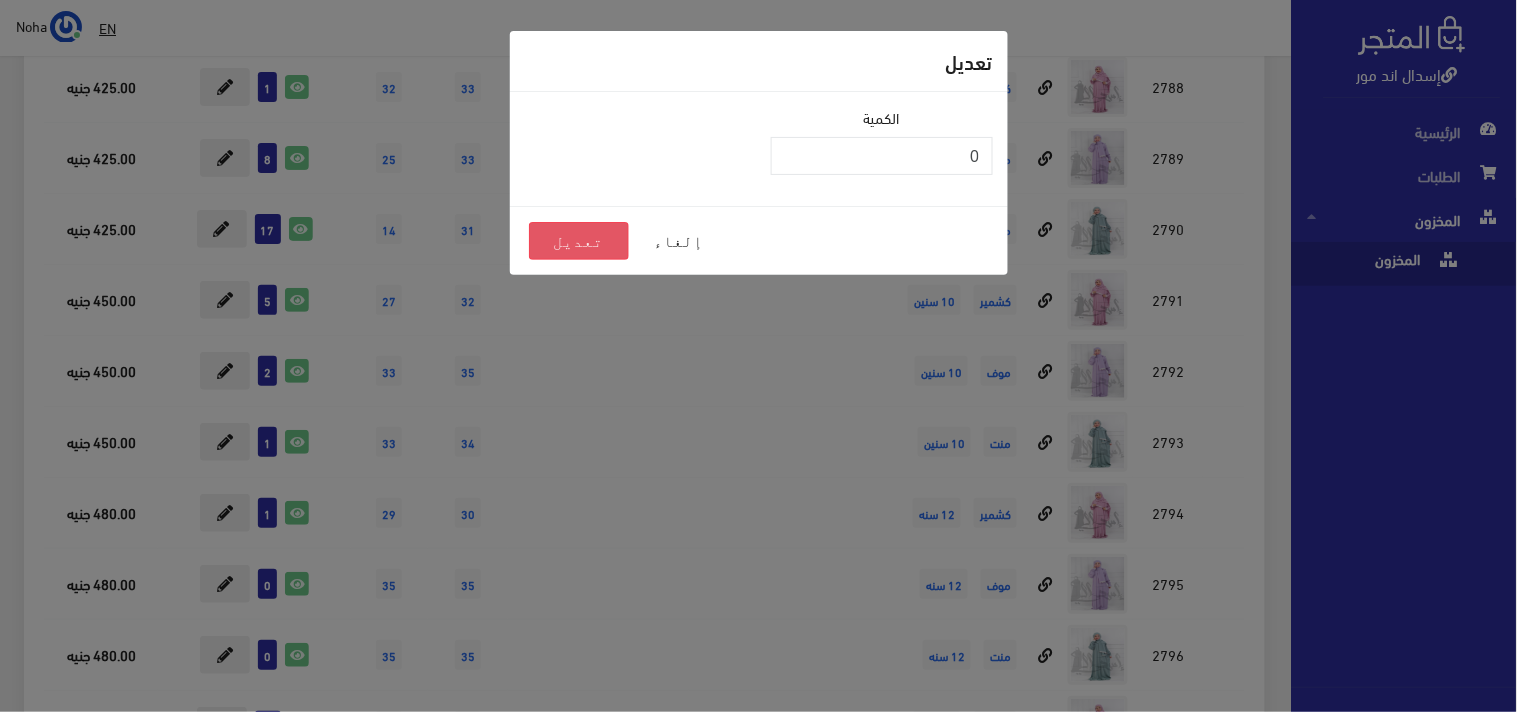 click on "تعديل" at bounding box center [579, 241] 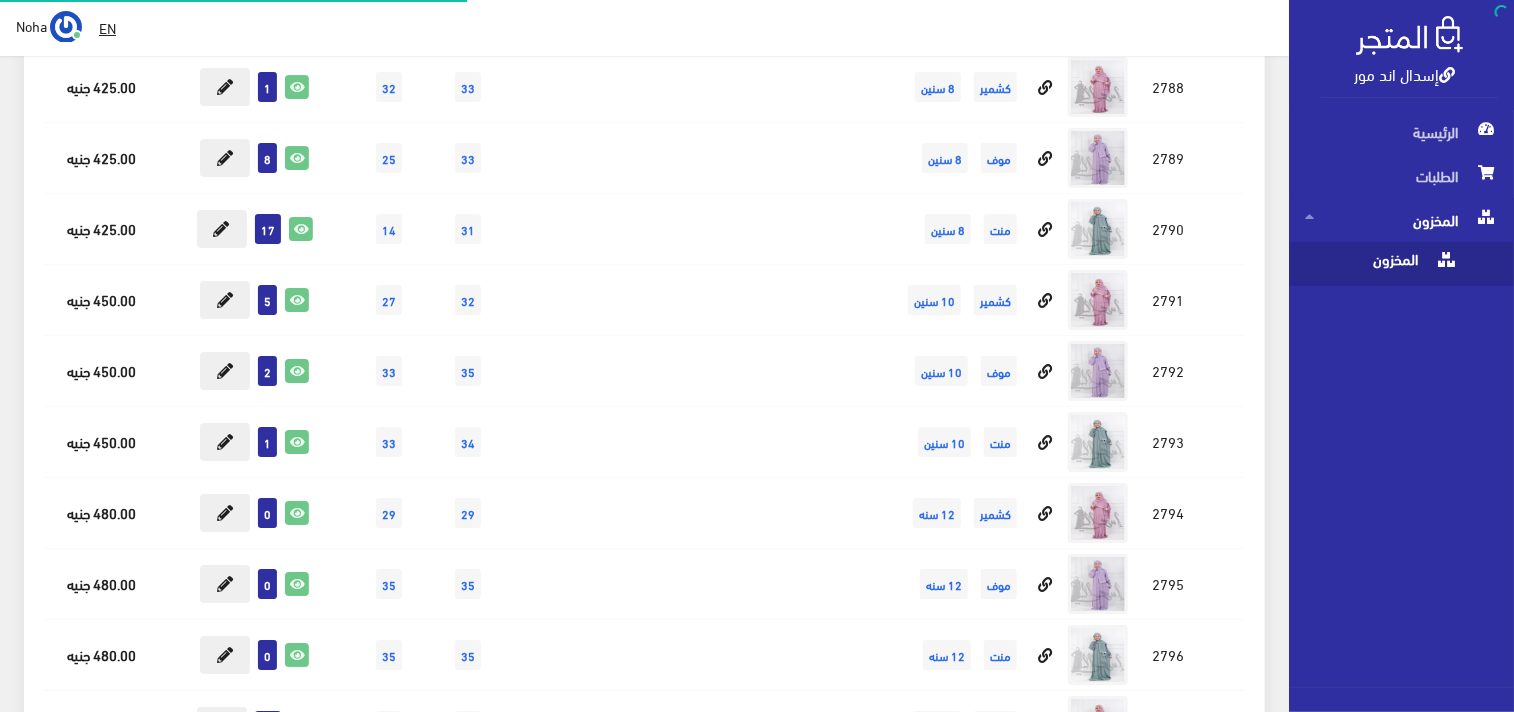 scroll, scrollTop: 6444, scrollLeft: 0, axis: vertical 